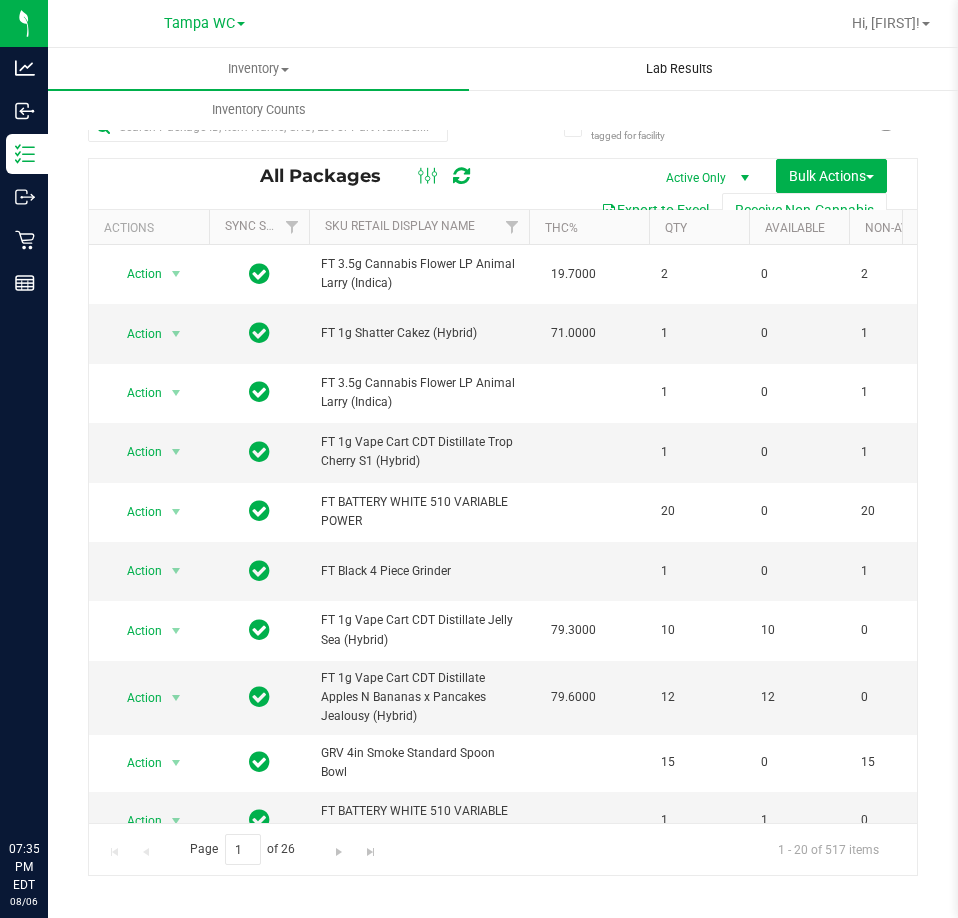 scroll, scrollTop: 0, scrollLeft: 0, axis: both 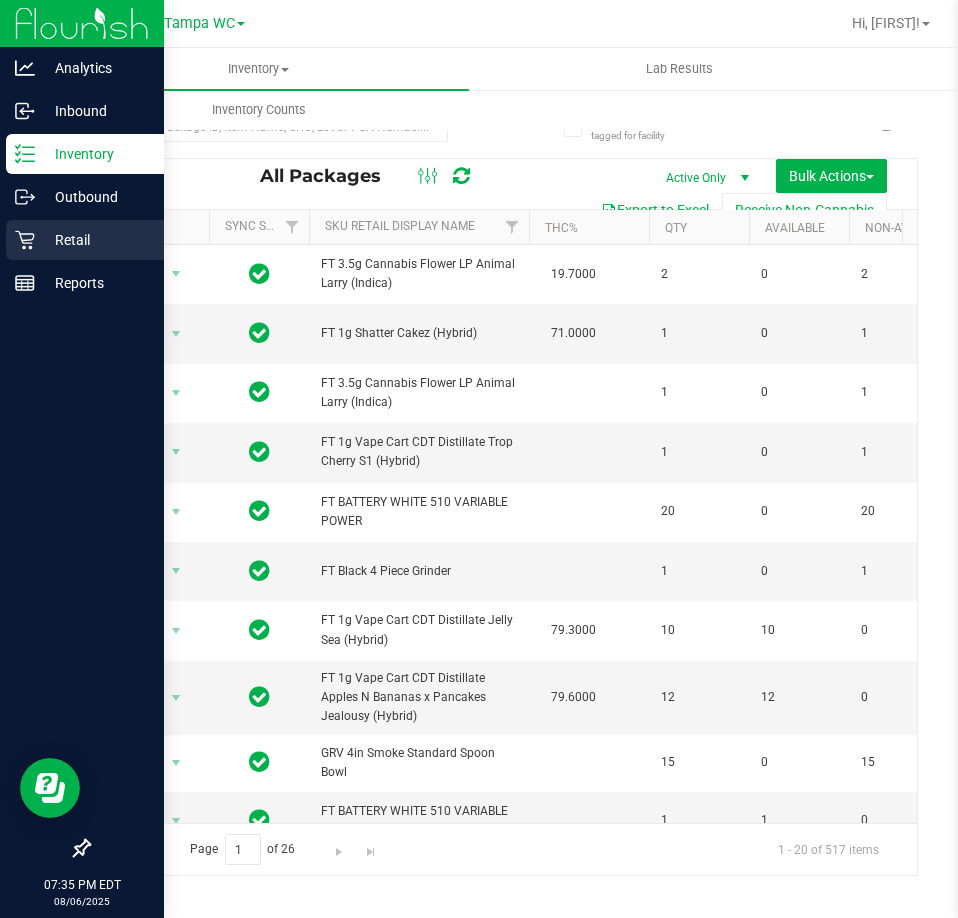 click 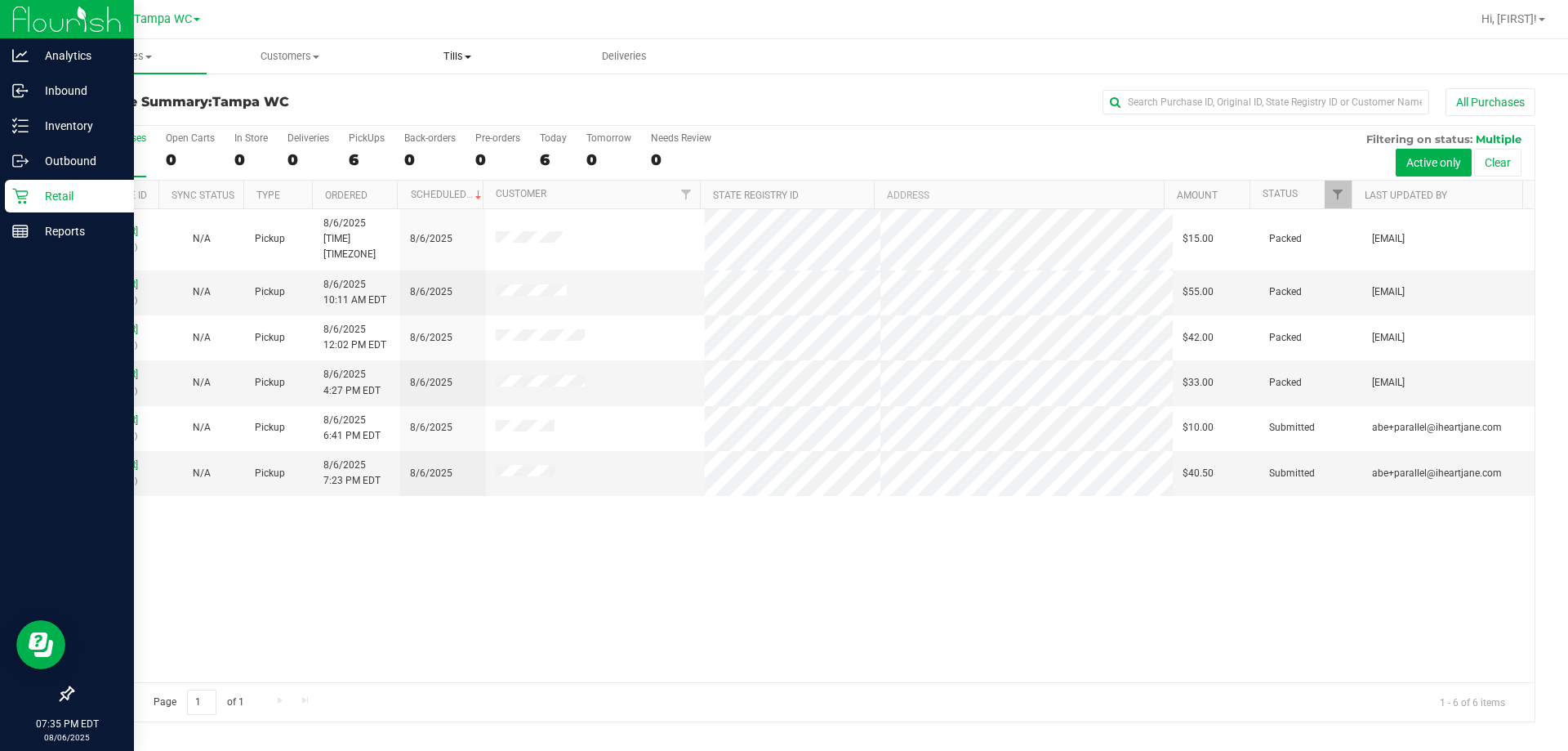 click on "Tills" at bounding box center [457, 56] 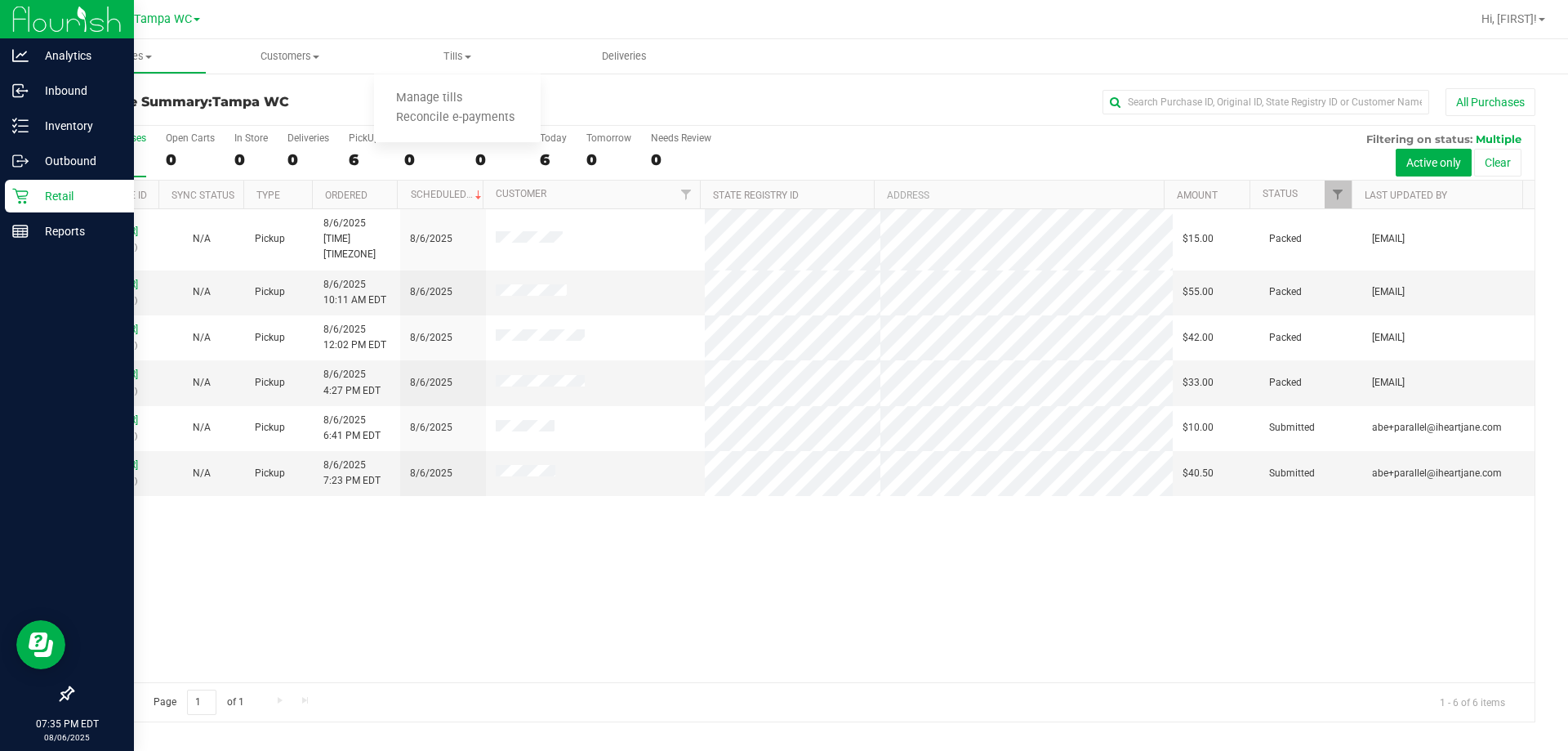 click on "11745023
(313385078)
N/A
Pickup 8/6/2025 9:10 AM EDT 8/6/2025
$15.00
Packed zgilbert@liveparallel.com
11745833
(313439764)
N/A
Pickup 8/6/2025 10:11 AM EDT 8/6/2025
$55.00
Packed sflood@liveparallel.com
11746635
(313459425)
N/A
Pickup 8/6/2025 12:02 PM EDT 8/6/2025
$42.00
Packed zgilbert@liveparallel.com
11748507" at bounding box center [804, 445] 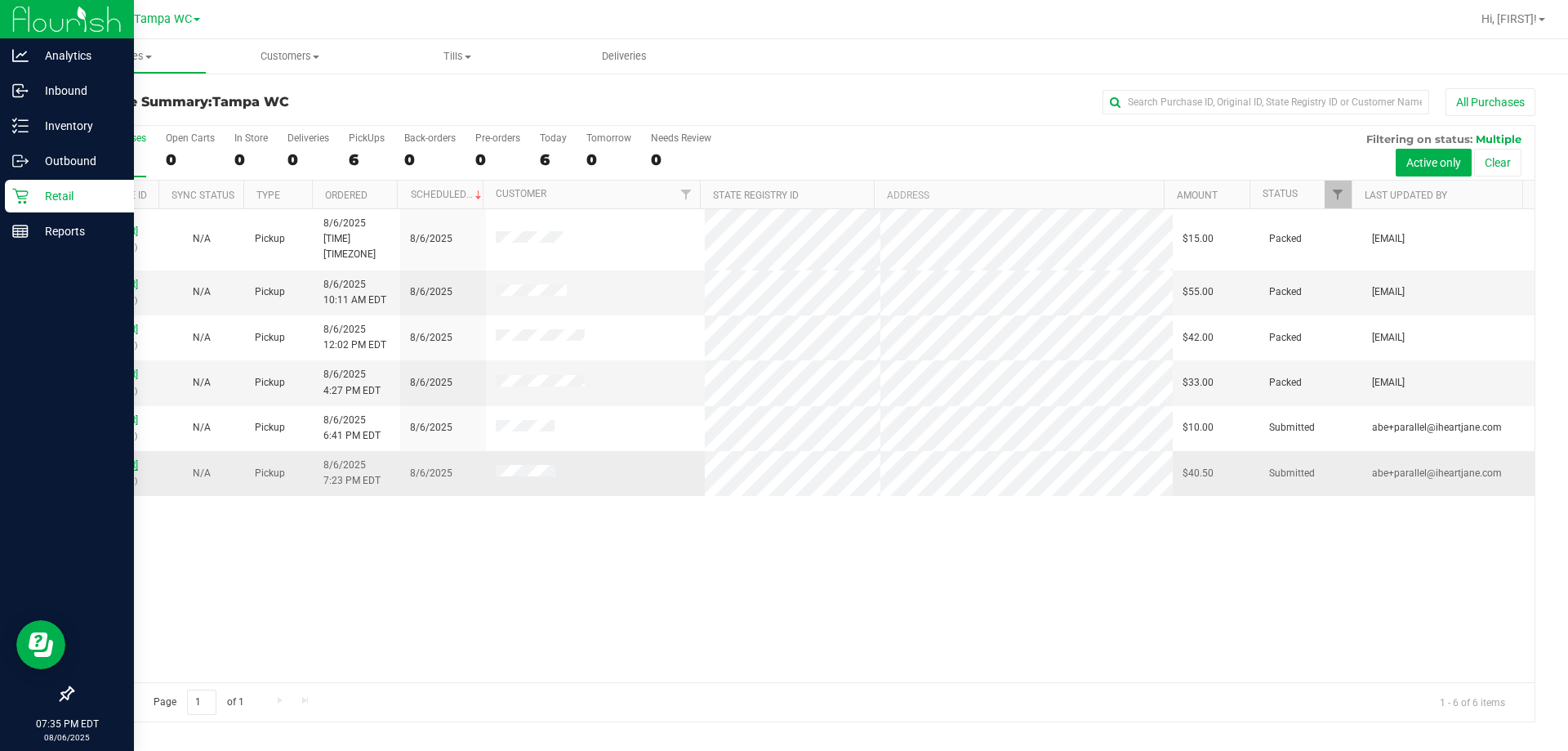 click on "[NUMBER]" at bounding box center (116, 465) 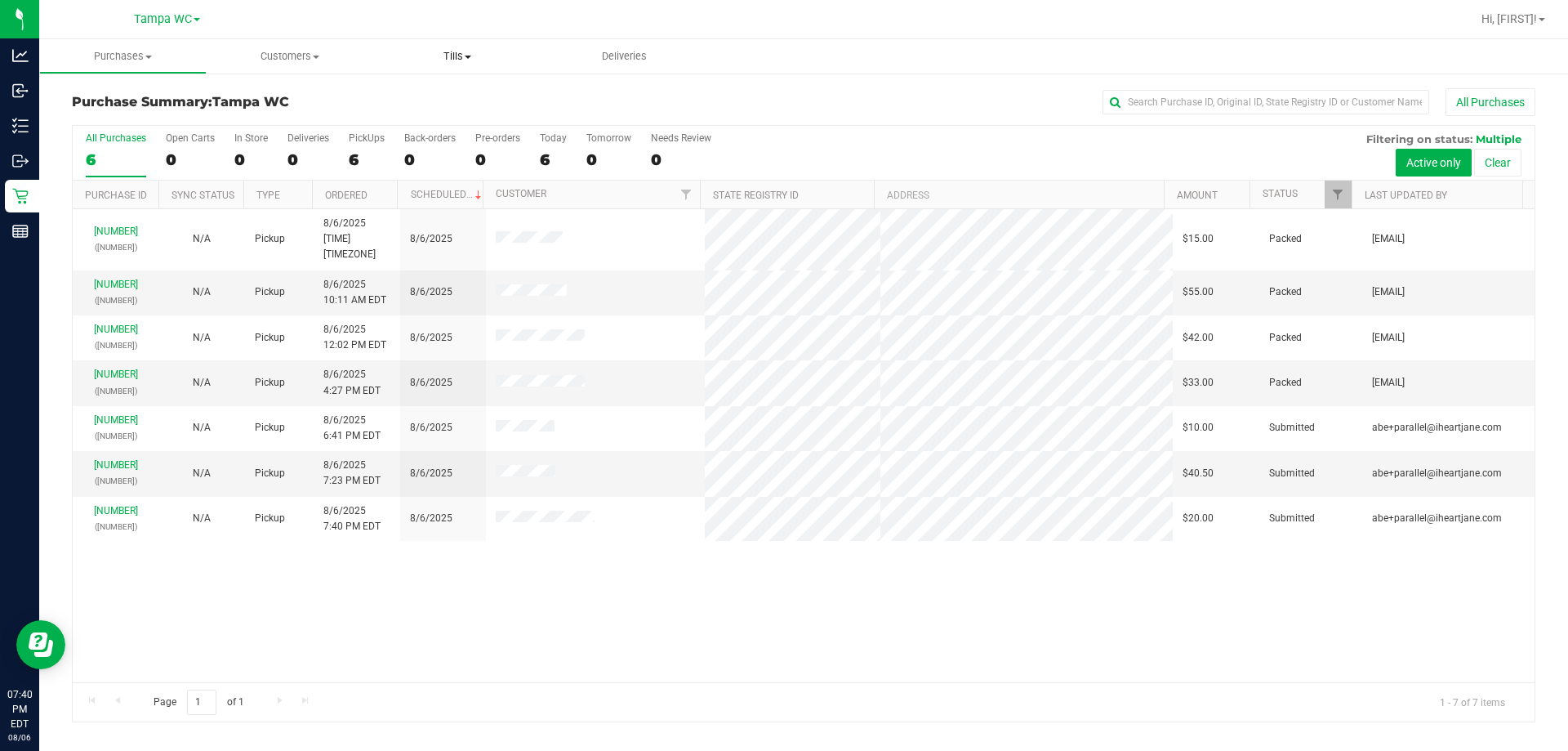 click on "Tills
Manage tills
Reconcile e-payments" at bounding box center [457, 56] 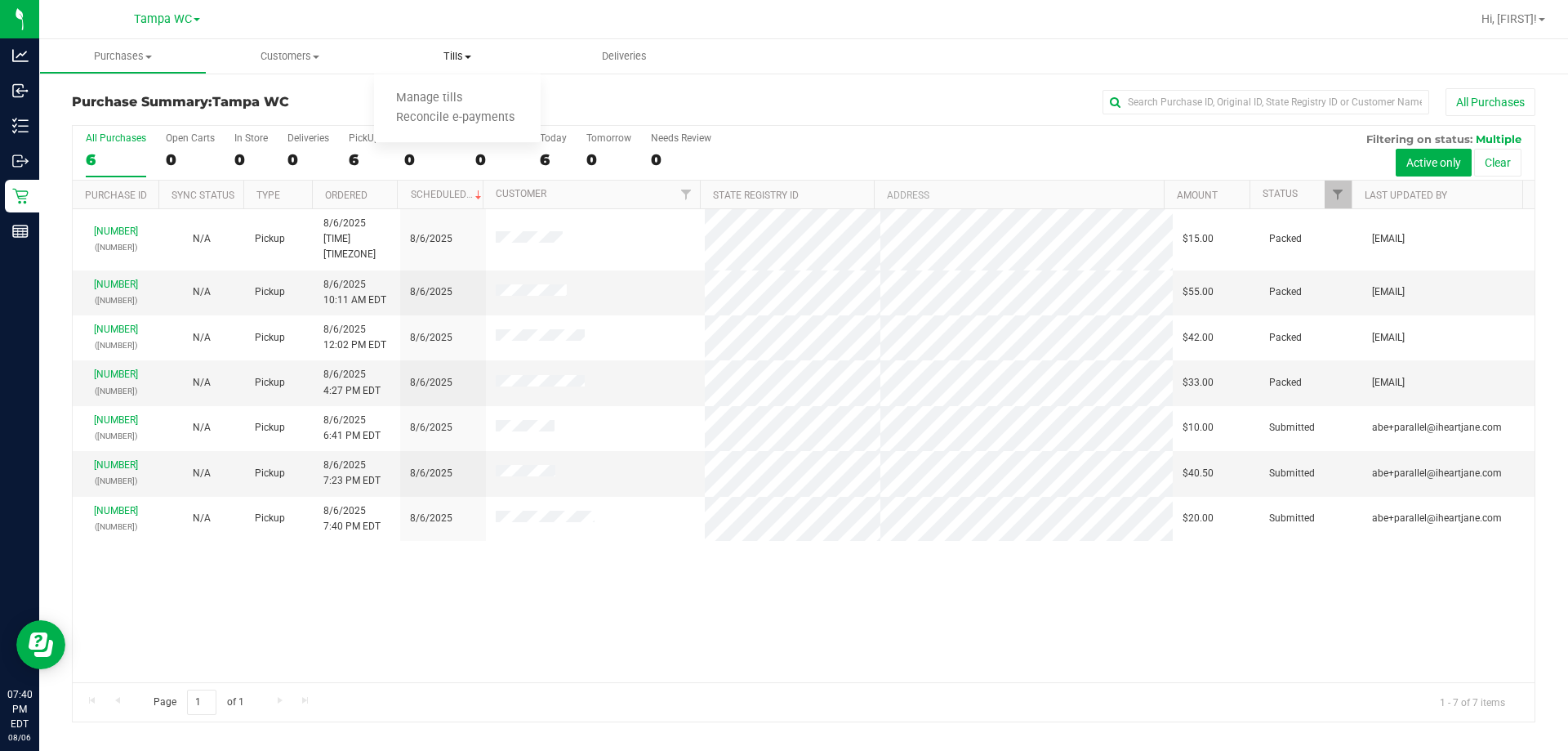 click on "Tills" at bounding box center (457, 56) 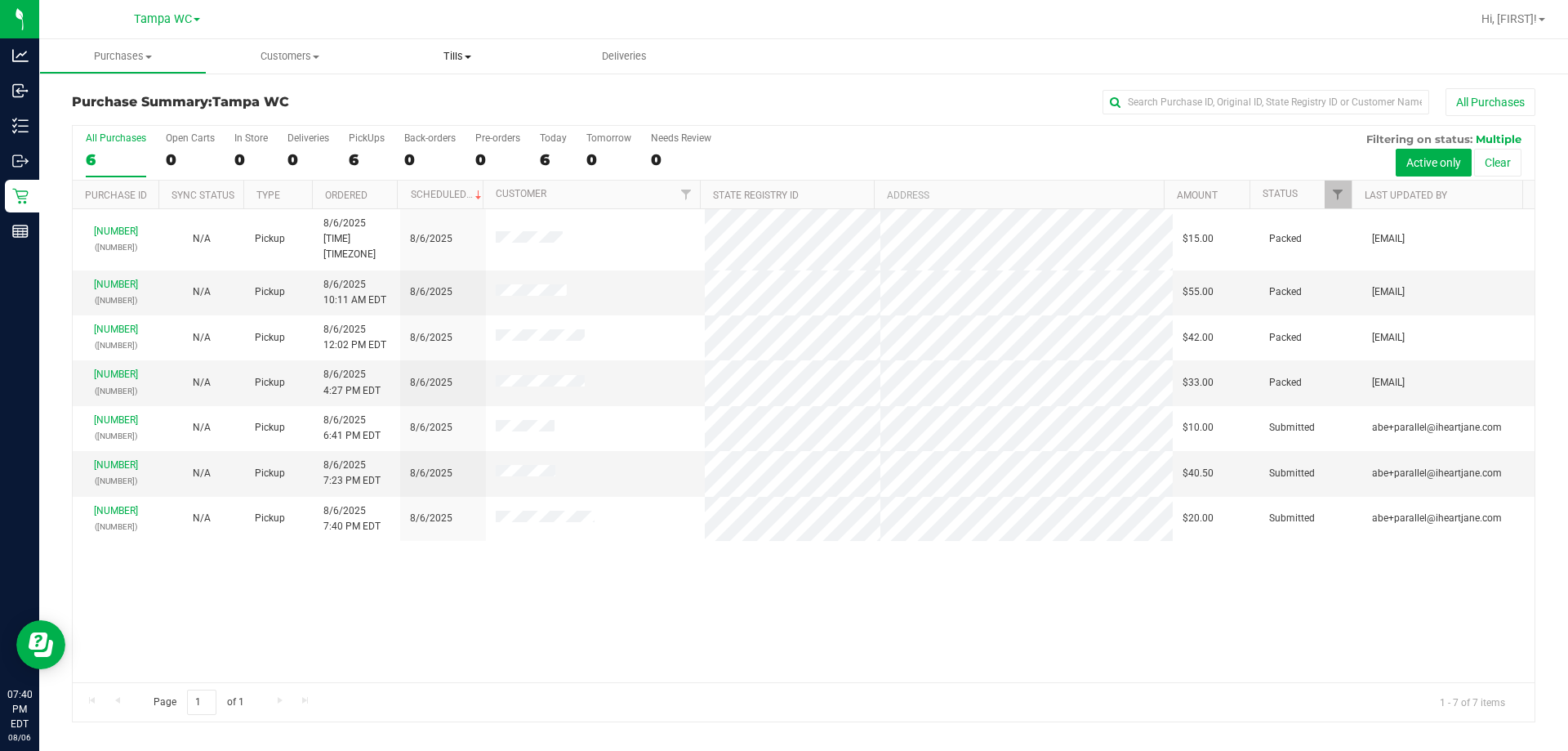 click on "Tills
Manage tills
Reconcile e-payments" at bounding box center [457, 56] 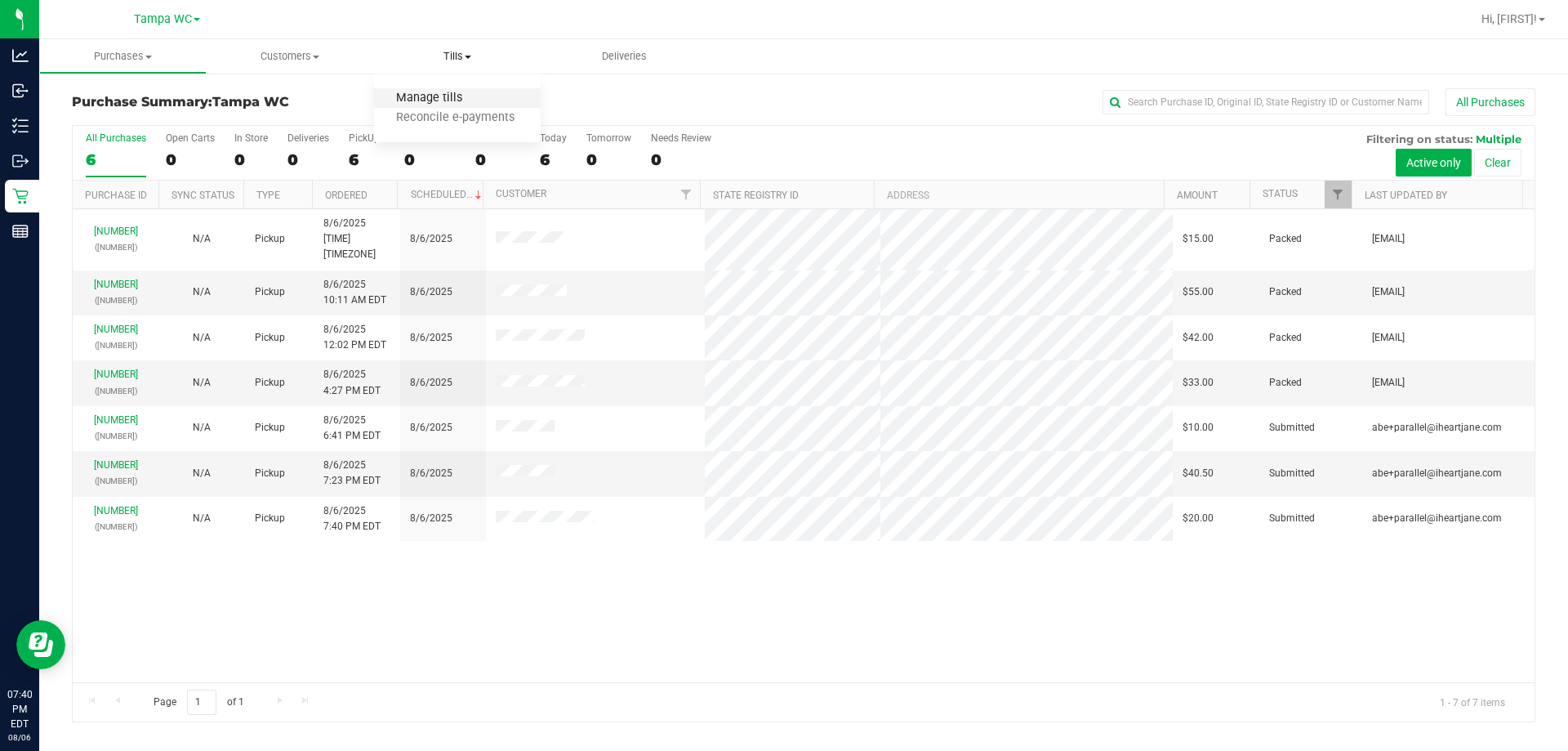 click on "Manage tills" at bounding box center [429, 98] 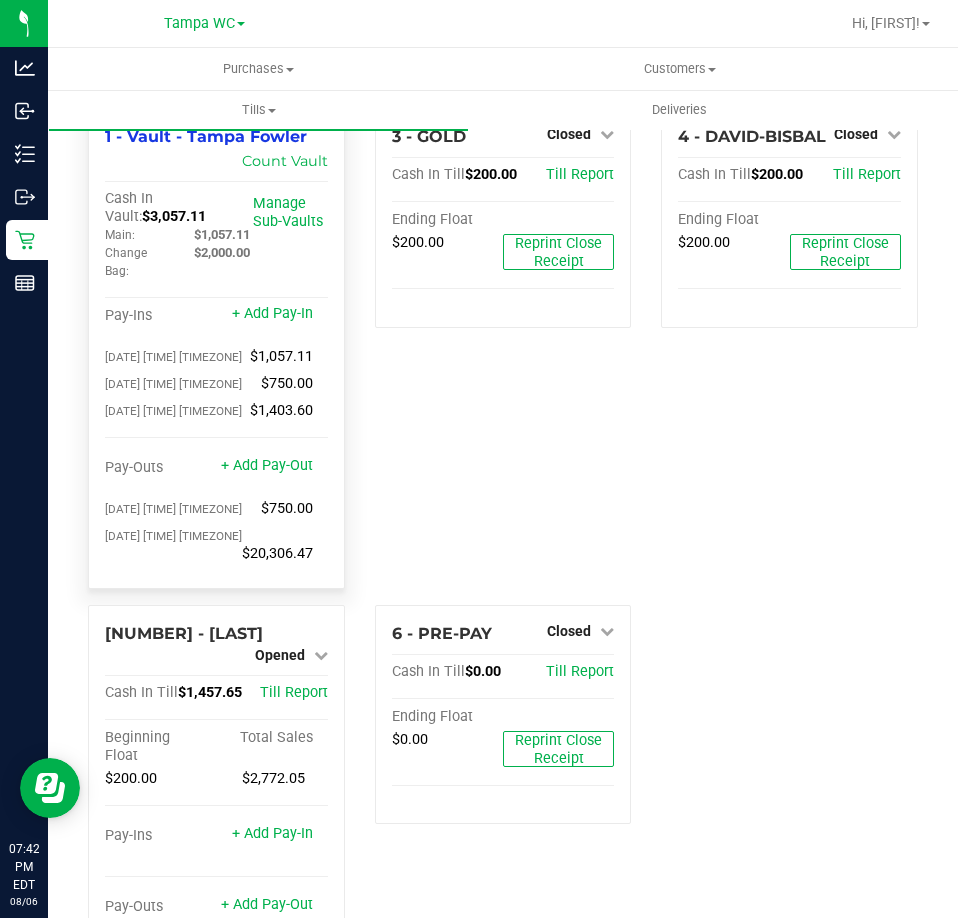 drag, startPoint x: 685, startPoint y: 511, endPoint x: 162, endPoint y: 225, distance: 596.09143 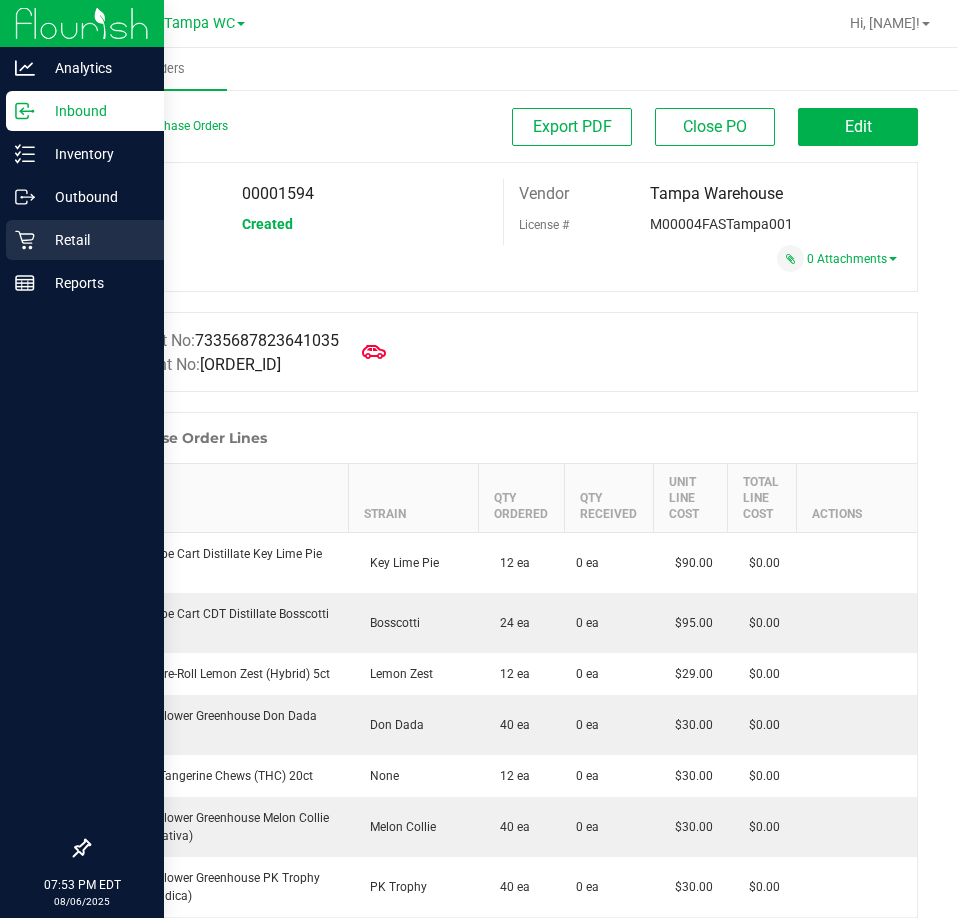 scroll, scrollTop: 0, scrollLeft: 0, axis: both 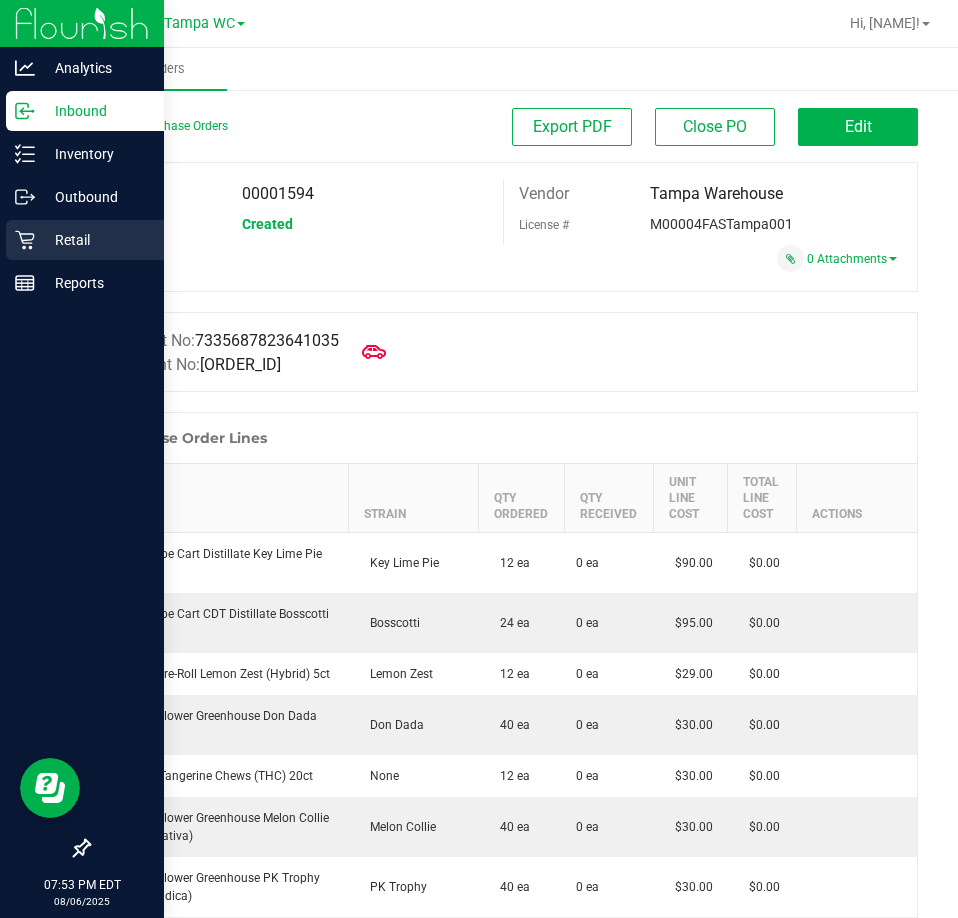 click 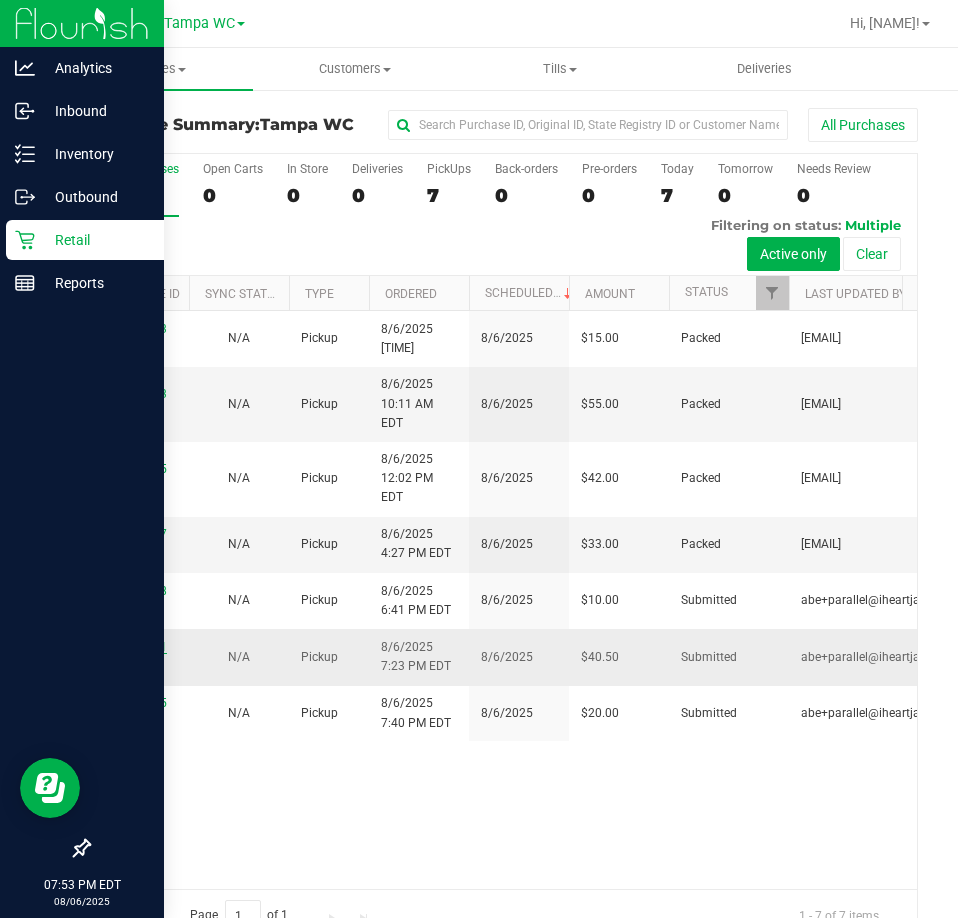 click on "[NUMBER]" at bounding box center [139, 647] 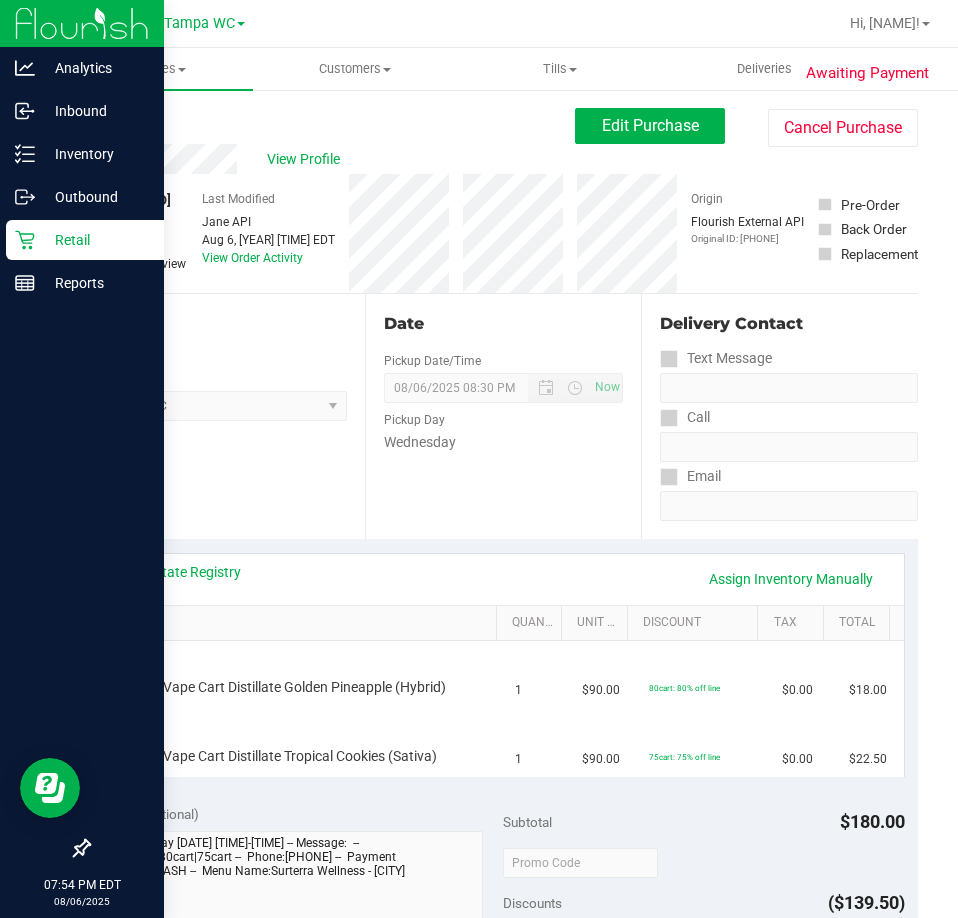 click on "Date
Pickup Date/Time
08/06/2025
Now
08/06/2025 08:30 PM
Now
Pickup Day
Wednesday" at bounding box center (503, 416) 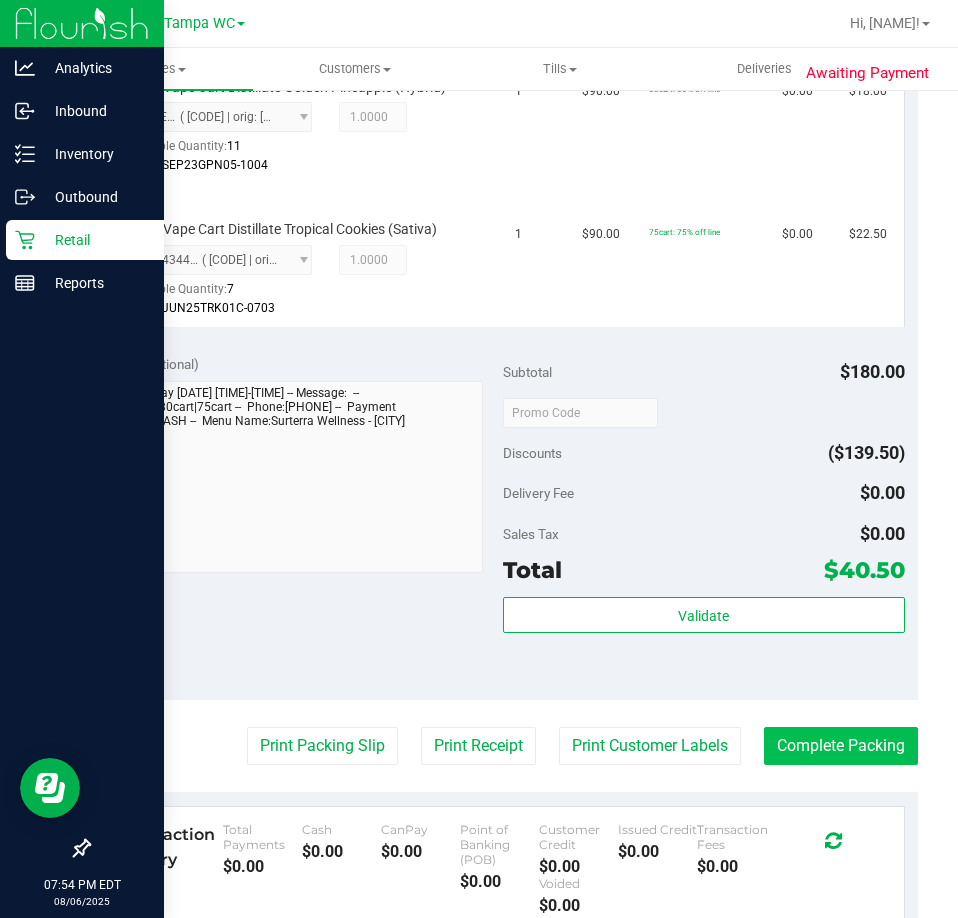 scroll, scrollTop: 600, scrollLeft: 0, axis: vertical 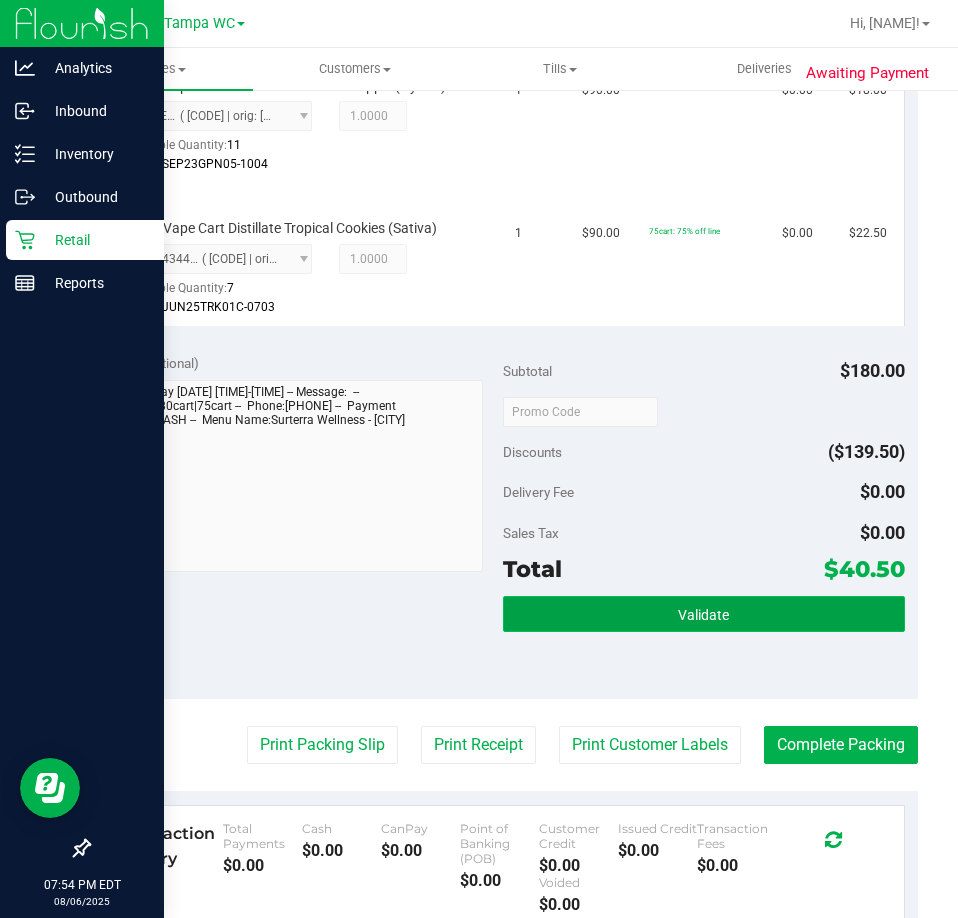 click on "Validate" at bounding box center [704, 614] 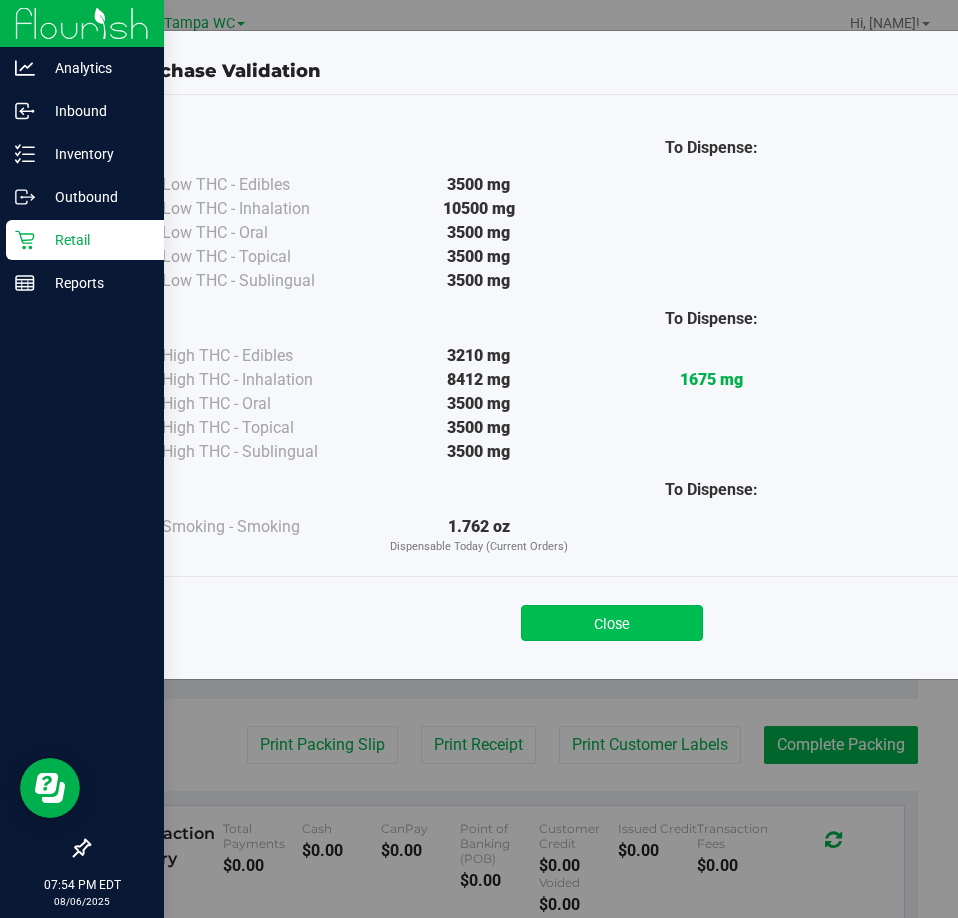 click on "Close" at bounding box center (612, 623) 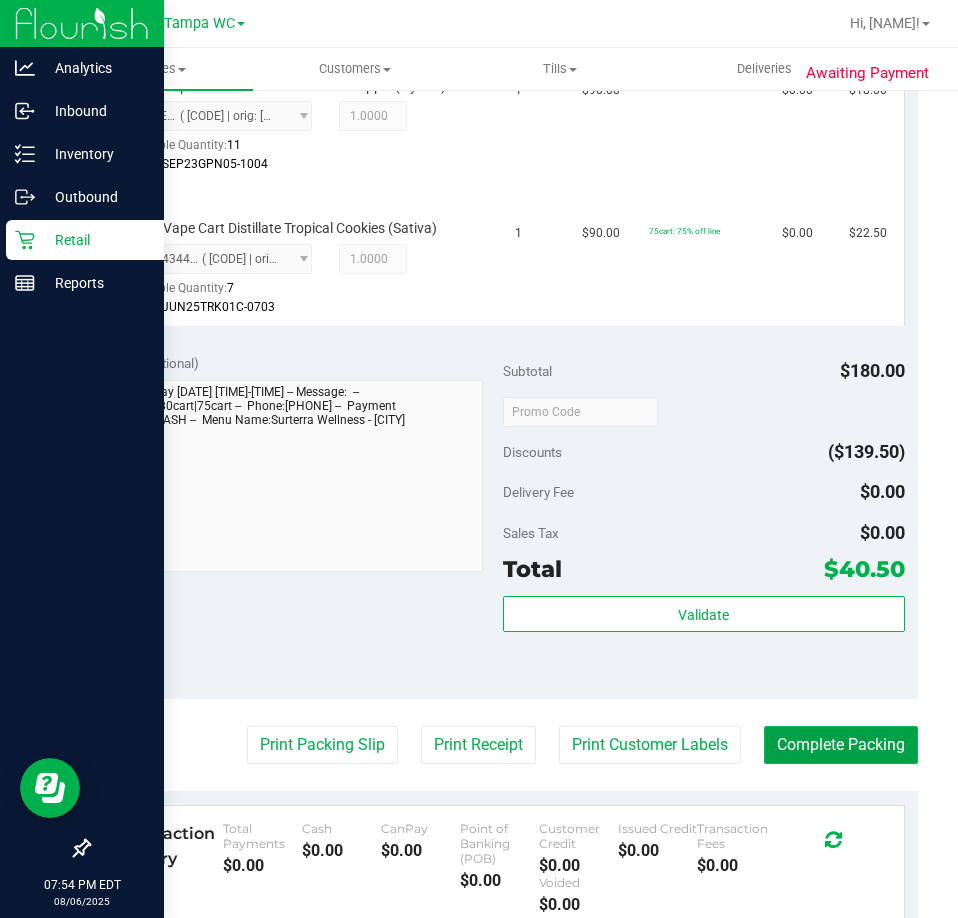 click on "Complete Packing" at bounding box center [841, 745] 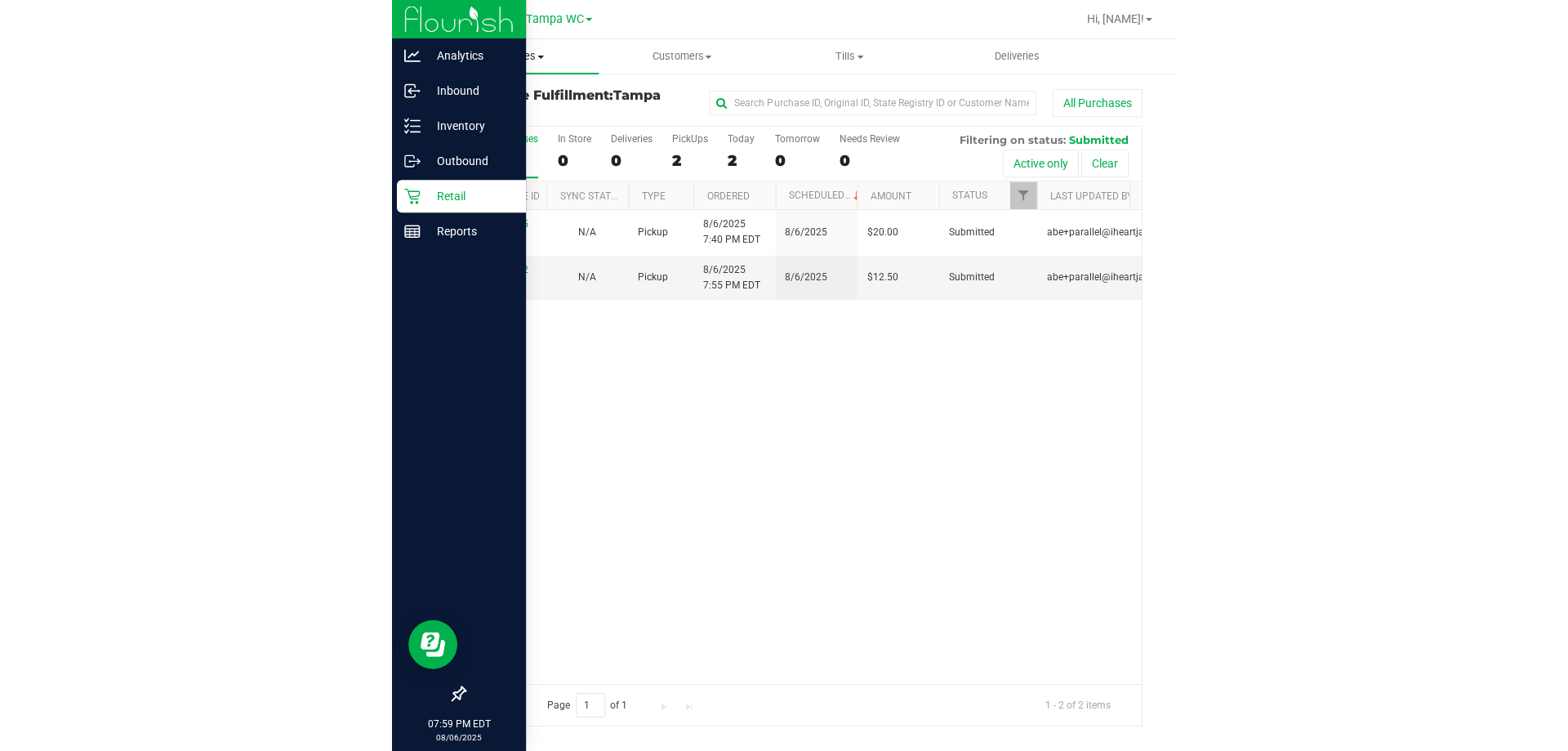 scroll, scrollTop: 0, scrollLeft: 0, axis: both 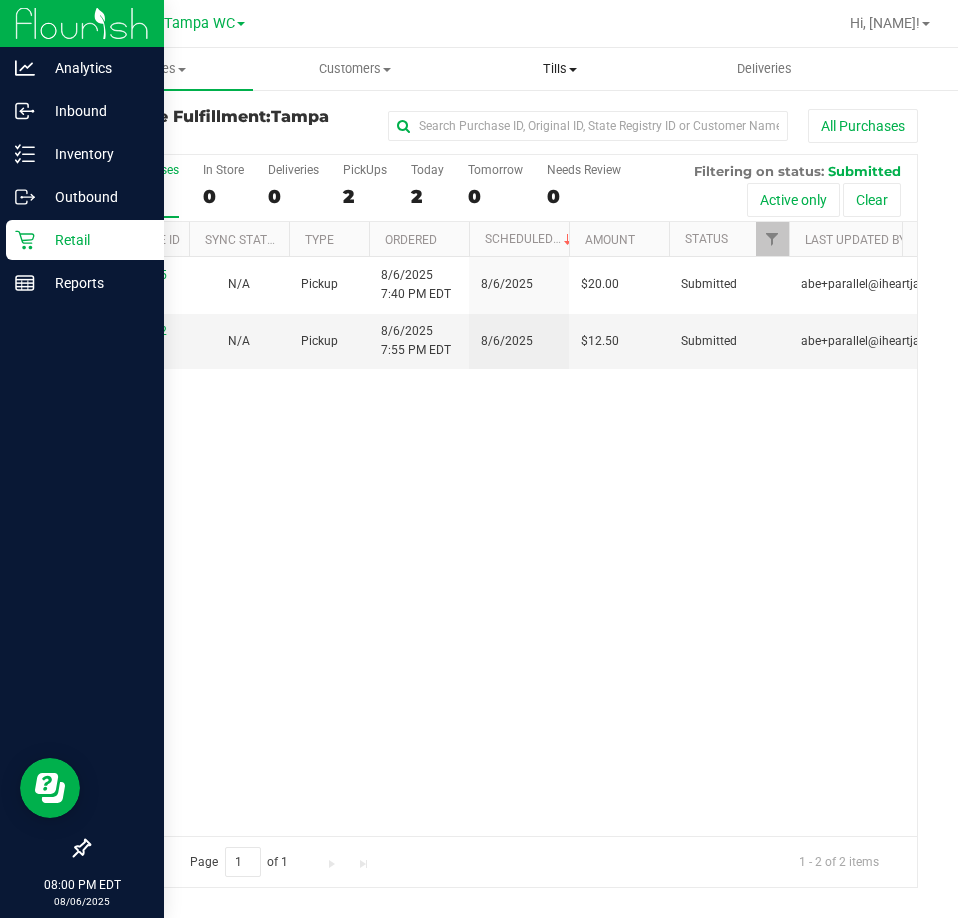 click on "Tills" at bounding box center (560, 69) 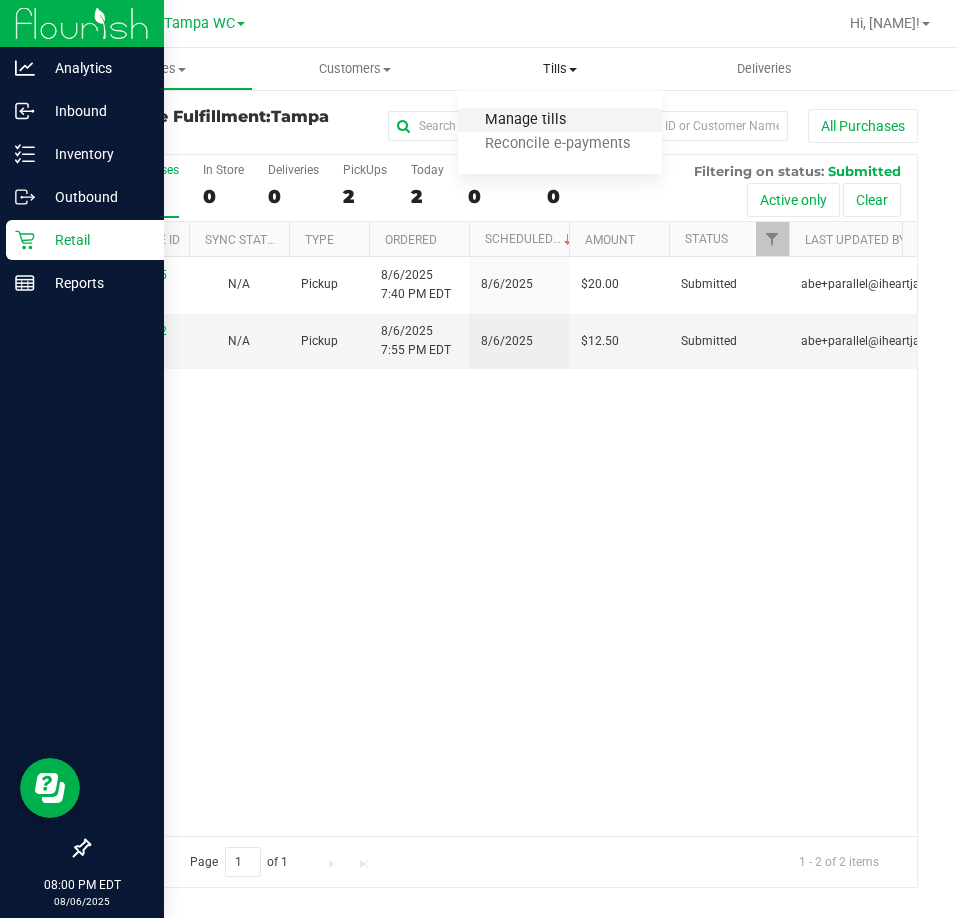 click on "Manage tills" at bounding box center (525, 120) 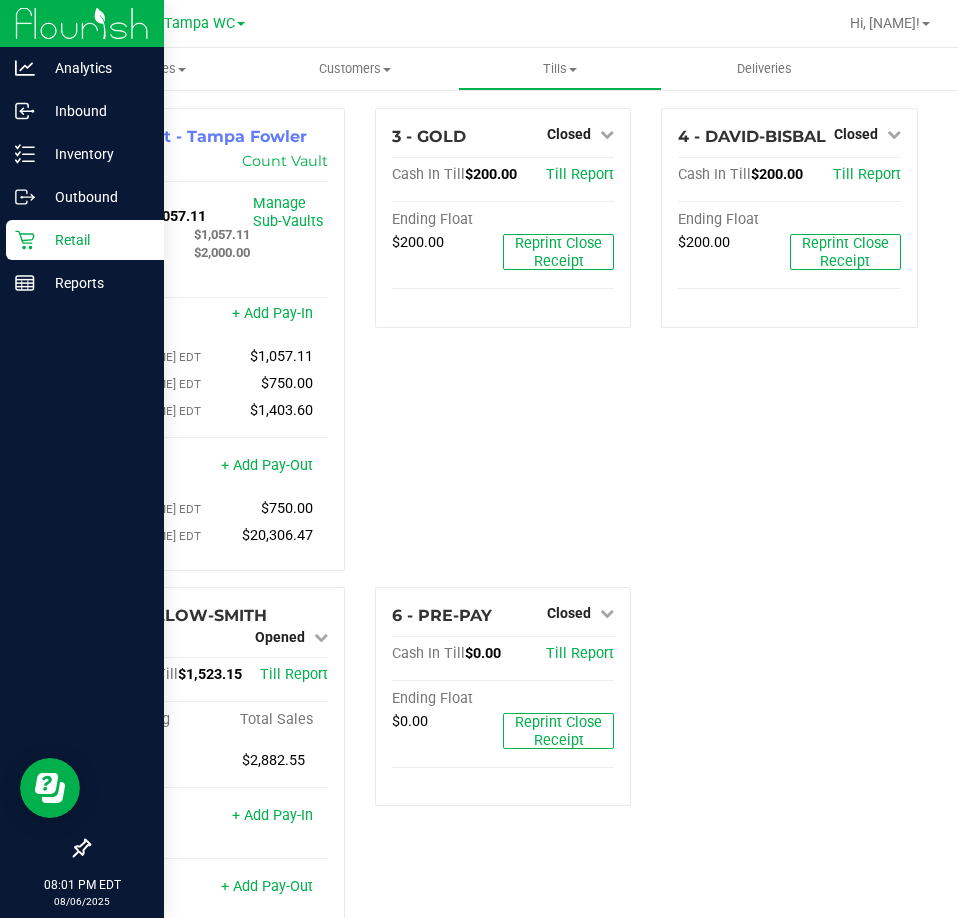click on "Retail" at bounding box center [95, 240] 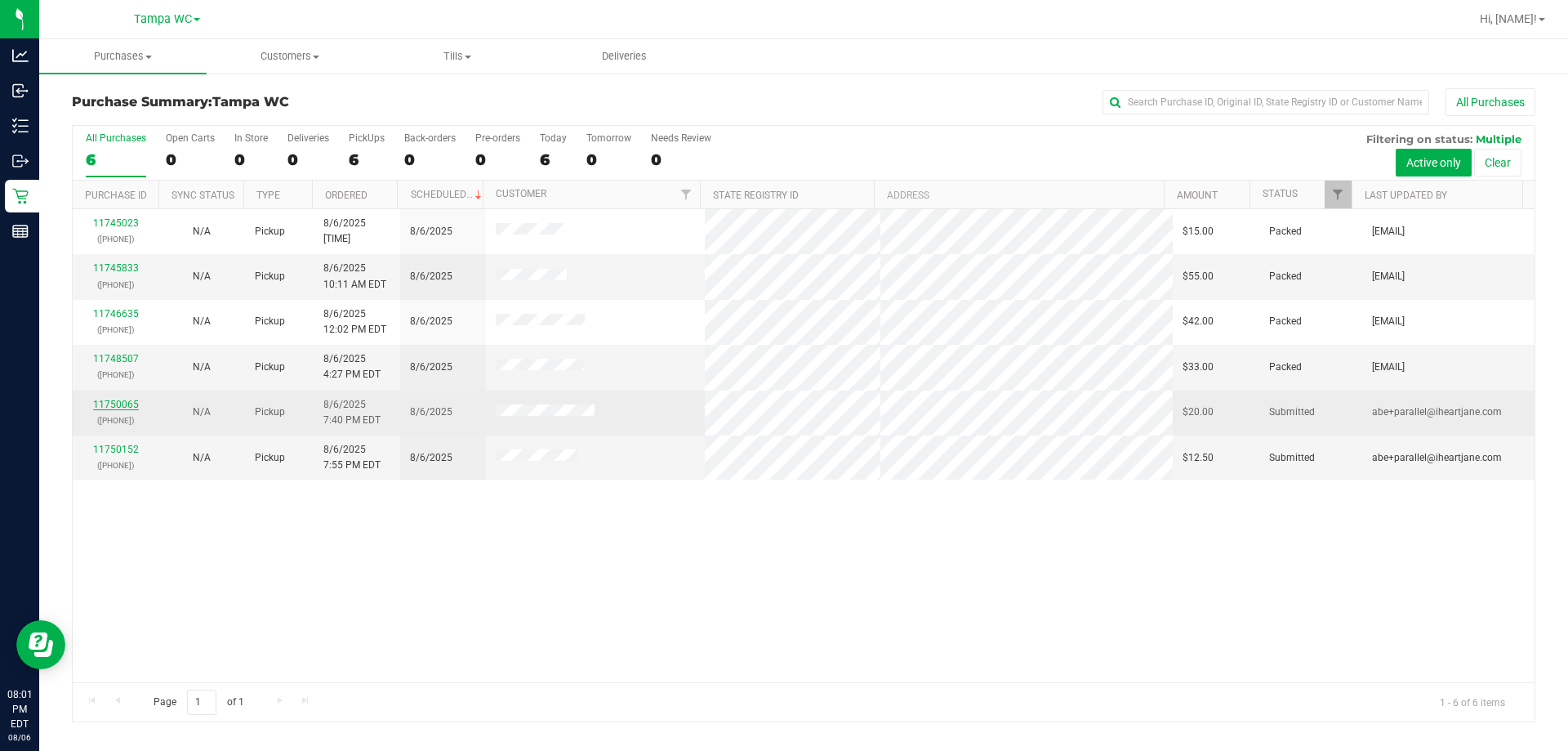 click on "[NUMBER]" at bounding box center (116, 405) 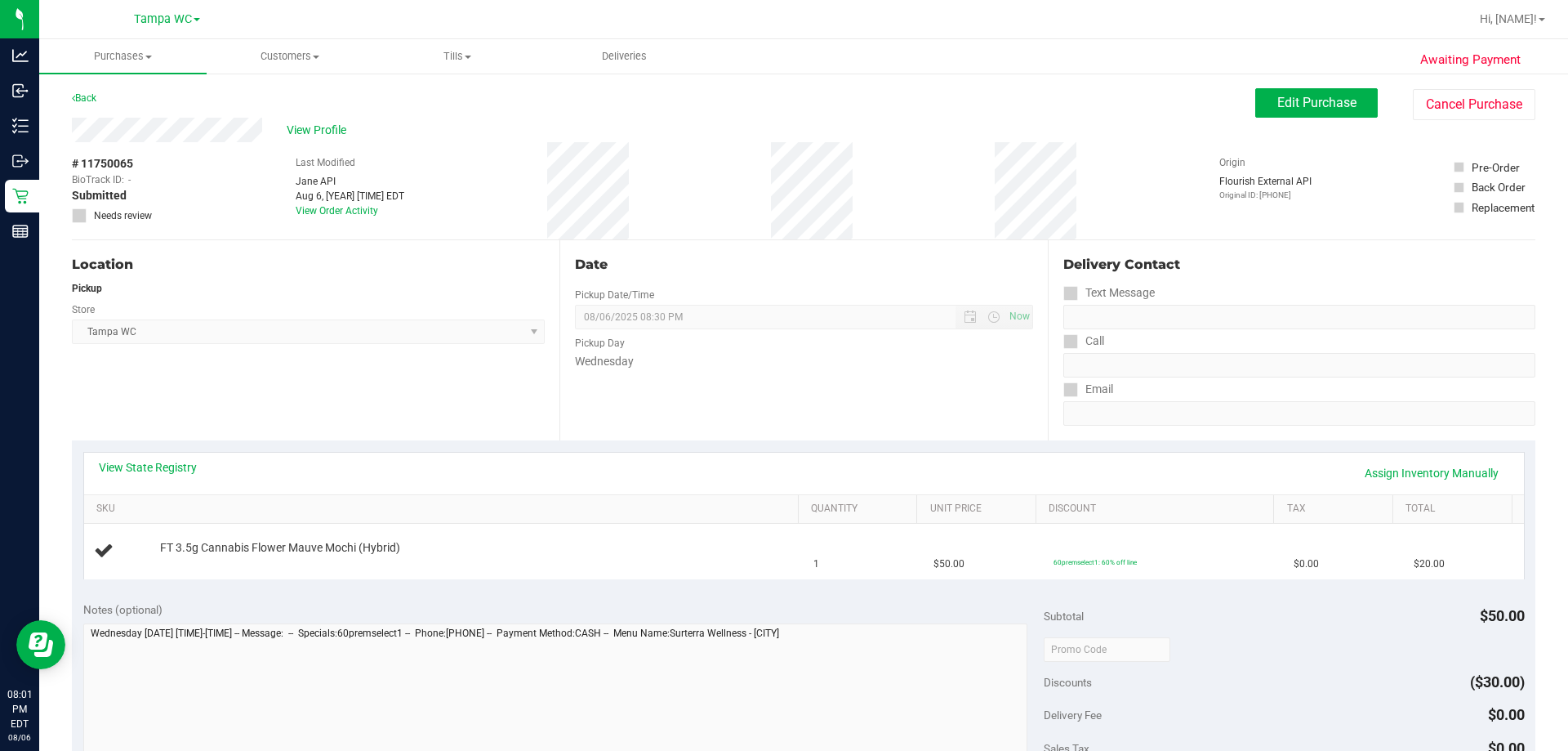 click on "View State Registry
Assign Inventory Manually" at bounding box center (804, 473) 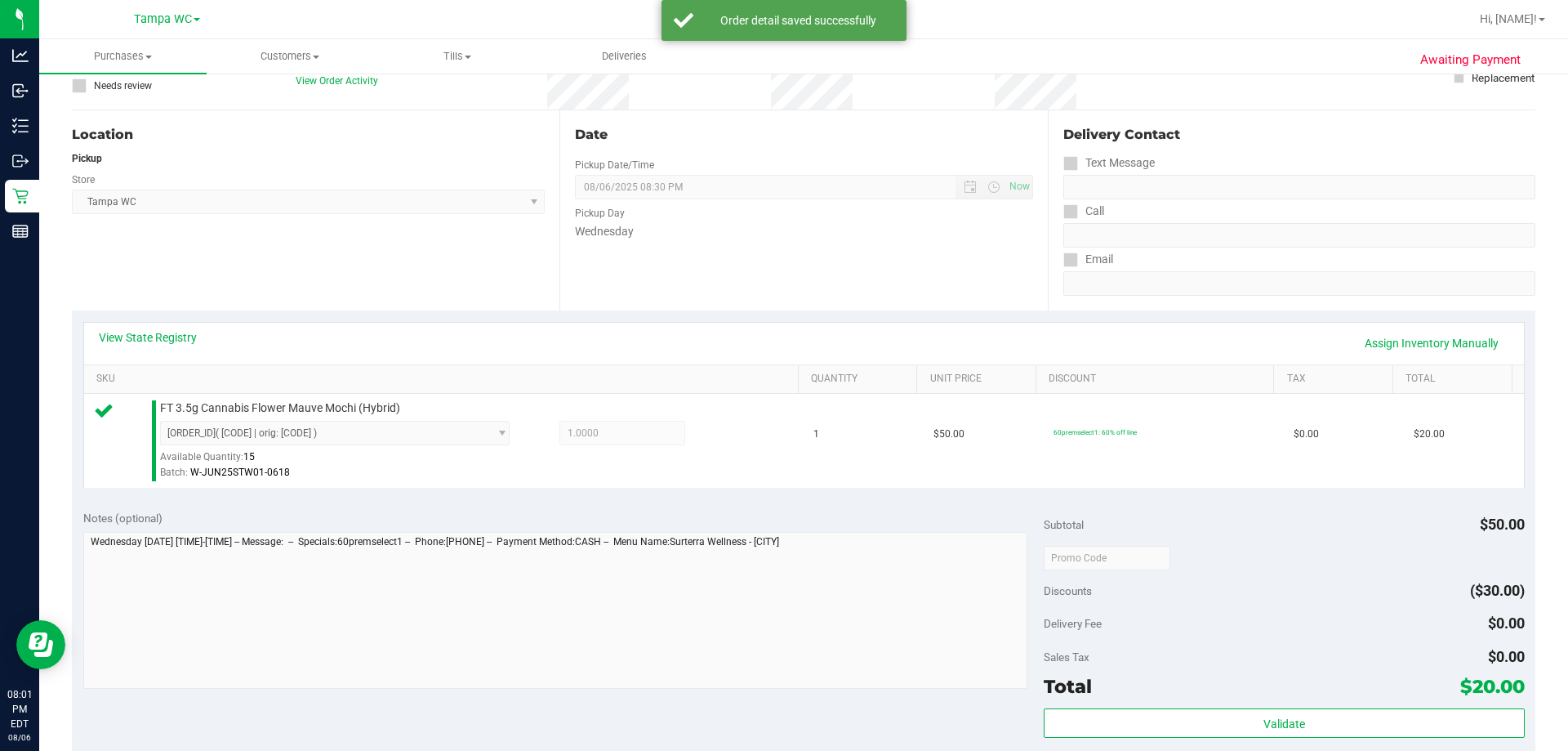 scroll, scrollTop: 409, scrollLeft: 0, axis: vertical 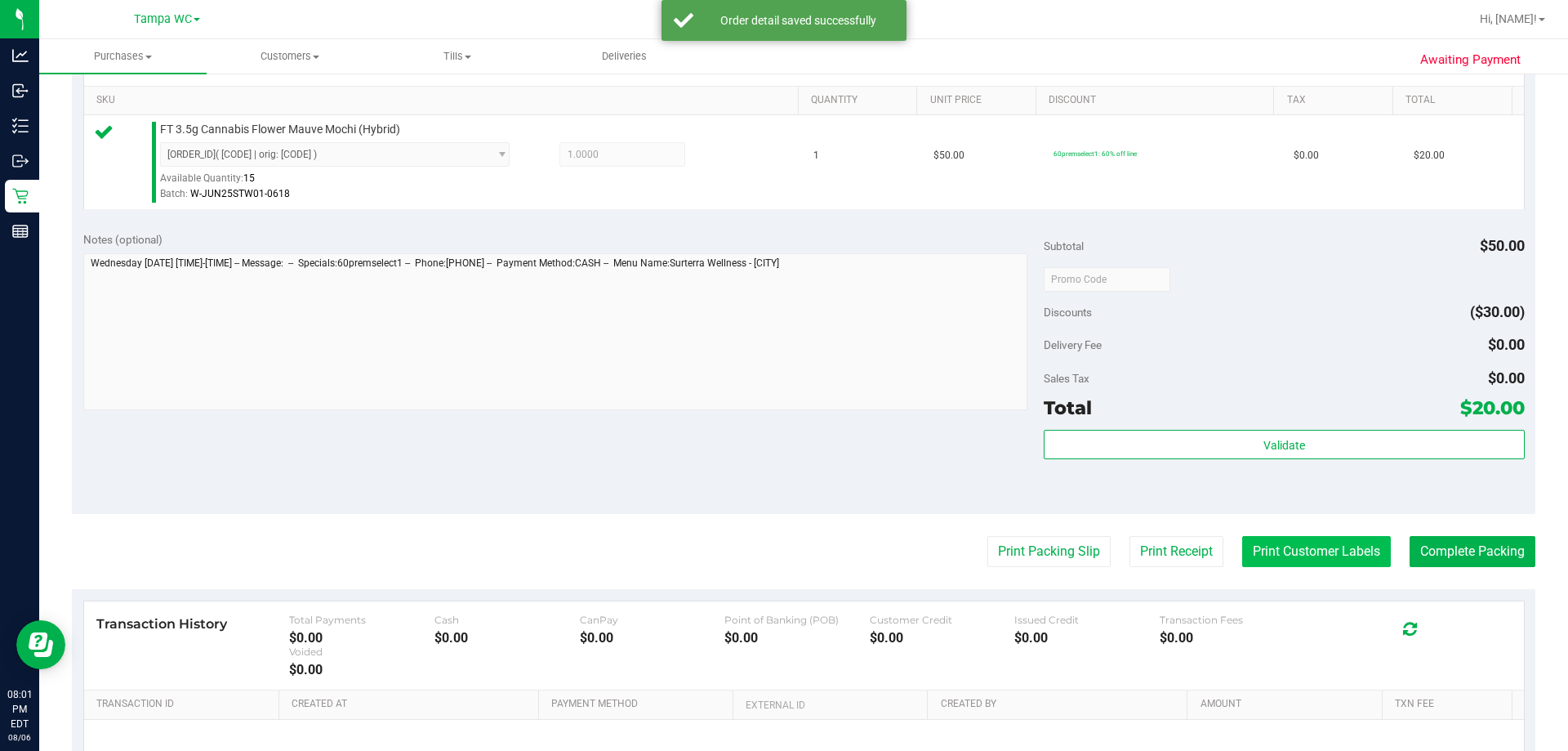 click on "Print Customer Labels" at bounding box center (1316, 552) 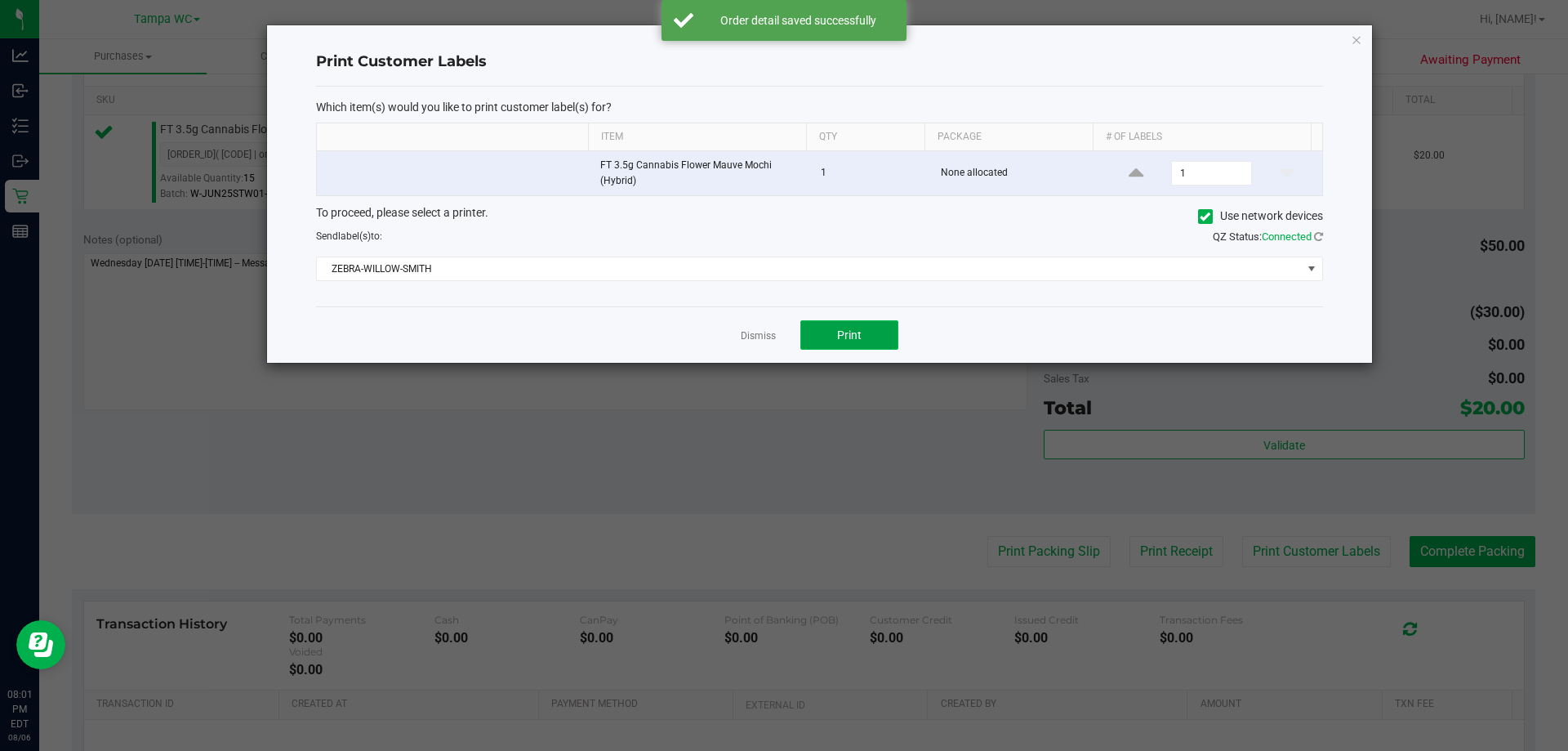 click on "Print" 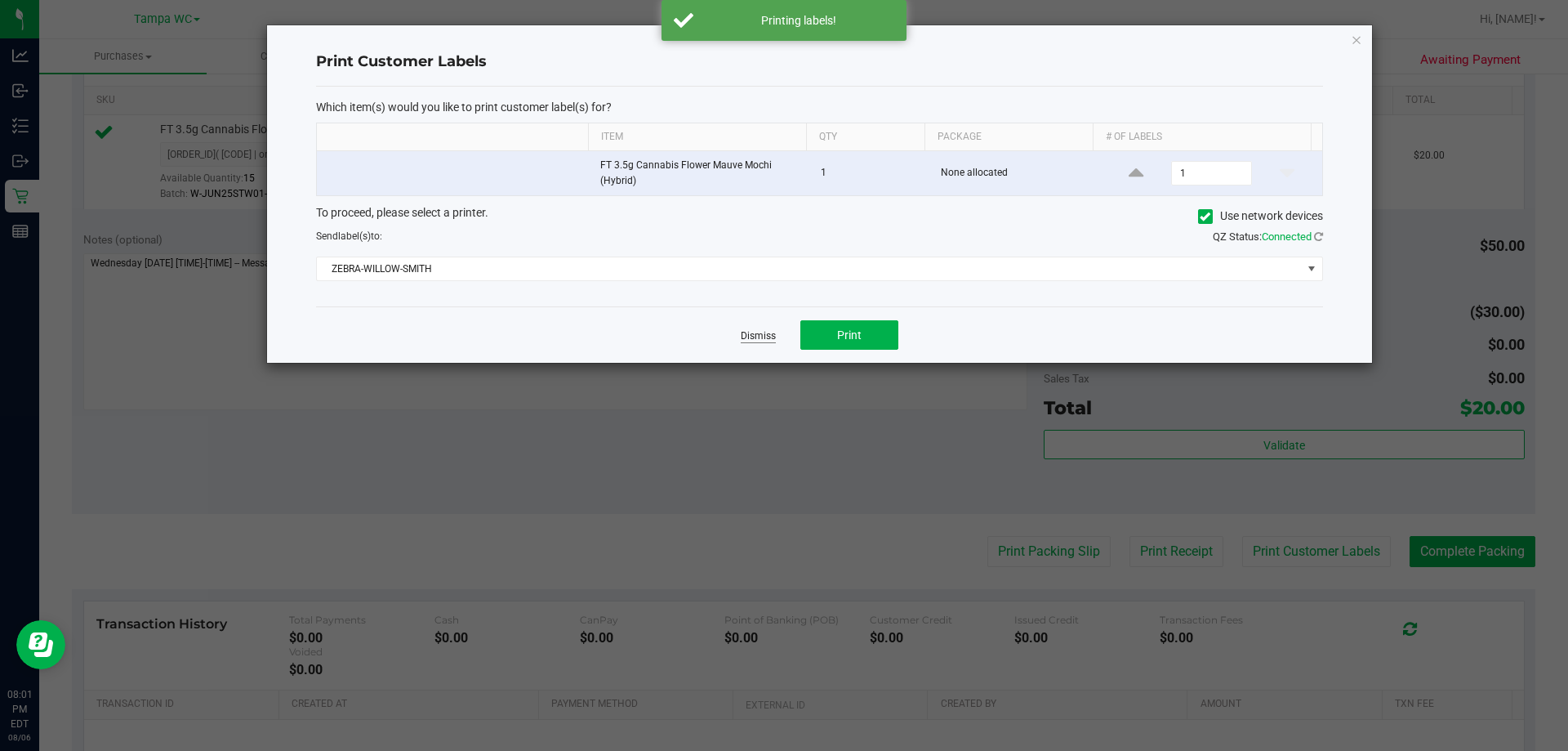 click on "Dismiss" 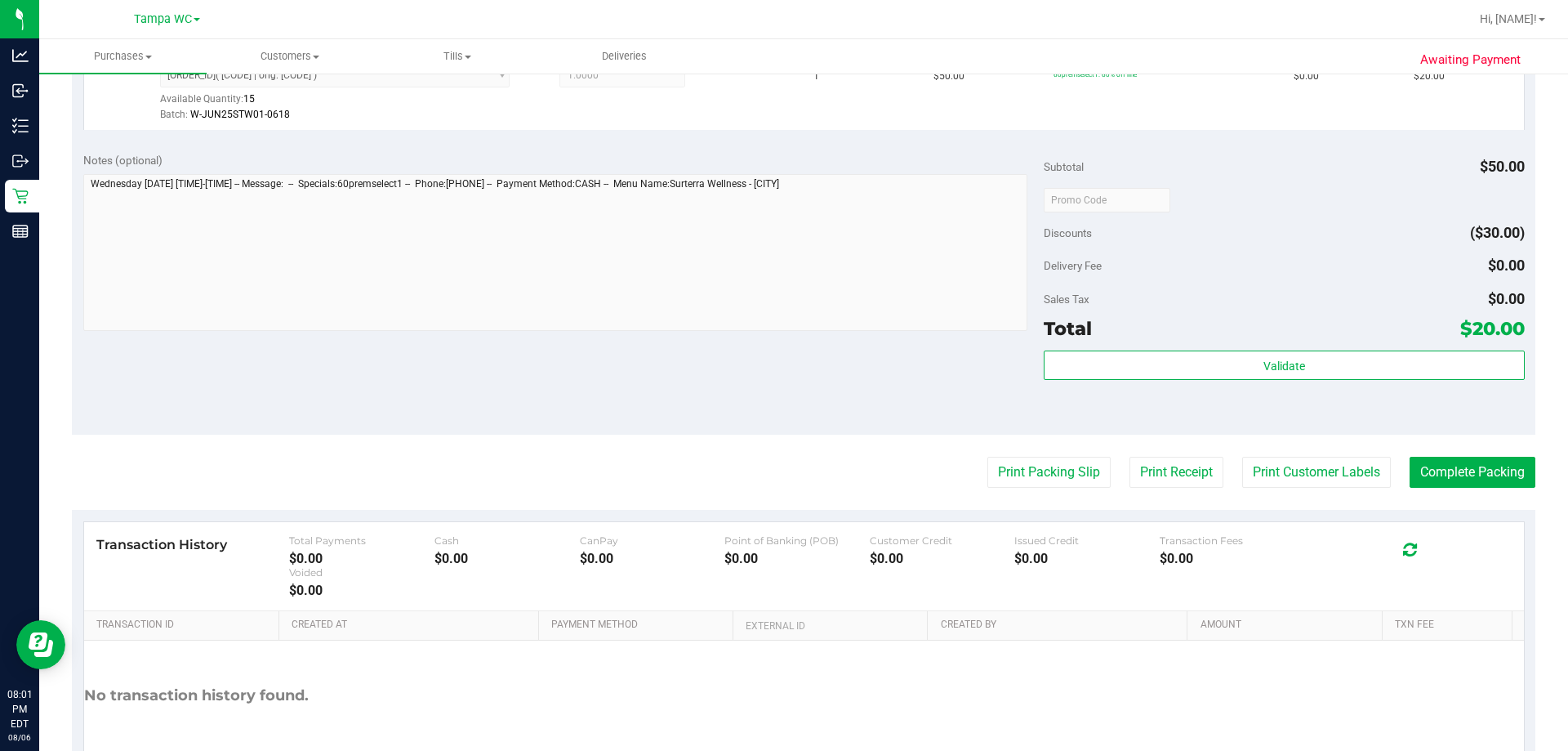 scroll, scrollTop: 585, scrollLeft: 0, axis: vertical 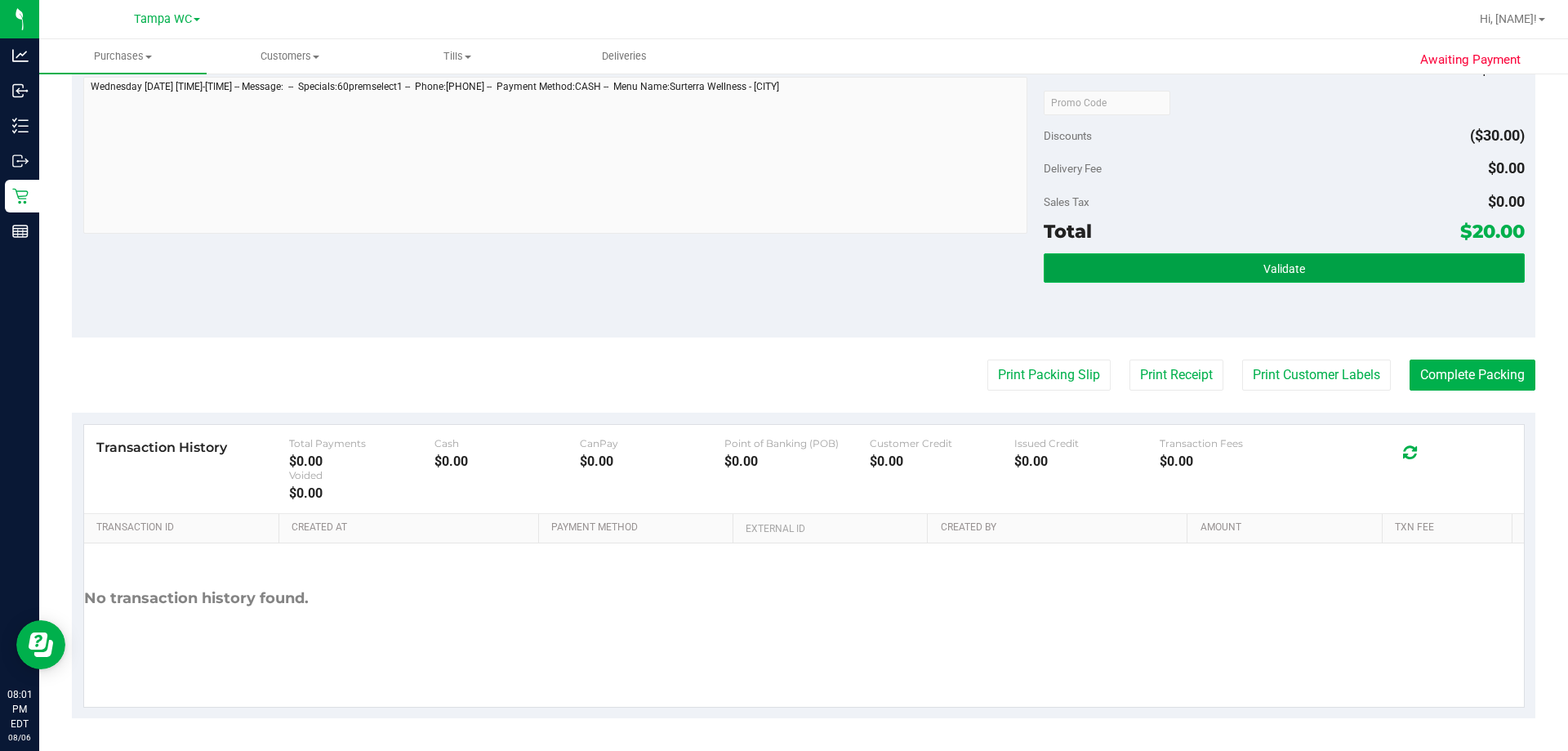 click on "Validate" at bounding box center [1284, 268] 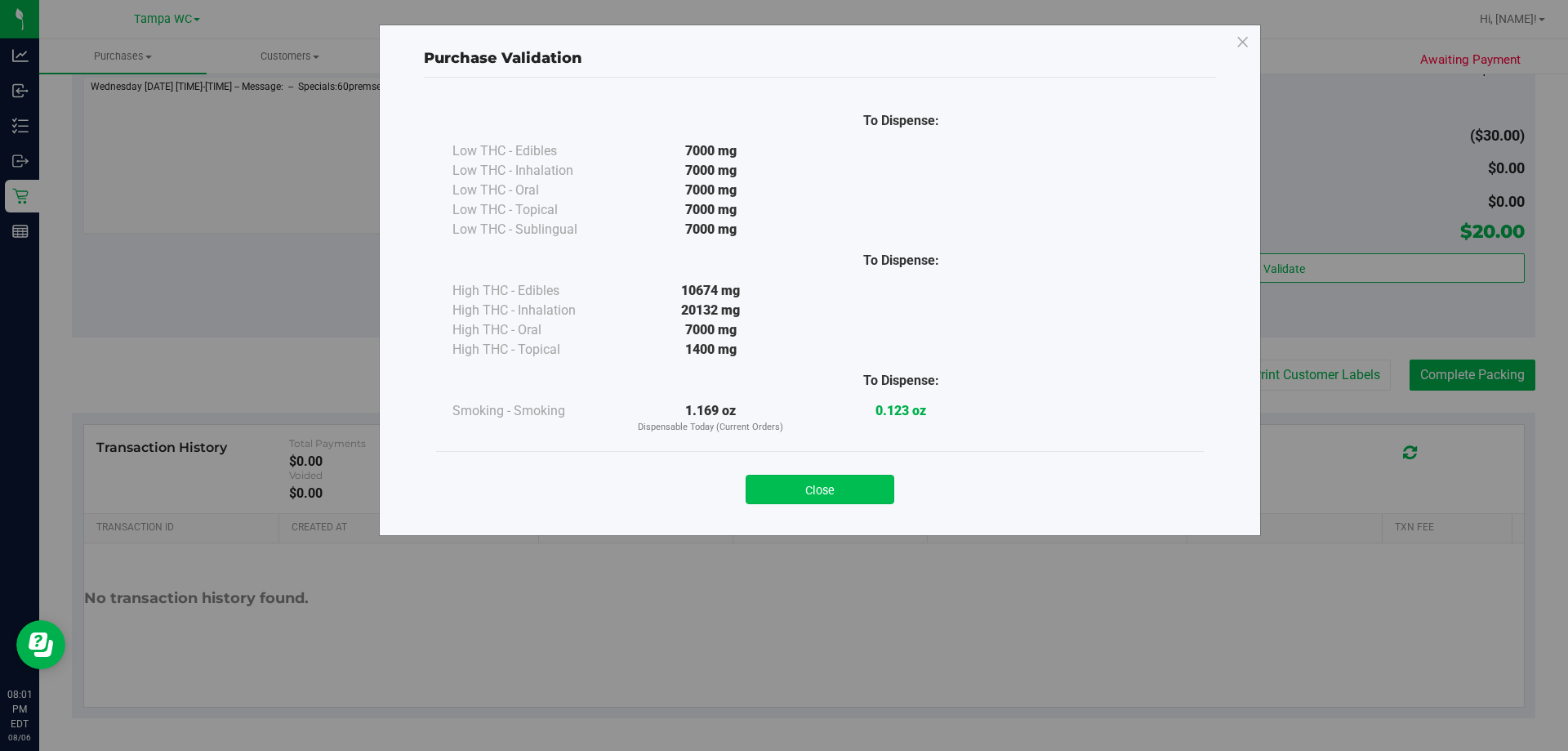 click on "Close" at bounding box center [820, 489] 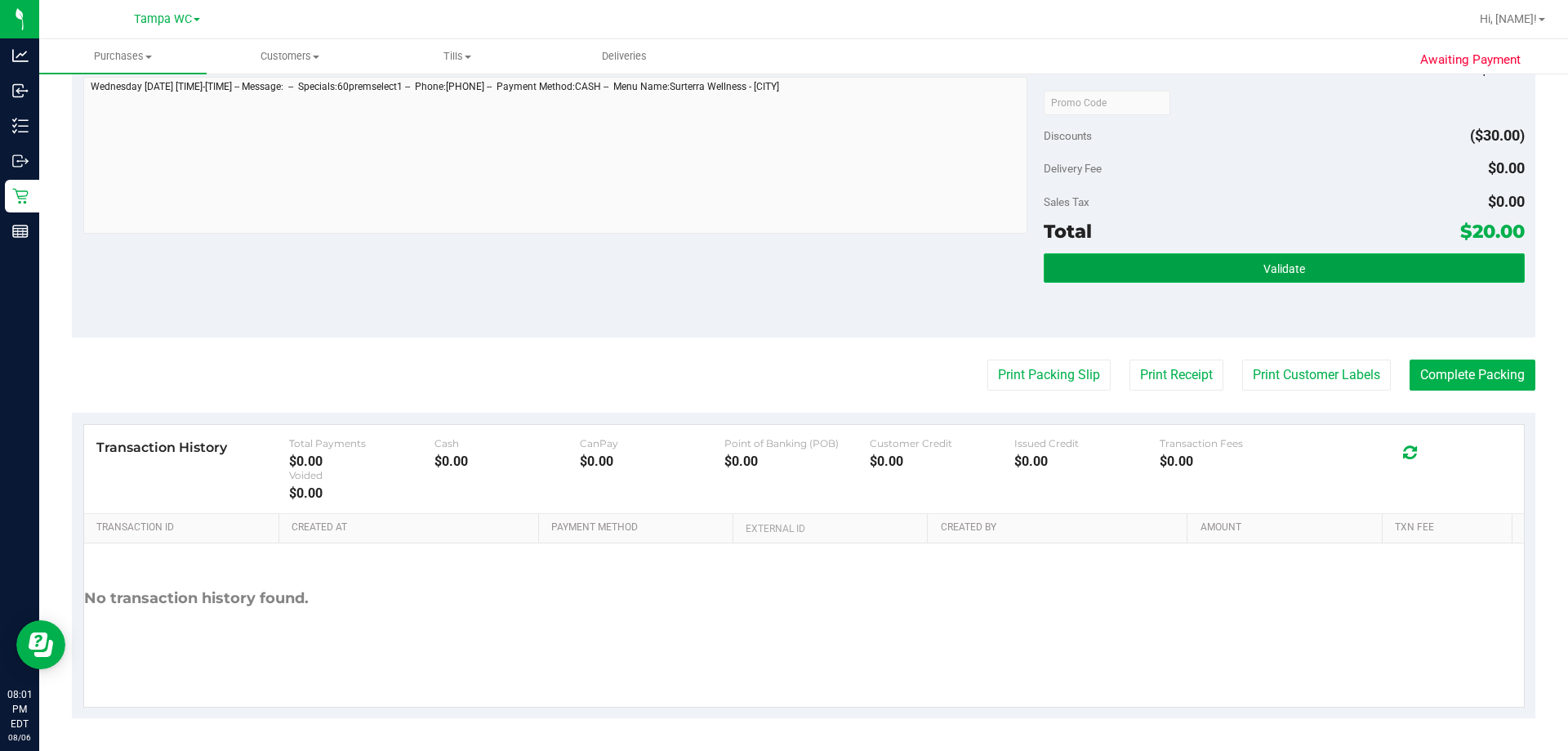 click on "Validate" at bounding box center [1284, 268] 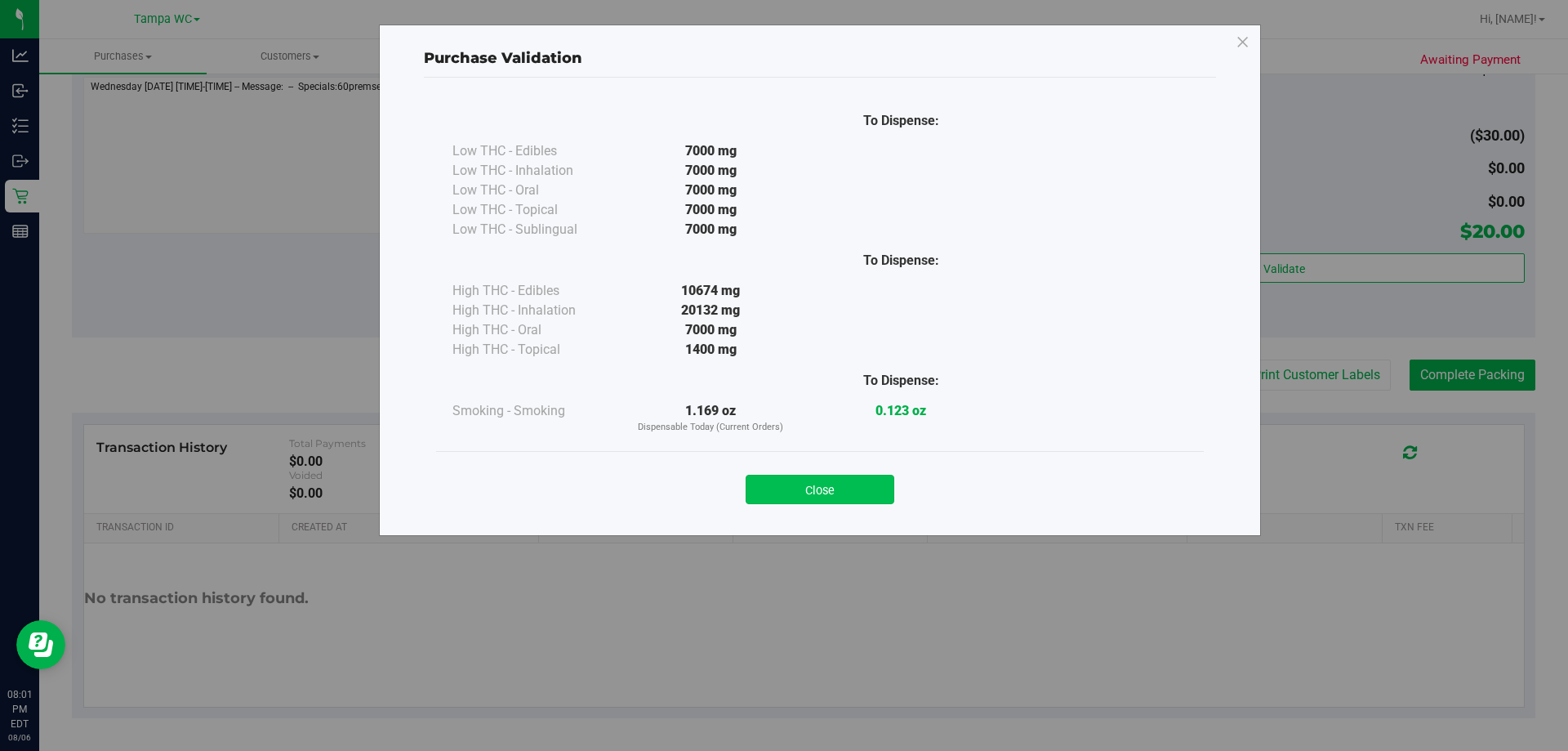 click on "Close" at bounding box center (820, 489) 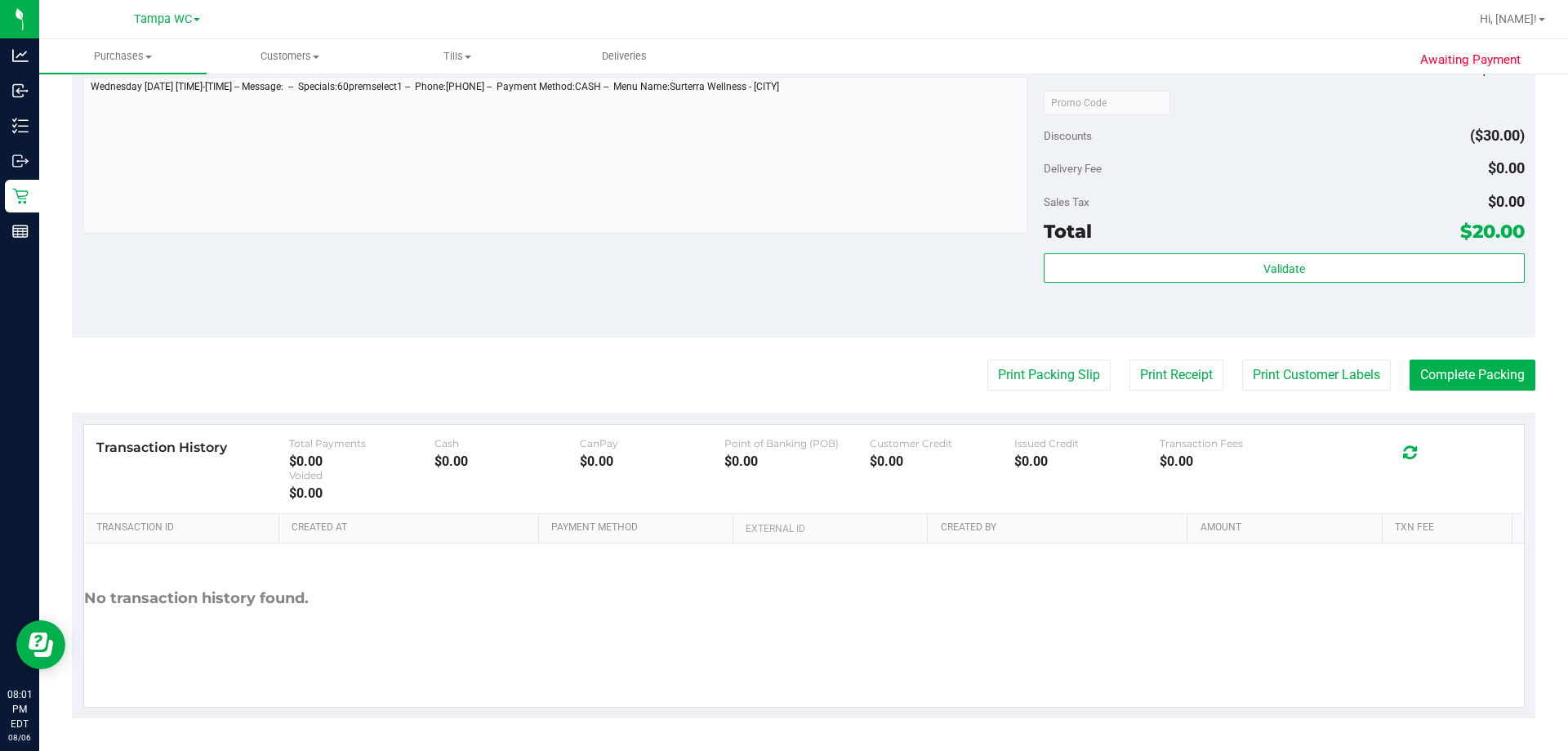 scroll, scrollTop: 340, scrollLeft: 0, axis: vertical 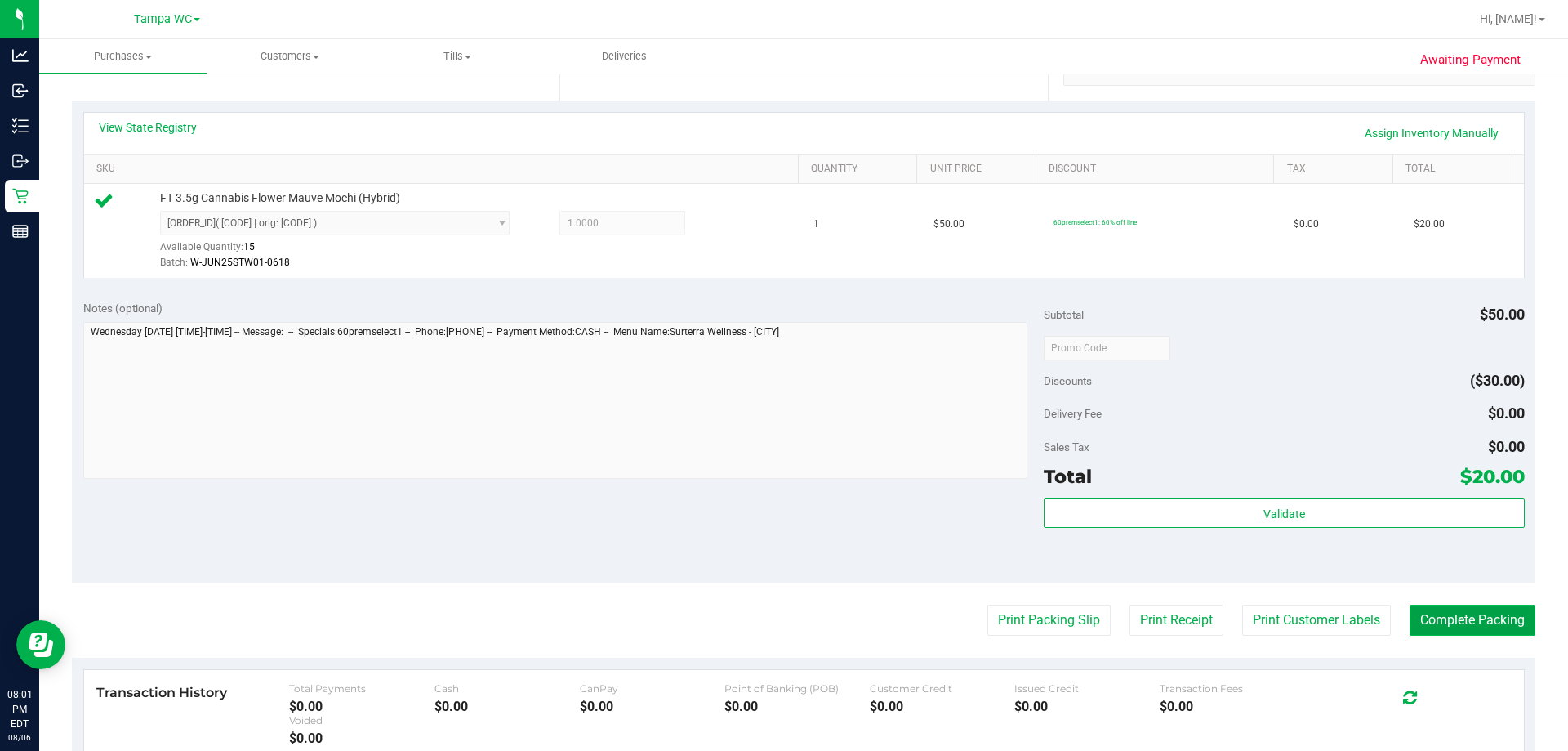 click on "Complete Packing" at bounding box center (1472, 620) 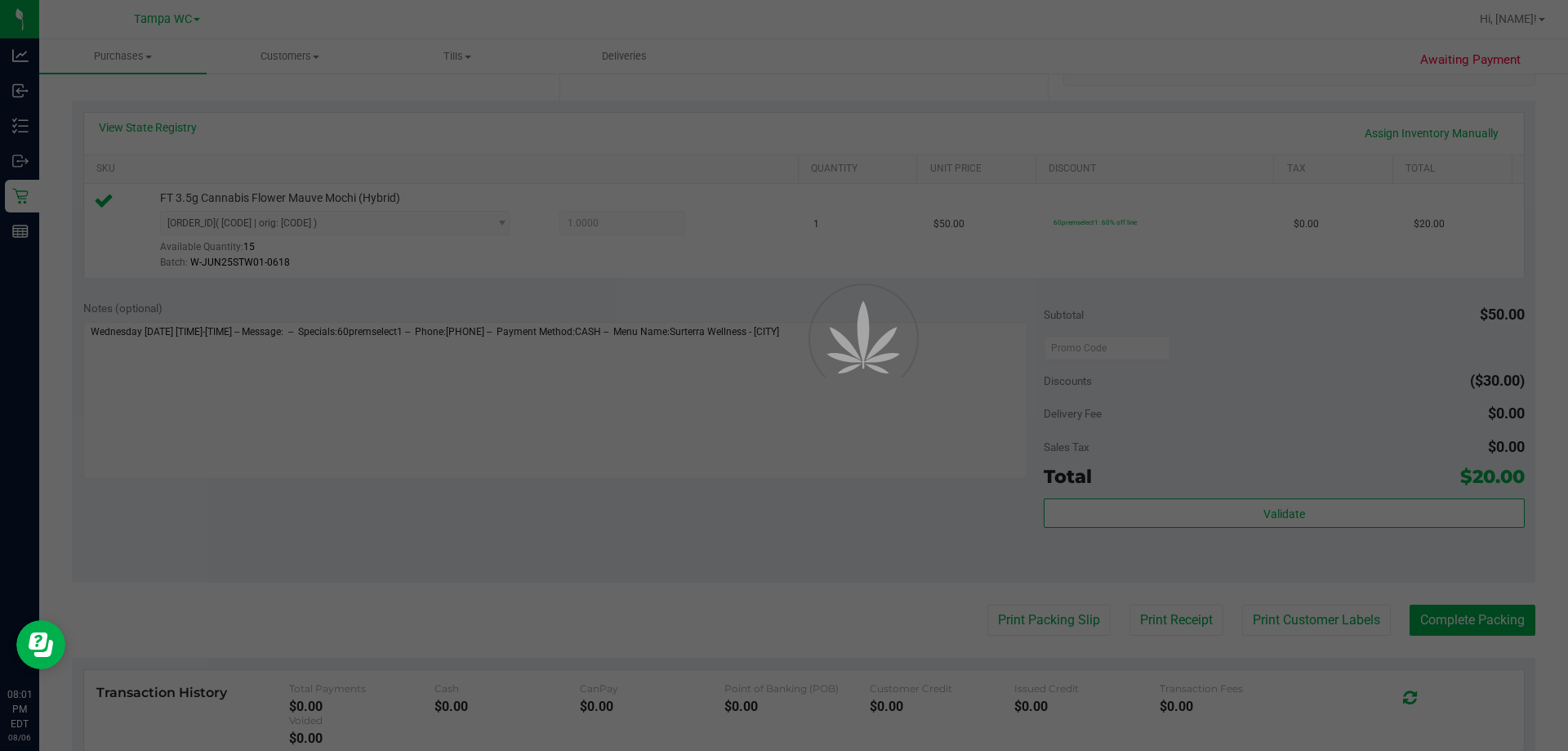 scroll, scrollTop: 0, scrollLeft: 0, axis: both 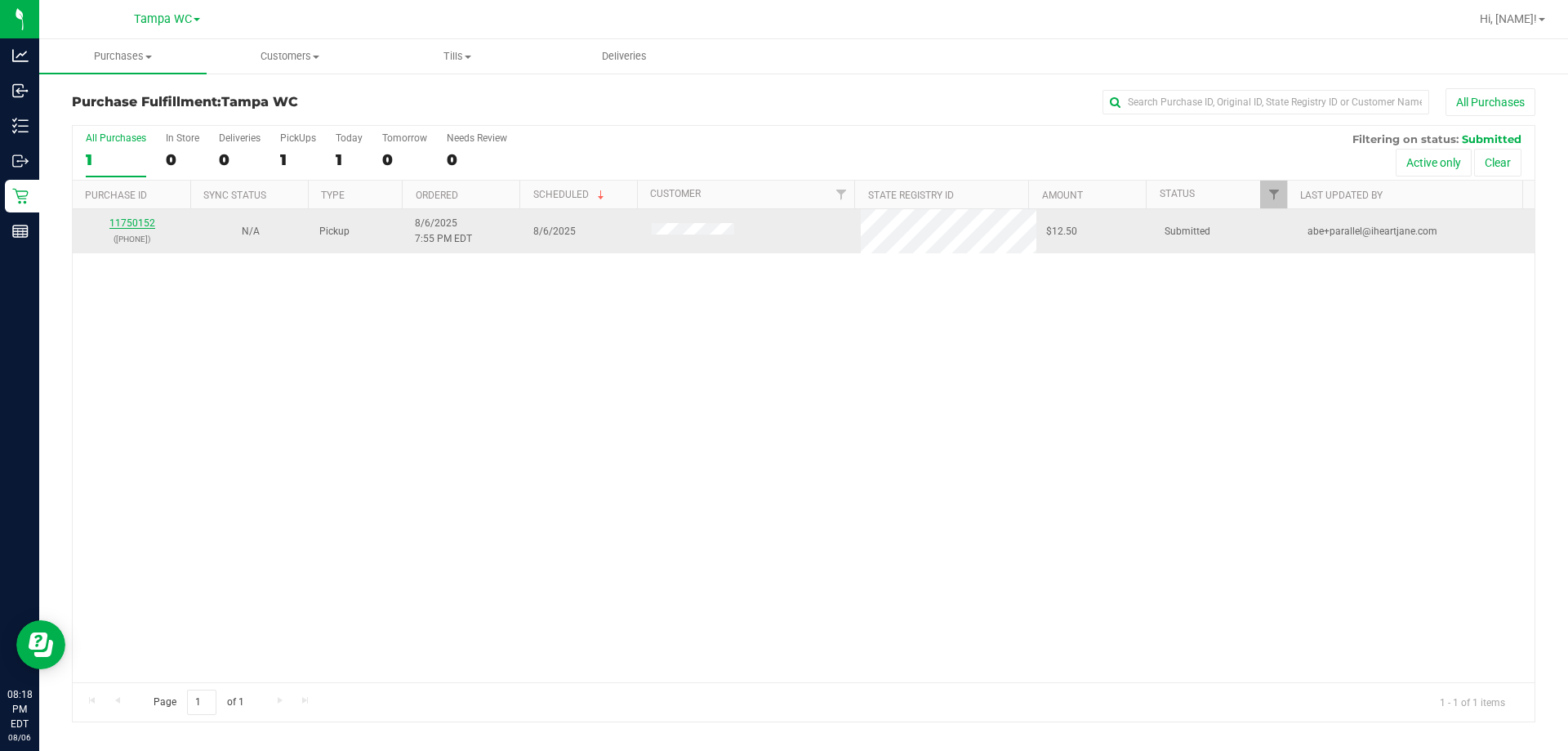 click on "[NUMBER]" at bounding box center [132, 223] 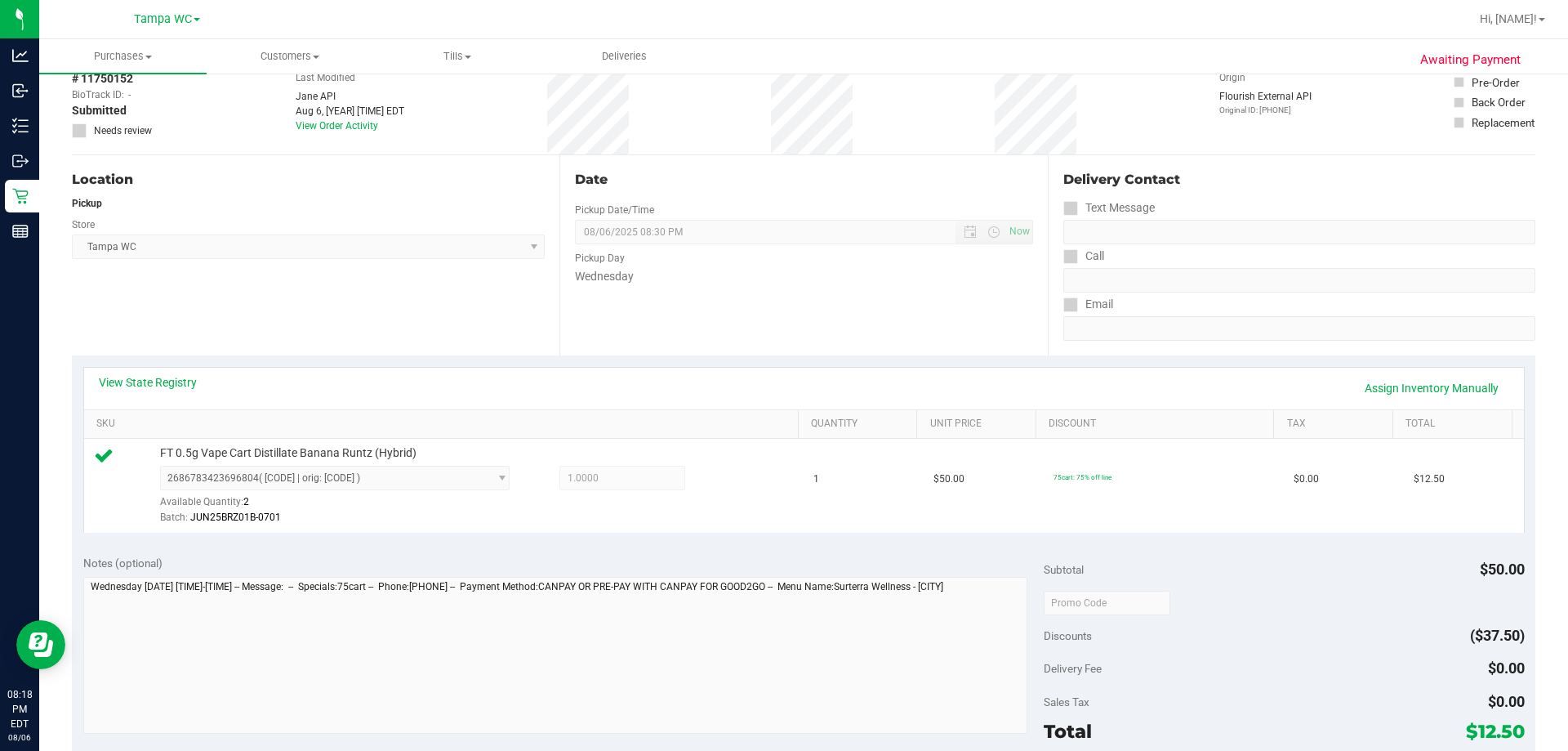 scroll, scrollTop: 245, scrollLeft: 0, axis: vertical 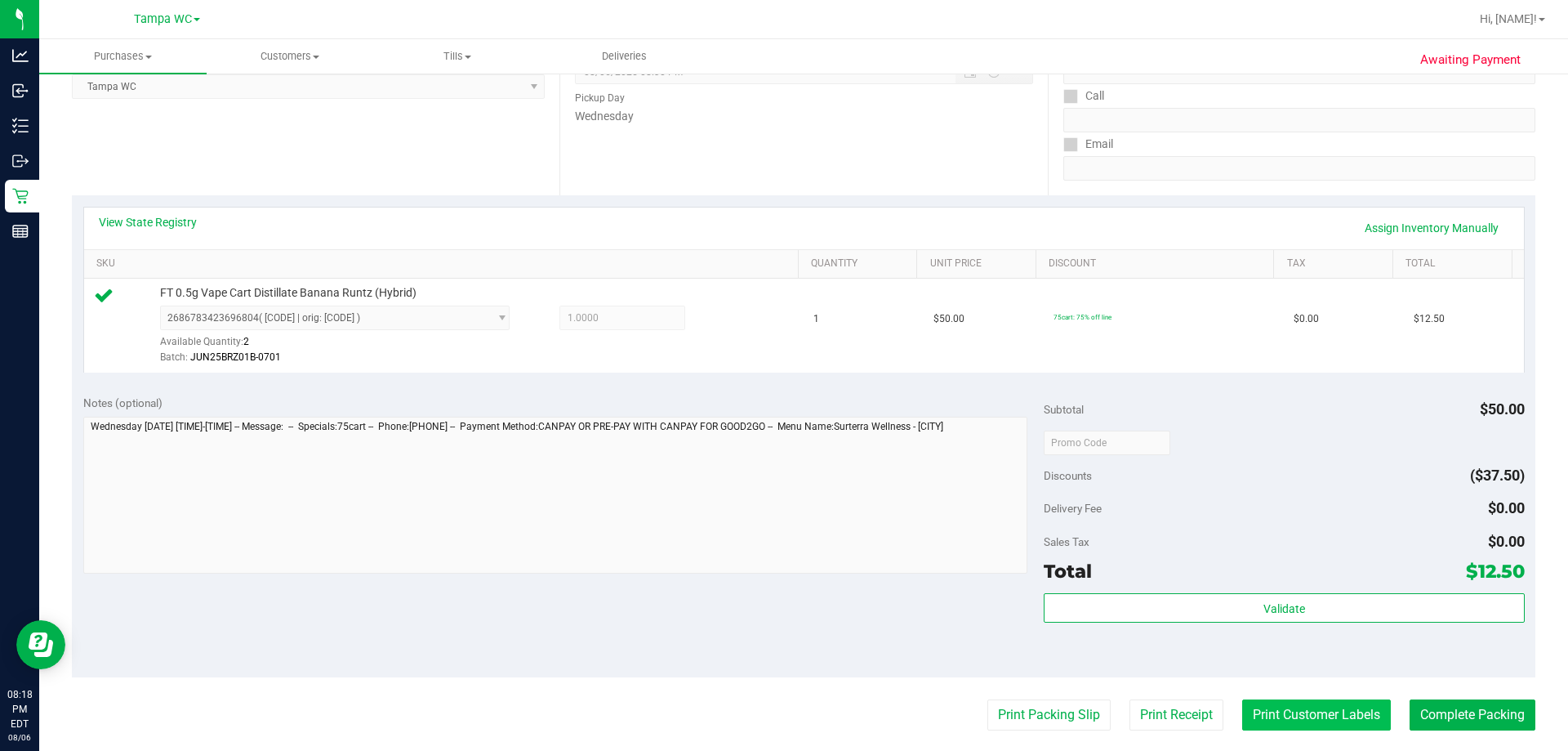 click on "Print Customer Labels" at bounding box center (1316, 715) 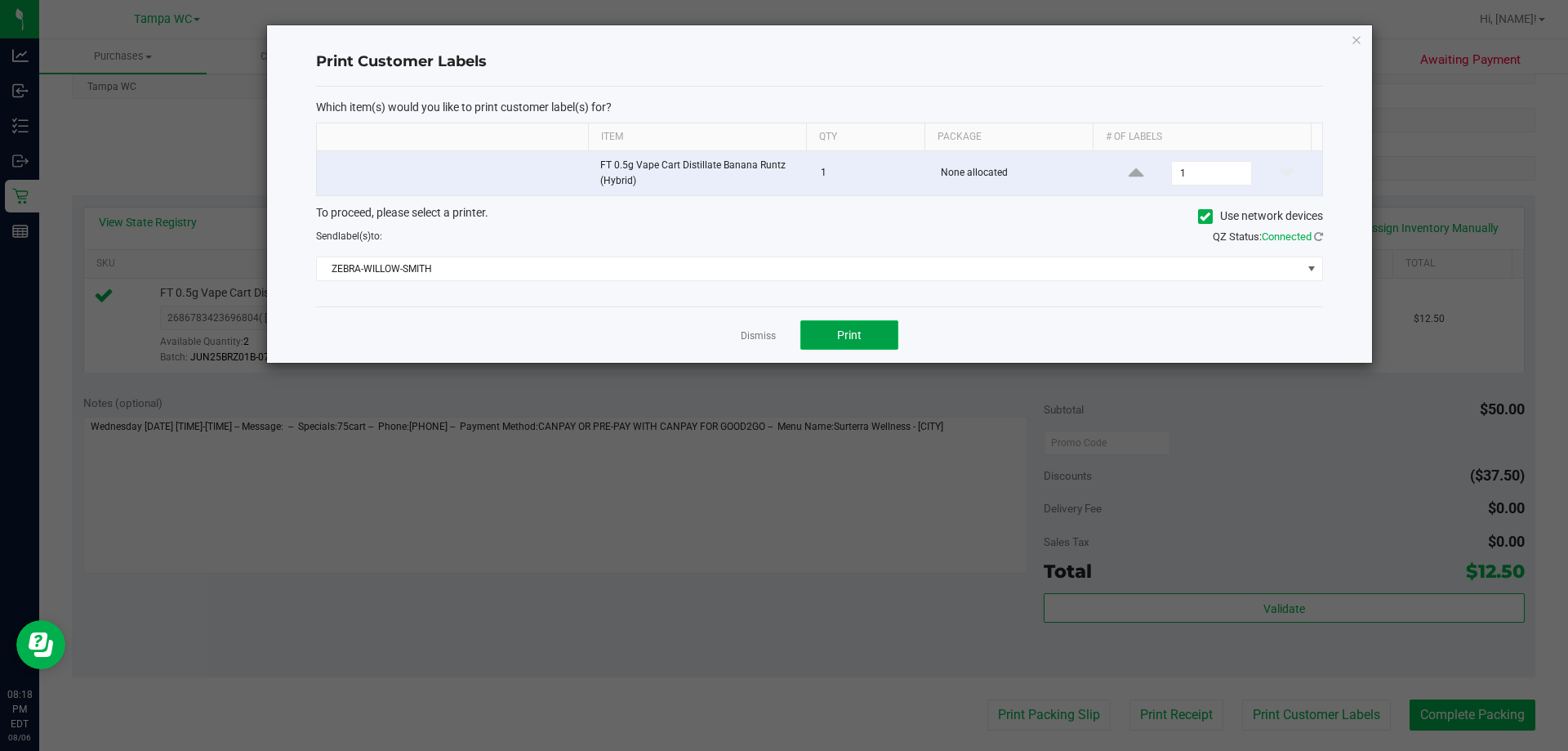 click on "Print" 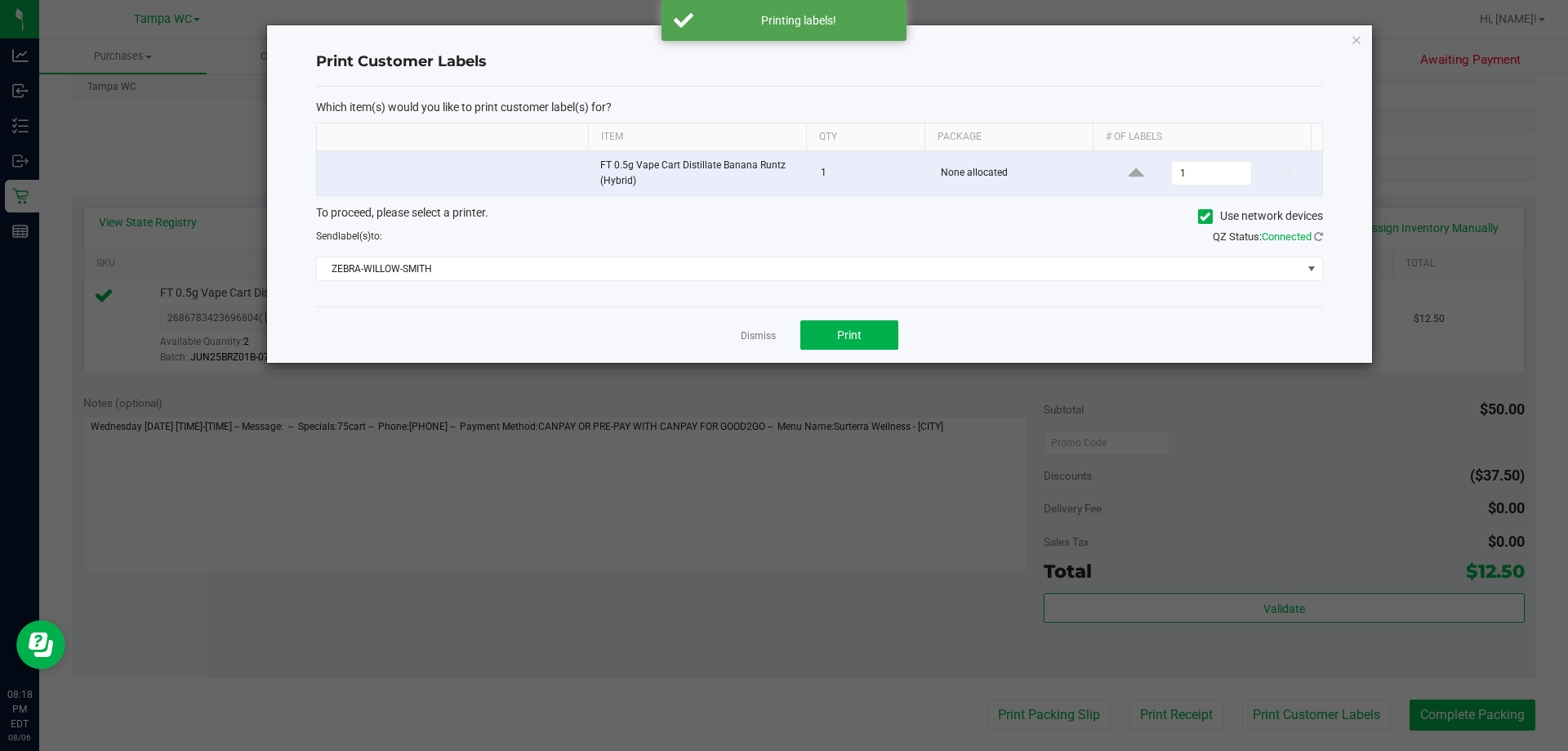 click on "Dismiss   Print" 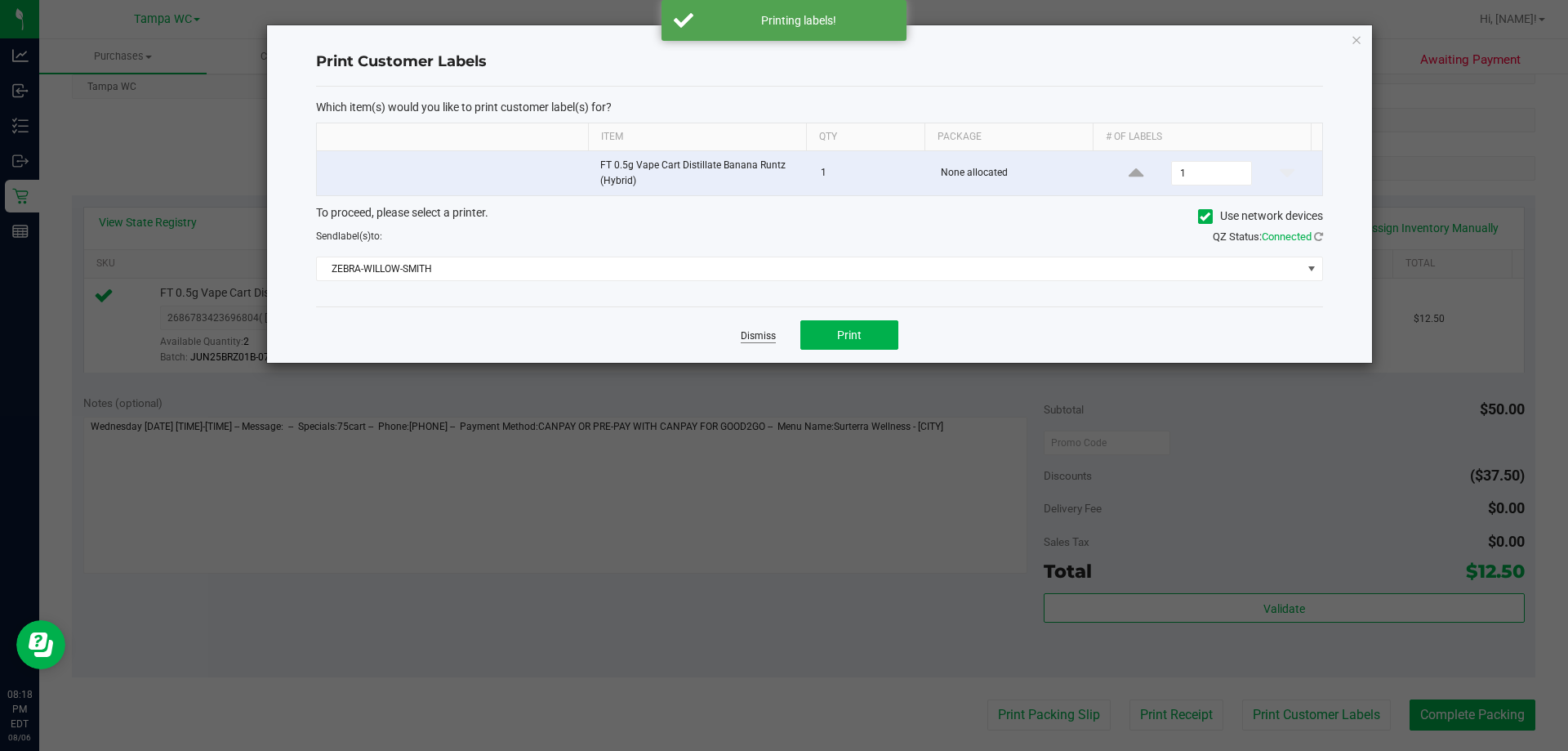 click on "Dismiss" 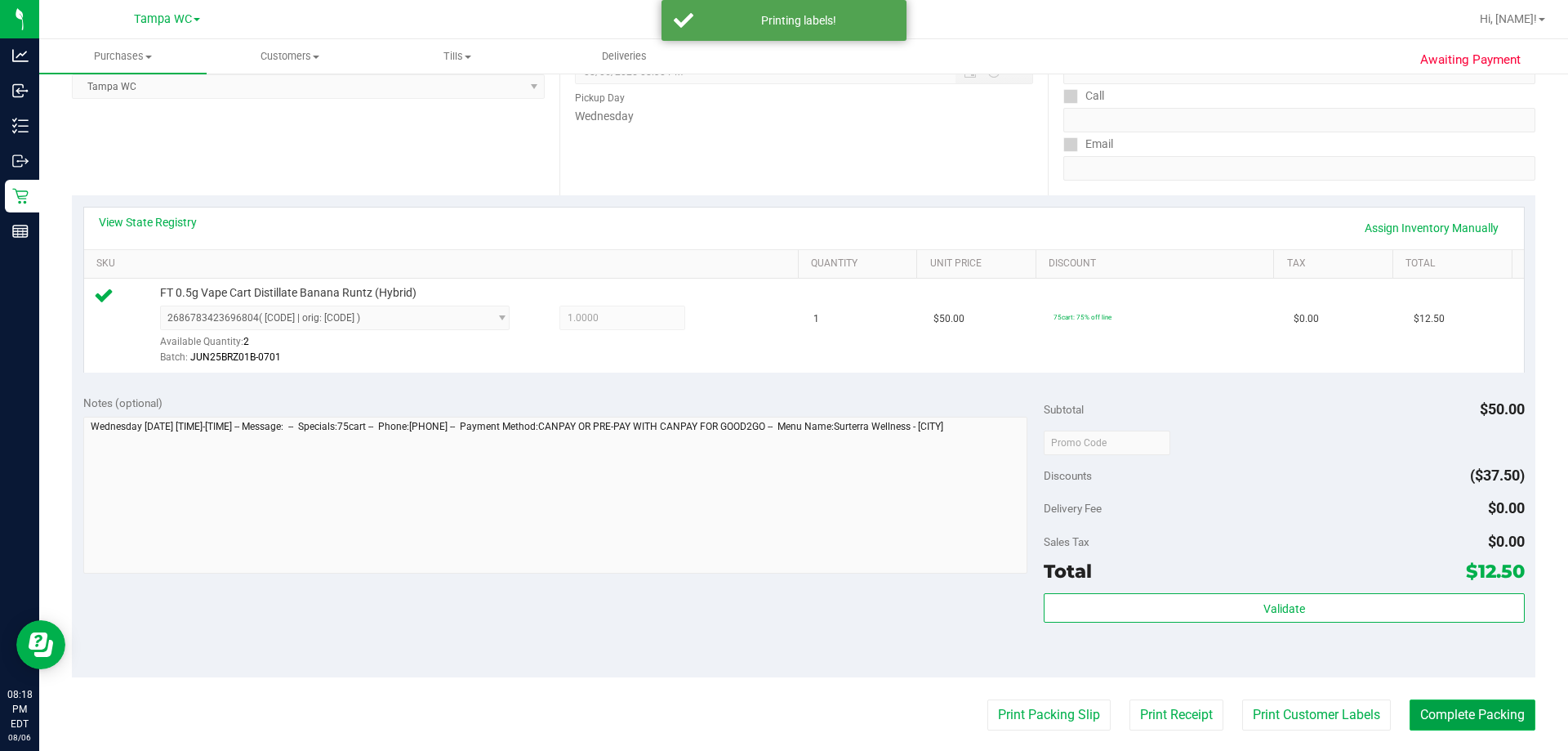 click on "Complete Packing" at bounding box center (1472, 715) 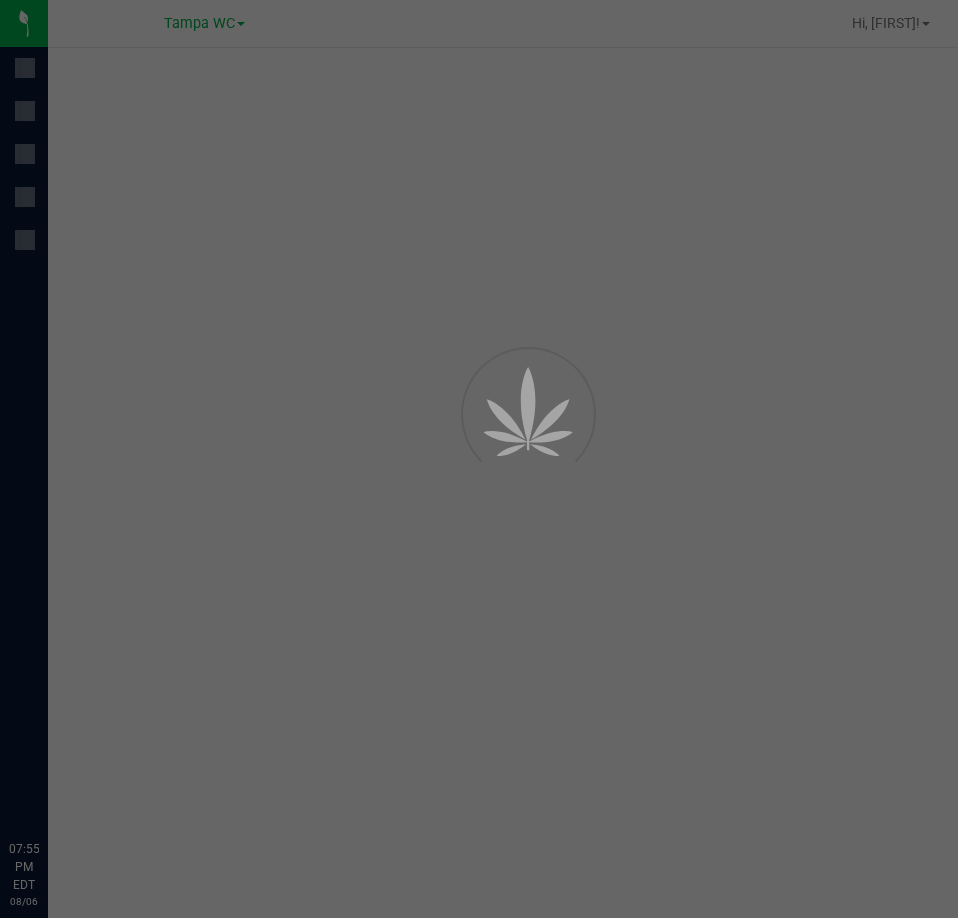 scroll, scrollTop: 0, scrollLeft: 0, axis: both 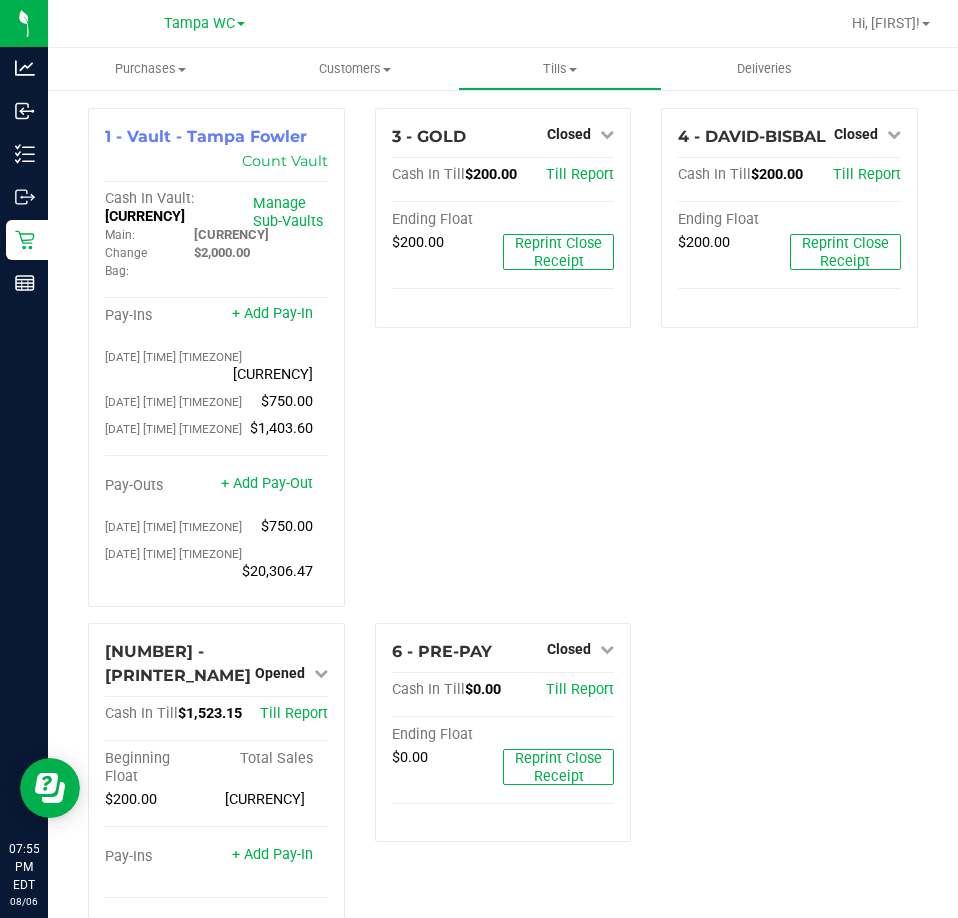 click on "3 - GOLD  Closed  Open Till   Cash In Till   $200.00   Till Report   Ending Float   $200.00       Reprint Close Receipt" at bounding box center (503, 365) 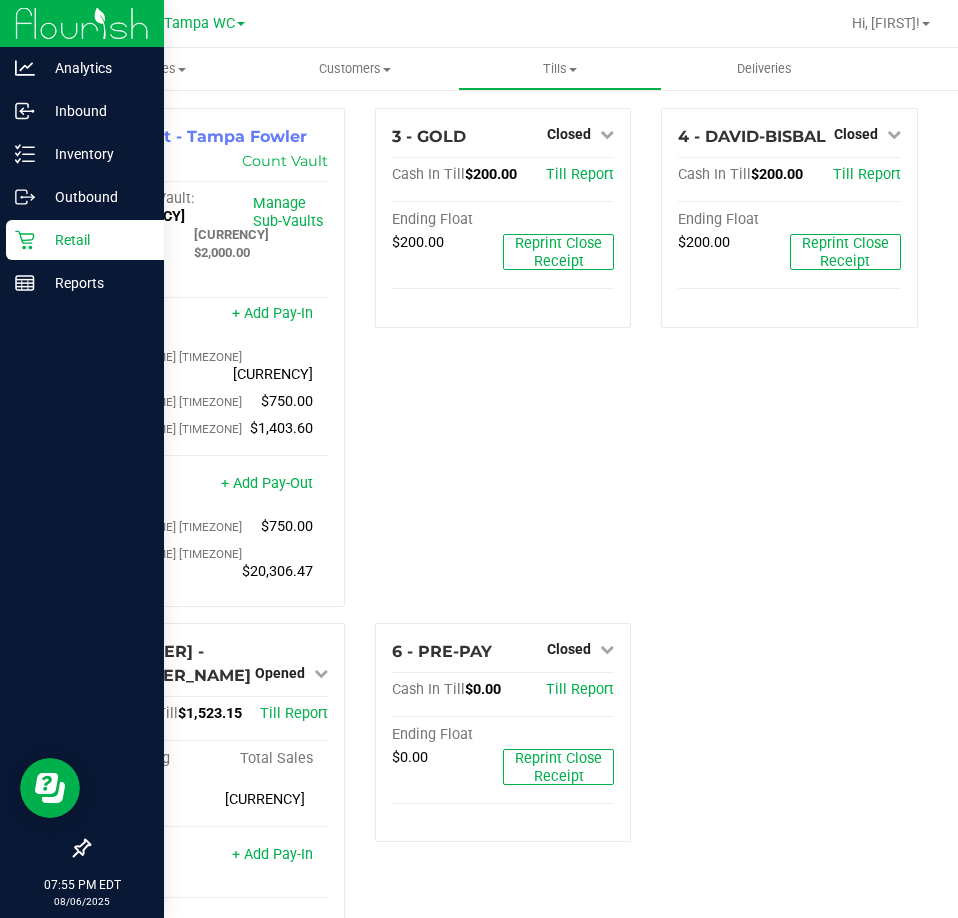 click 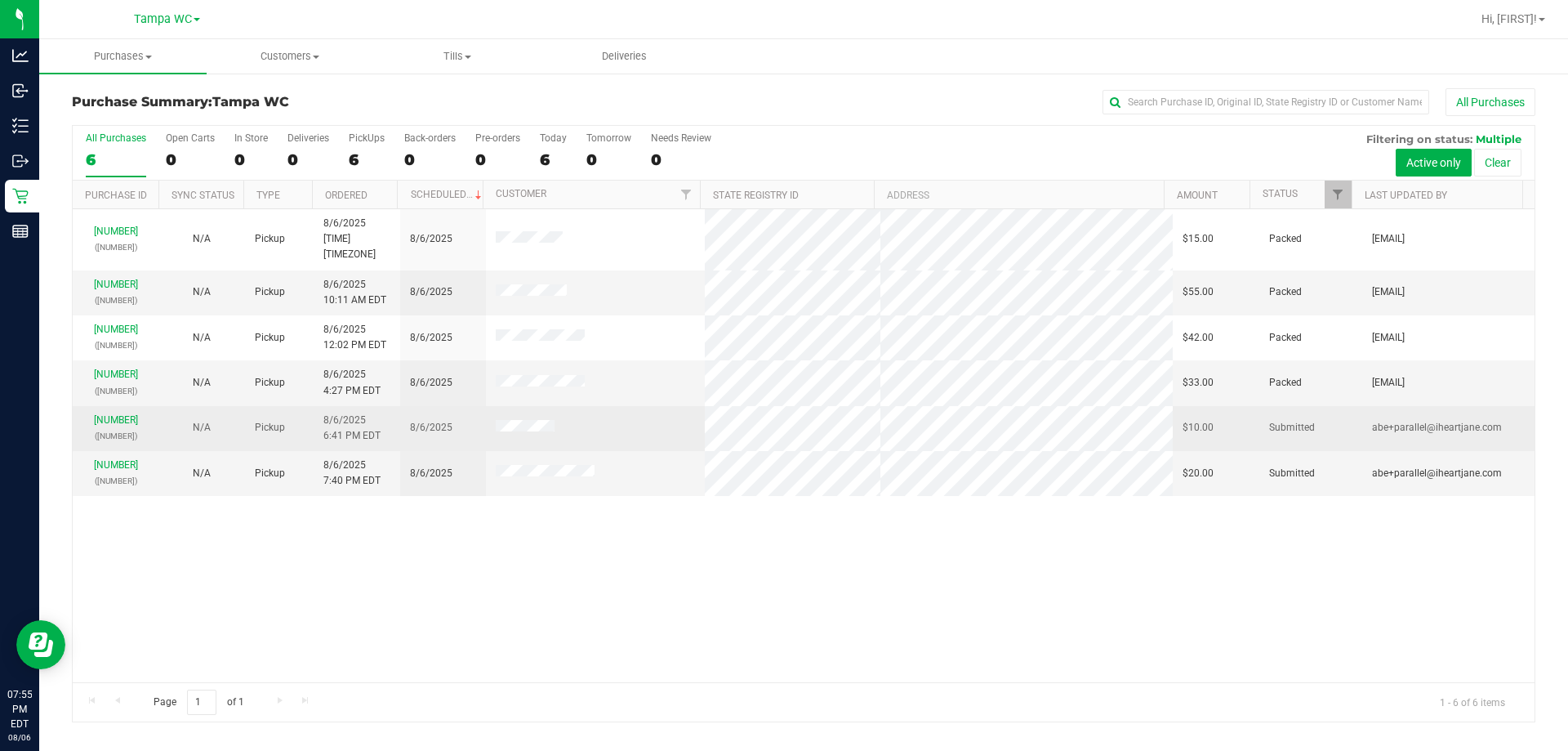 click on "[NUMBER]
([NUMBER])" at bounding box center (115, 428) 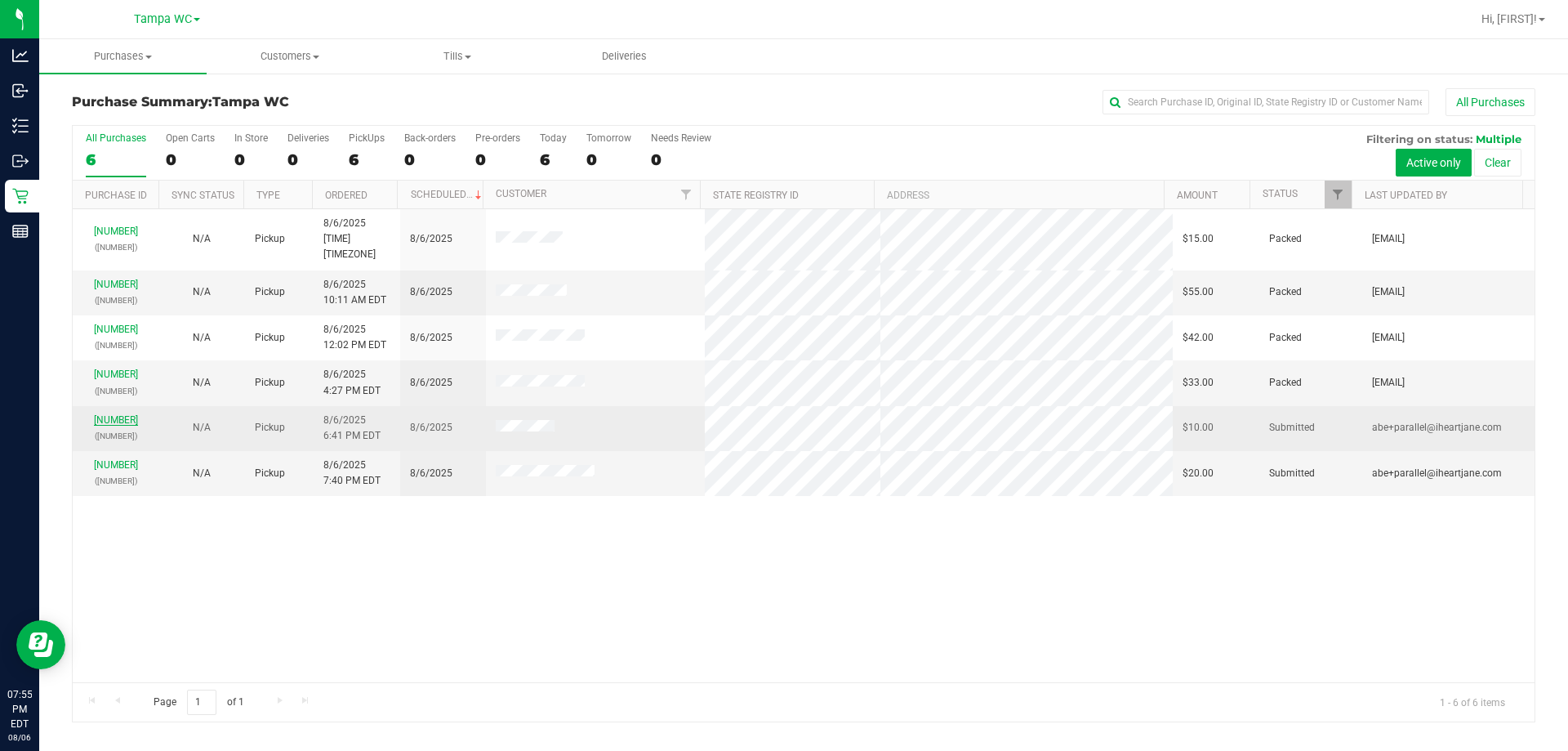 click on "[NUMBER]" at bounding box center [116, 420] 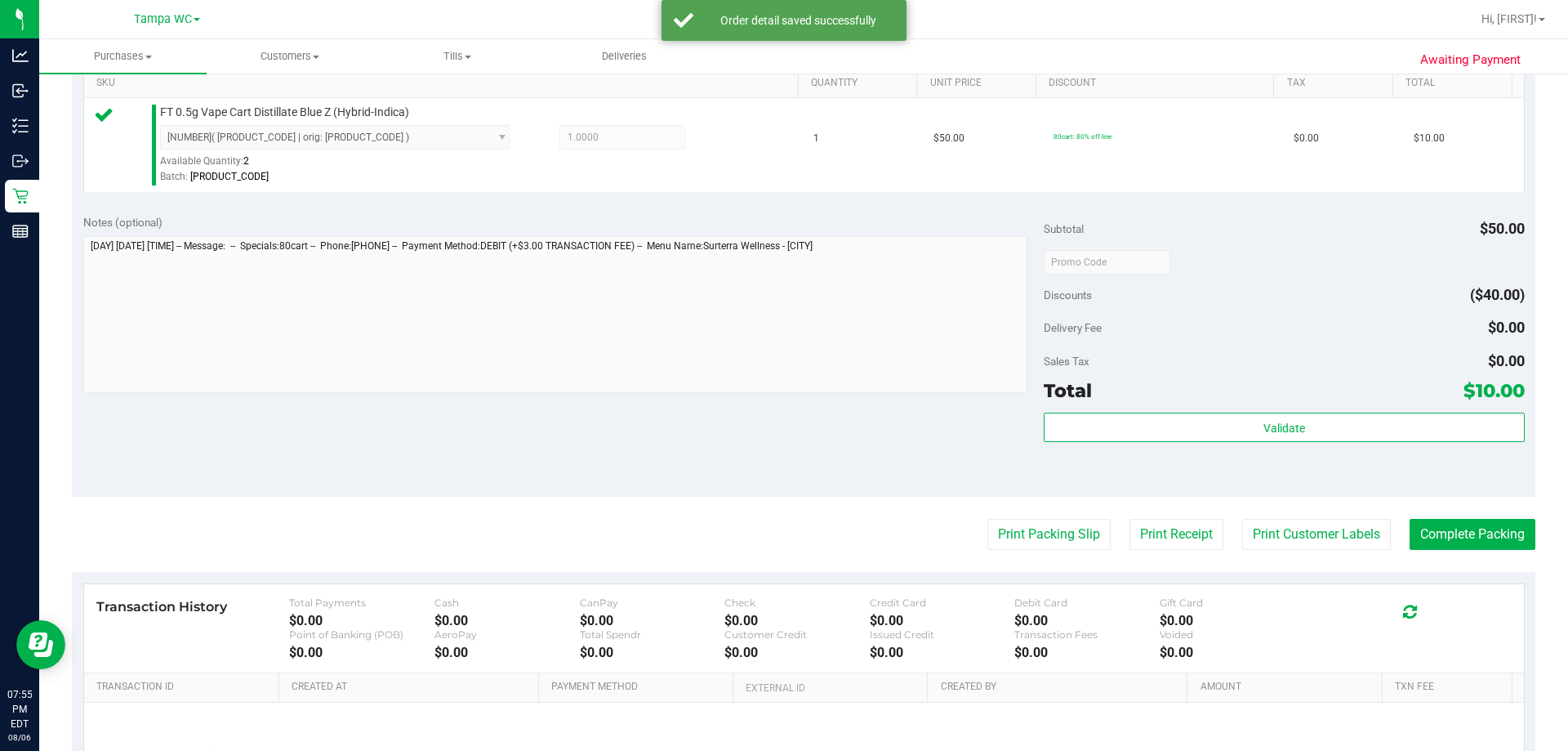 scroll, scrollTop: 490, scrollLeft: 0, axis: vertical 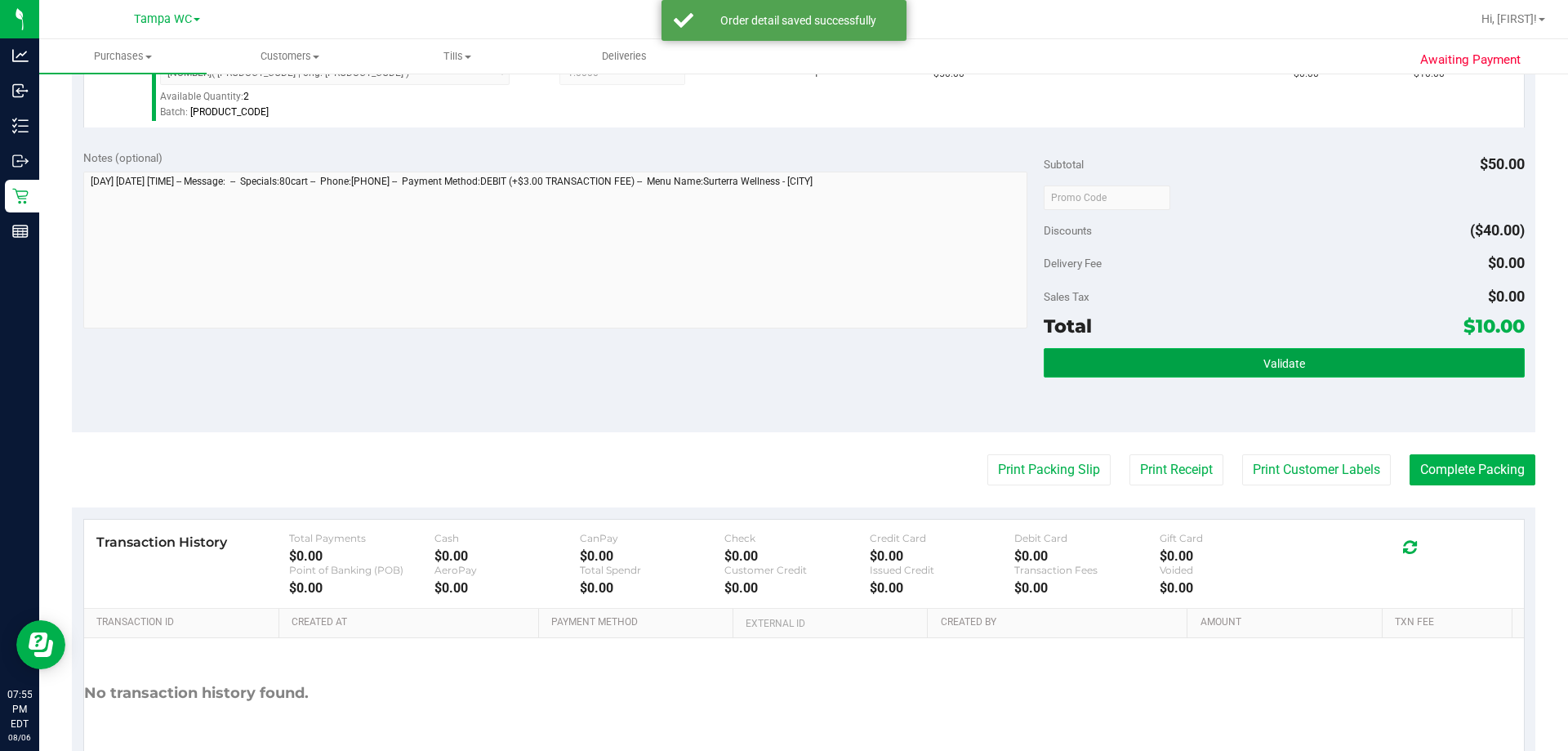 click on "Validate" at bounding box center [1284, 363] 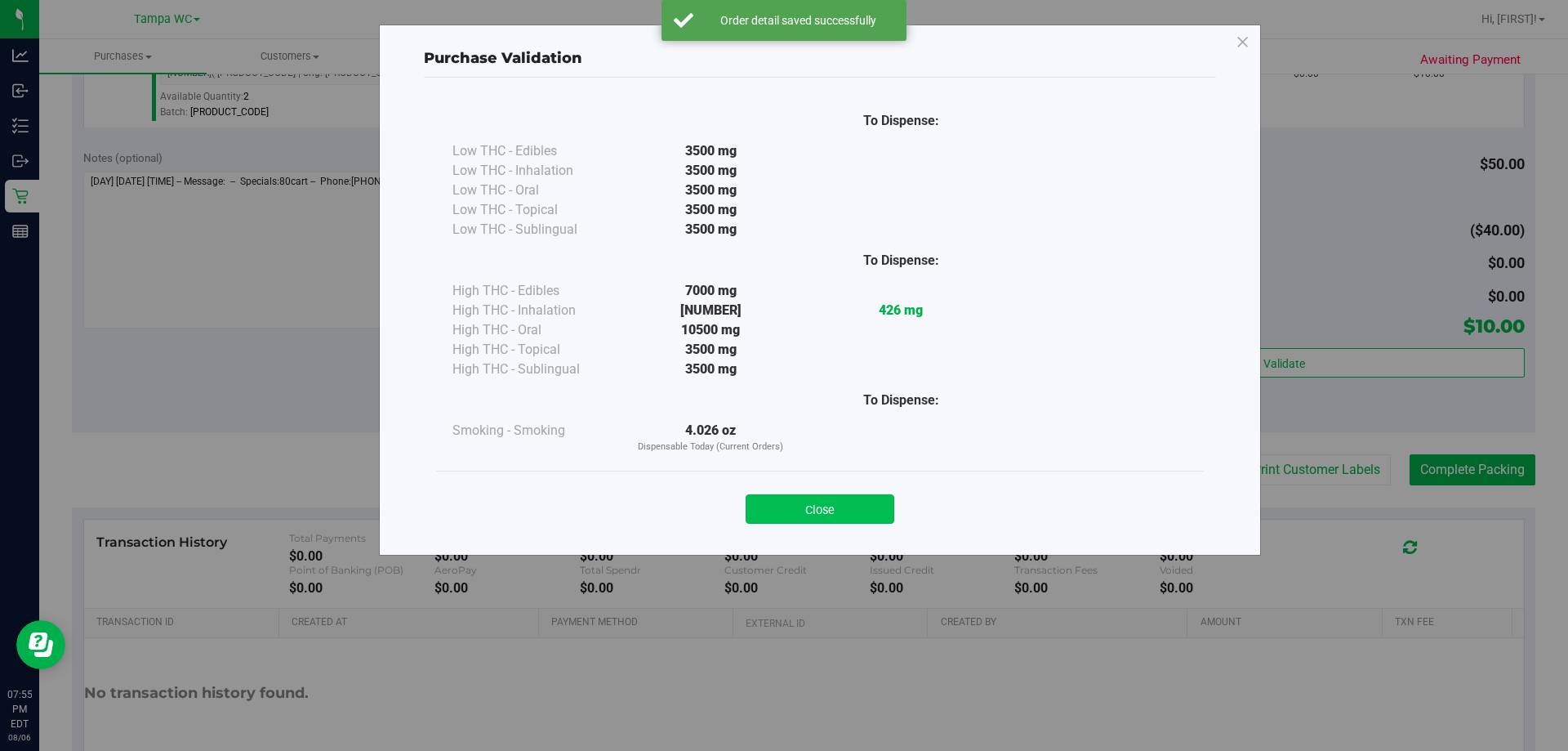 click on "Close" at bounding box center [820, 509] 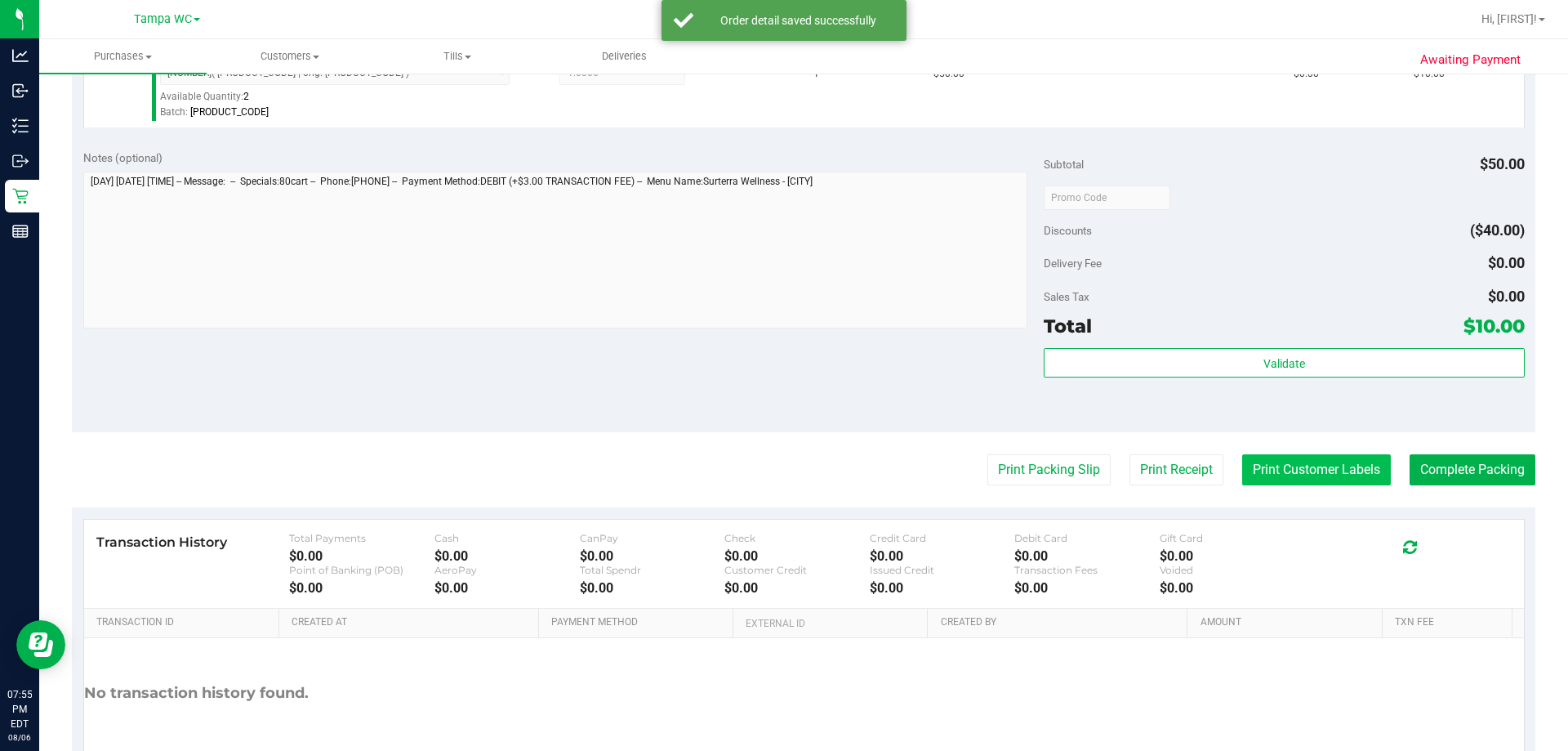 click on "Print Customer Labels" at bounding box center (1316, 470) 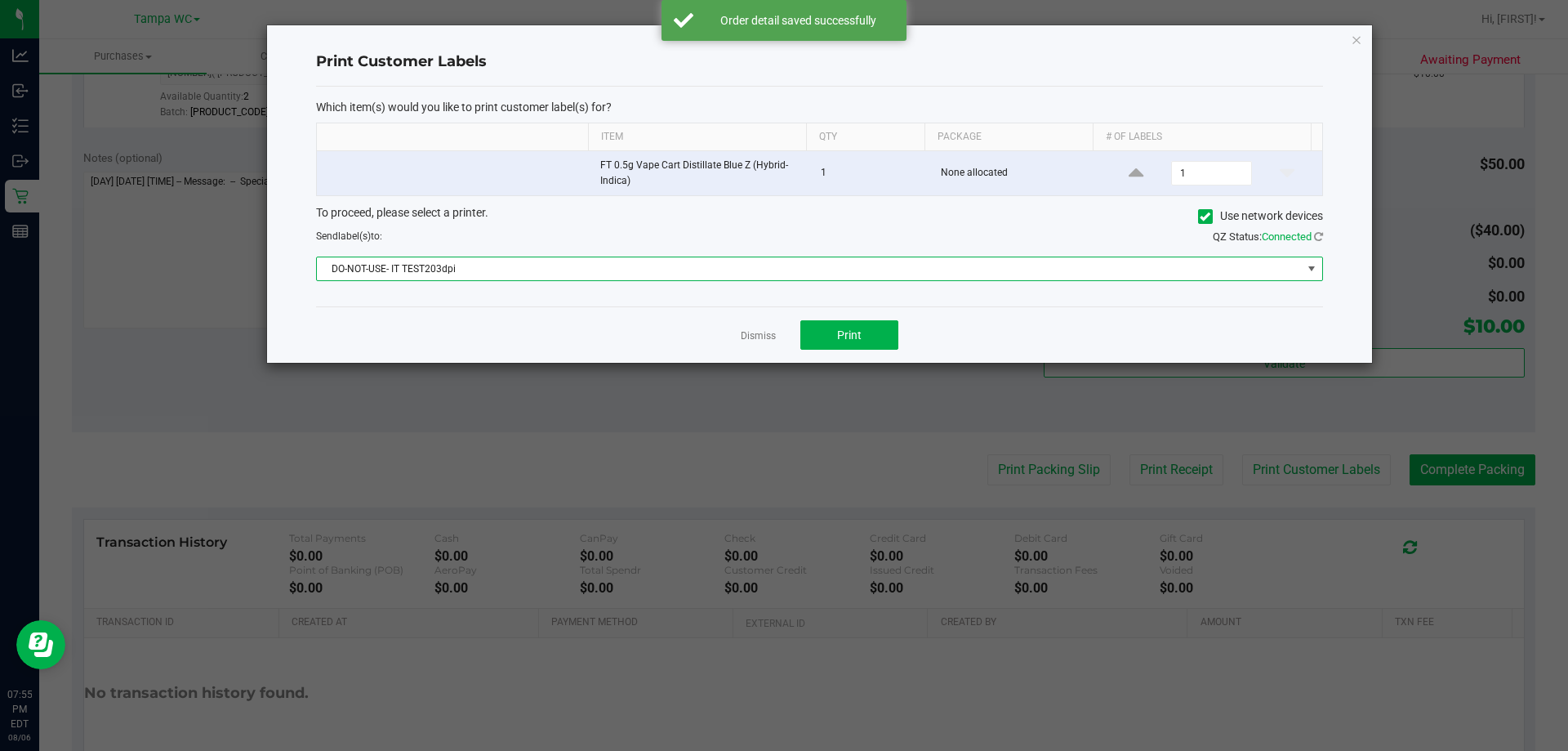 click on "DO-NOT-USE- IT TEST203dpi" at bounding box center (809, 269) 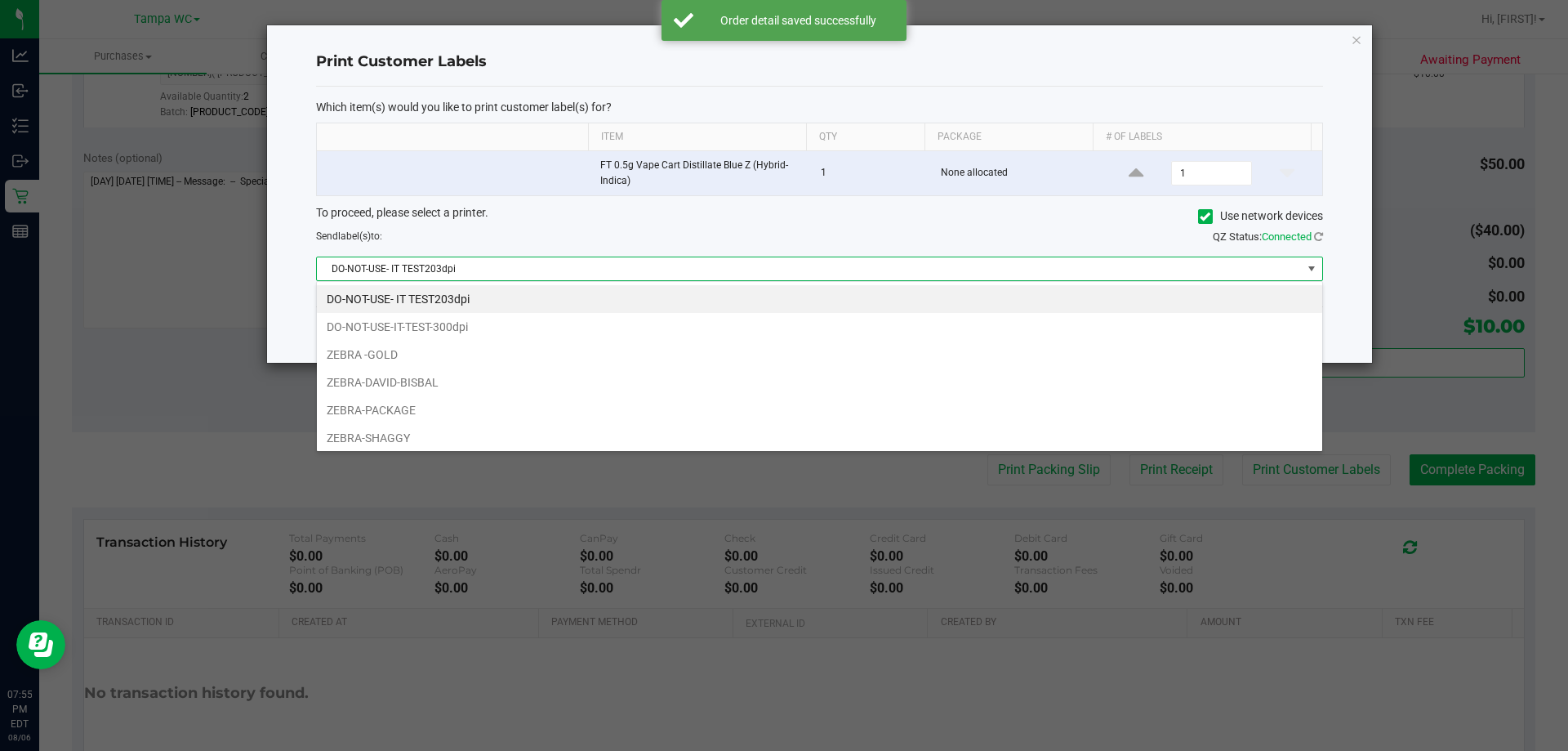 scroll, scrollTop: 81695, scrollLeft: 80660, axis: both 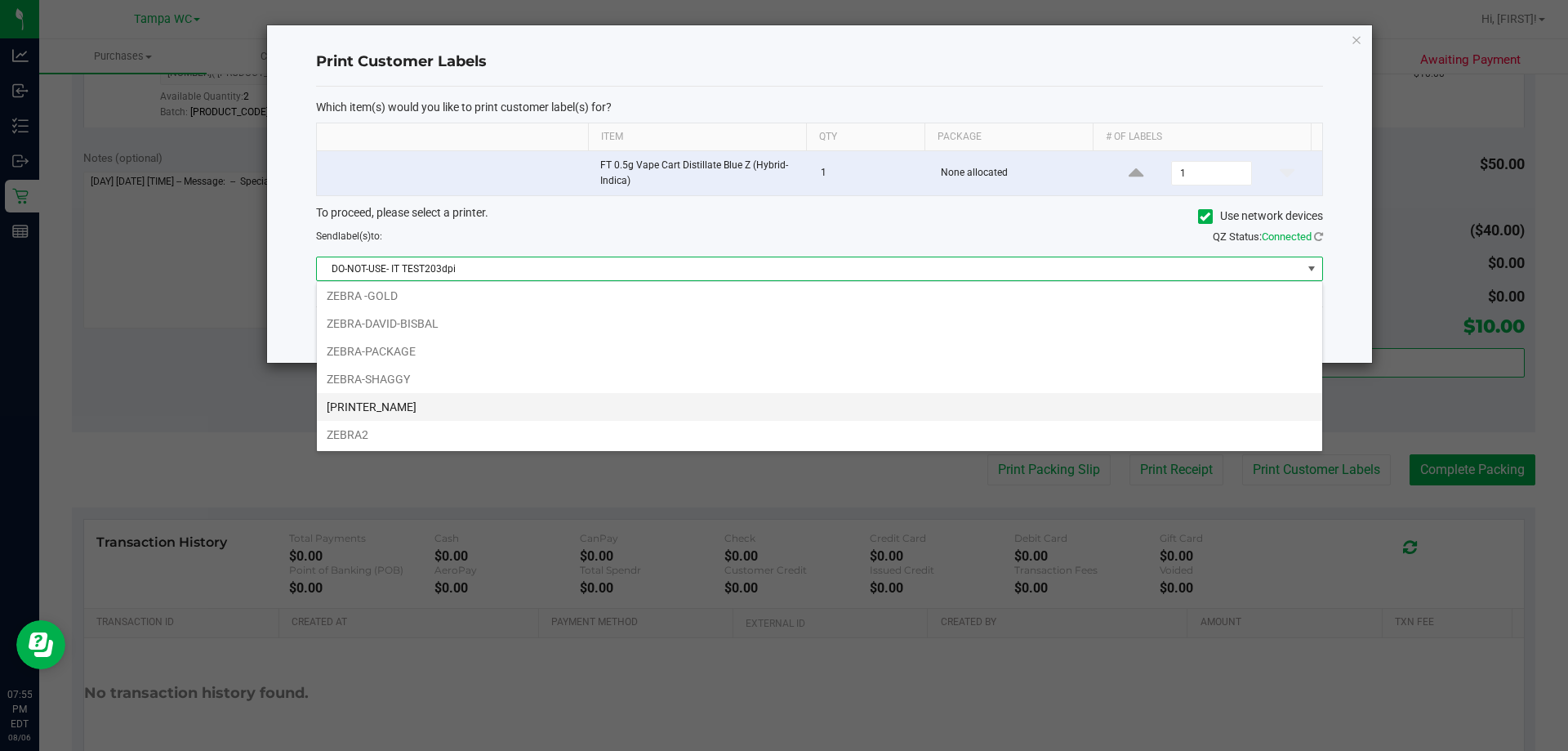 click on "[PRINTER_NAME]" at bounding box center [819, 407] 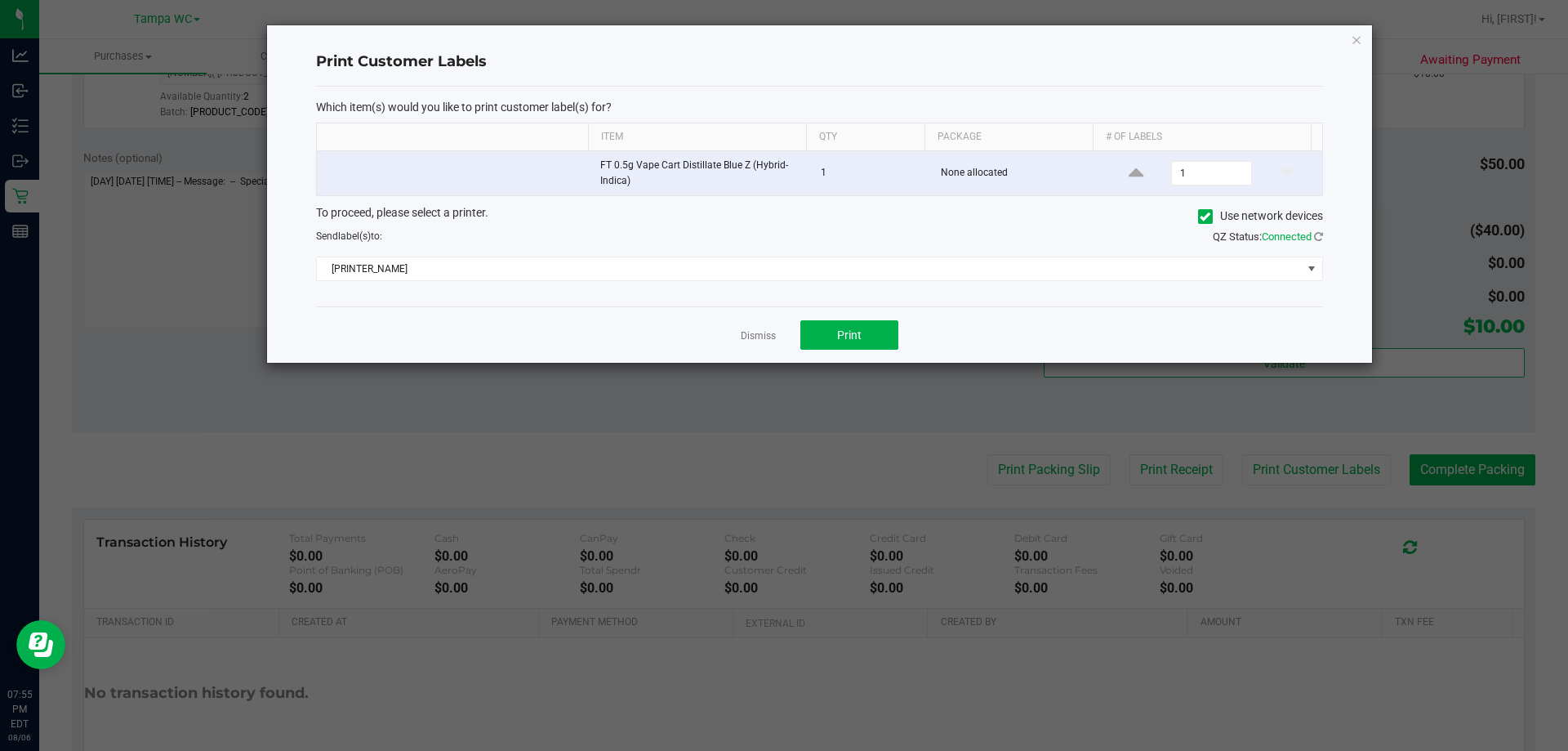 click on "Dismiss   Print" 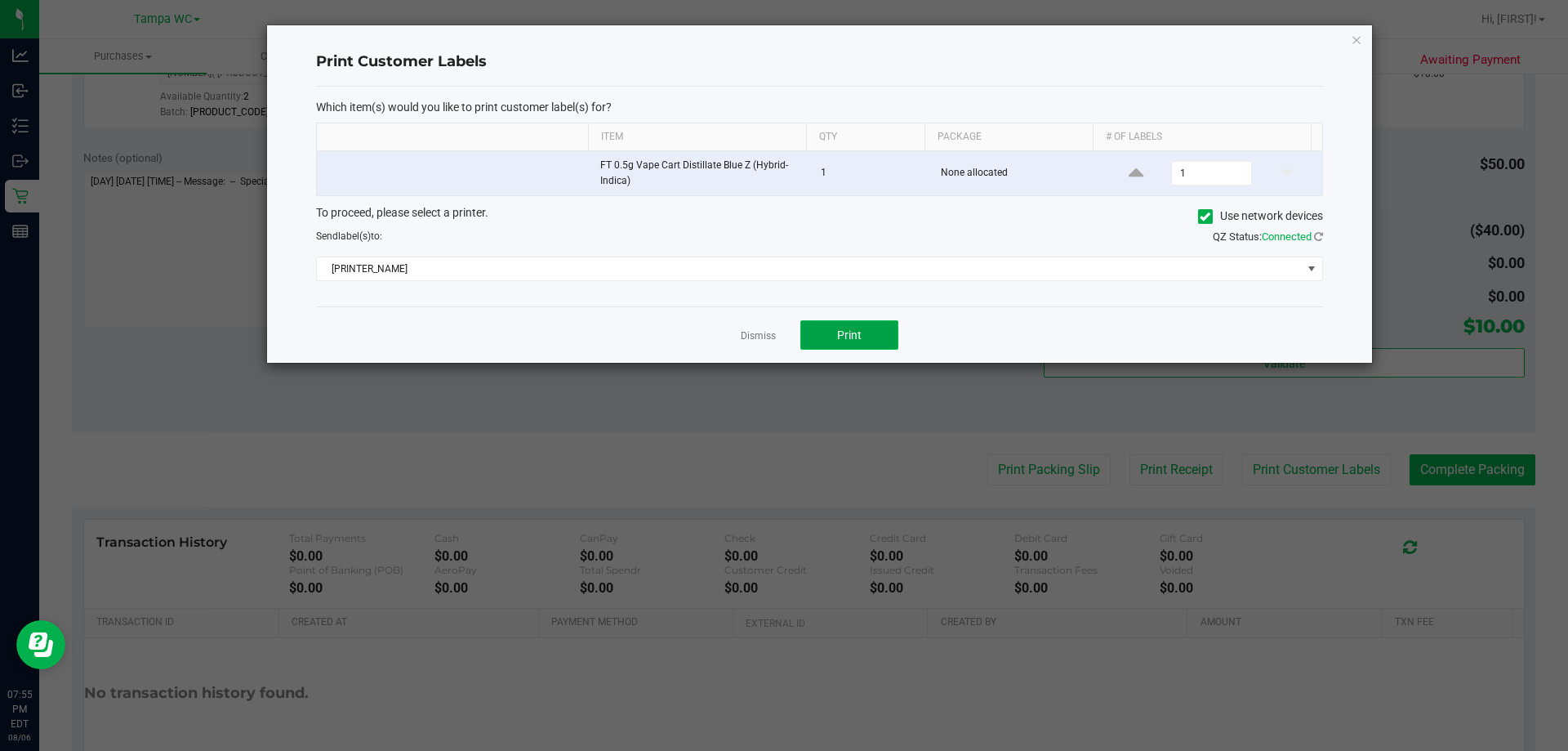 click on "Print" 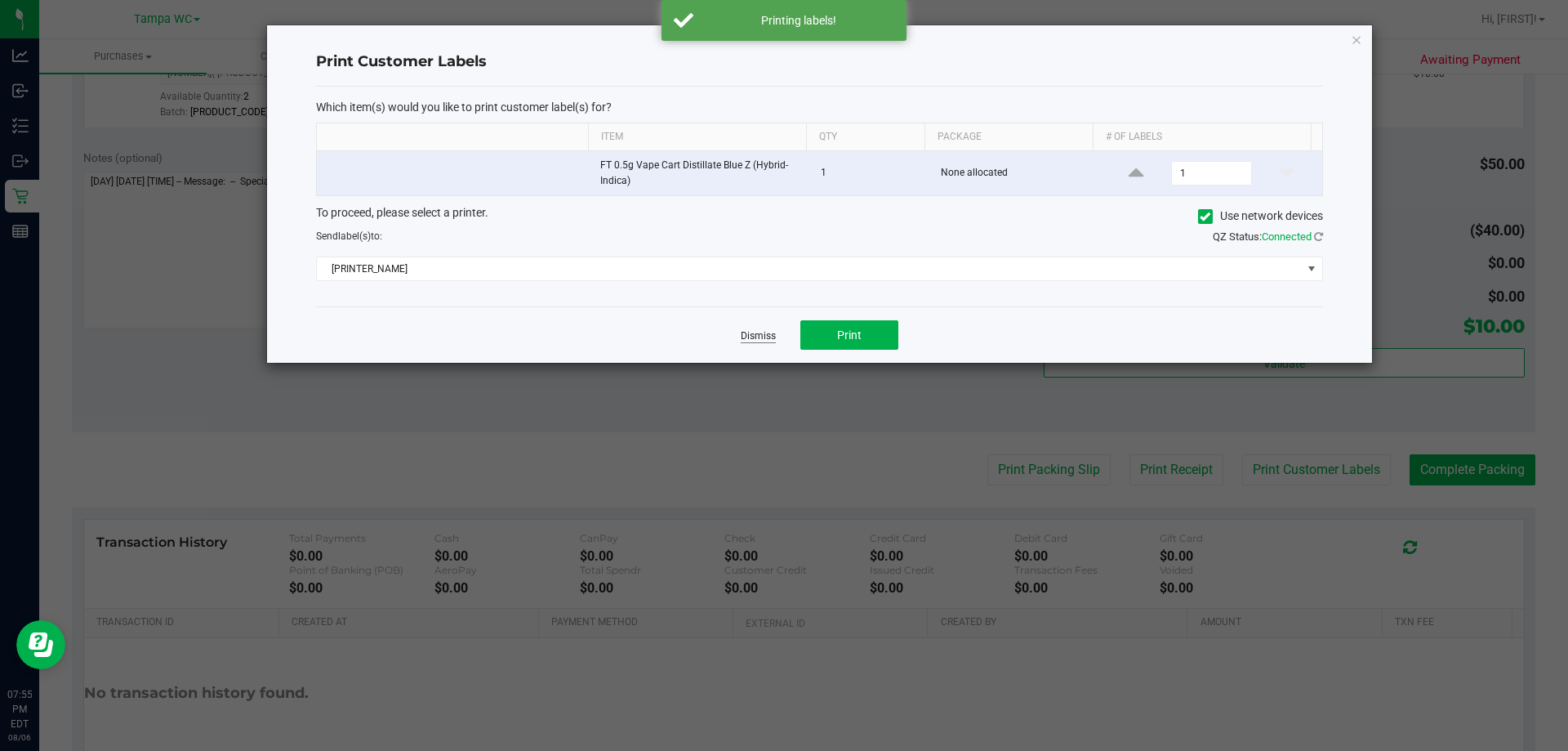 click on "Dismiss" 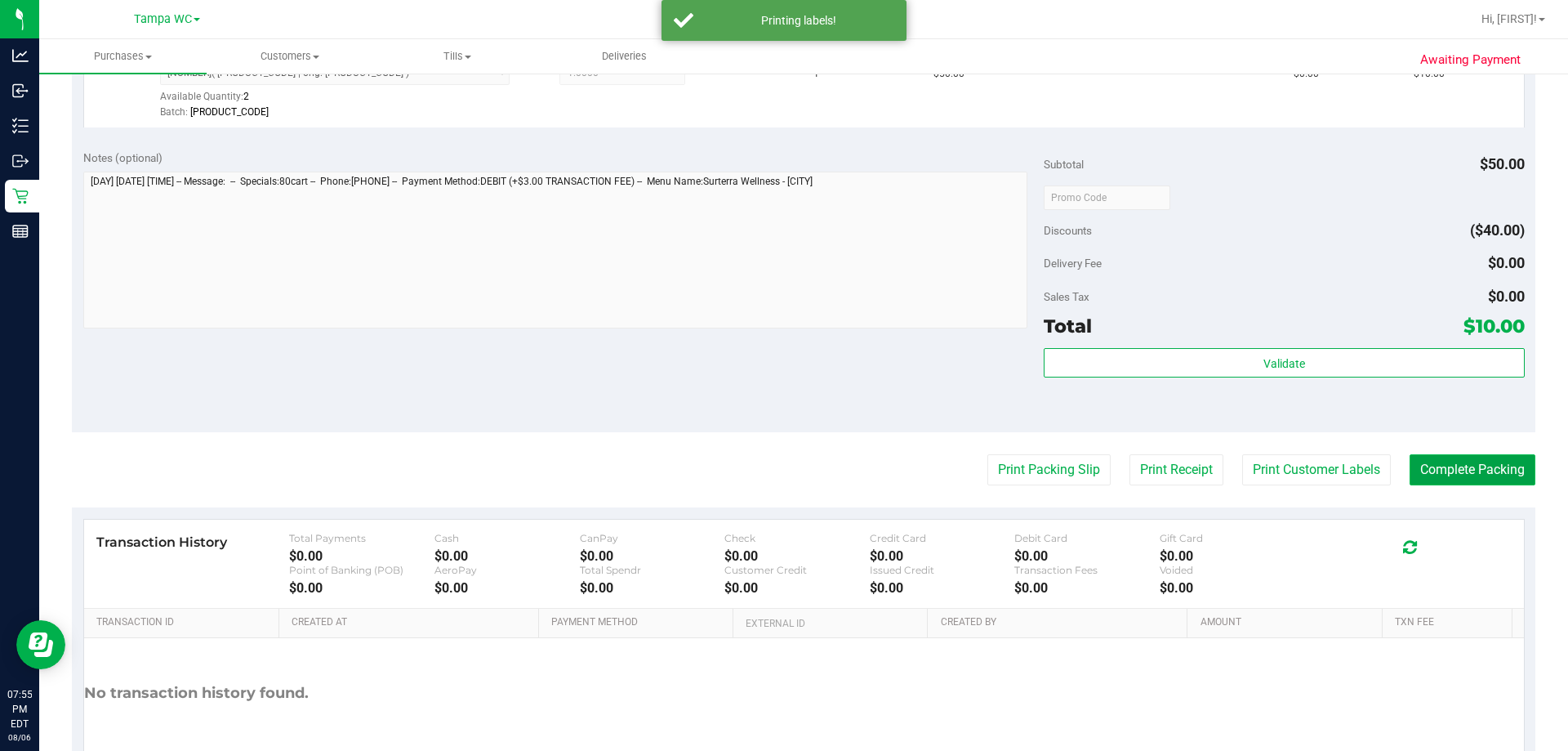 click on "Complete Packing" at bounding box center [1472, 470] 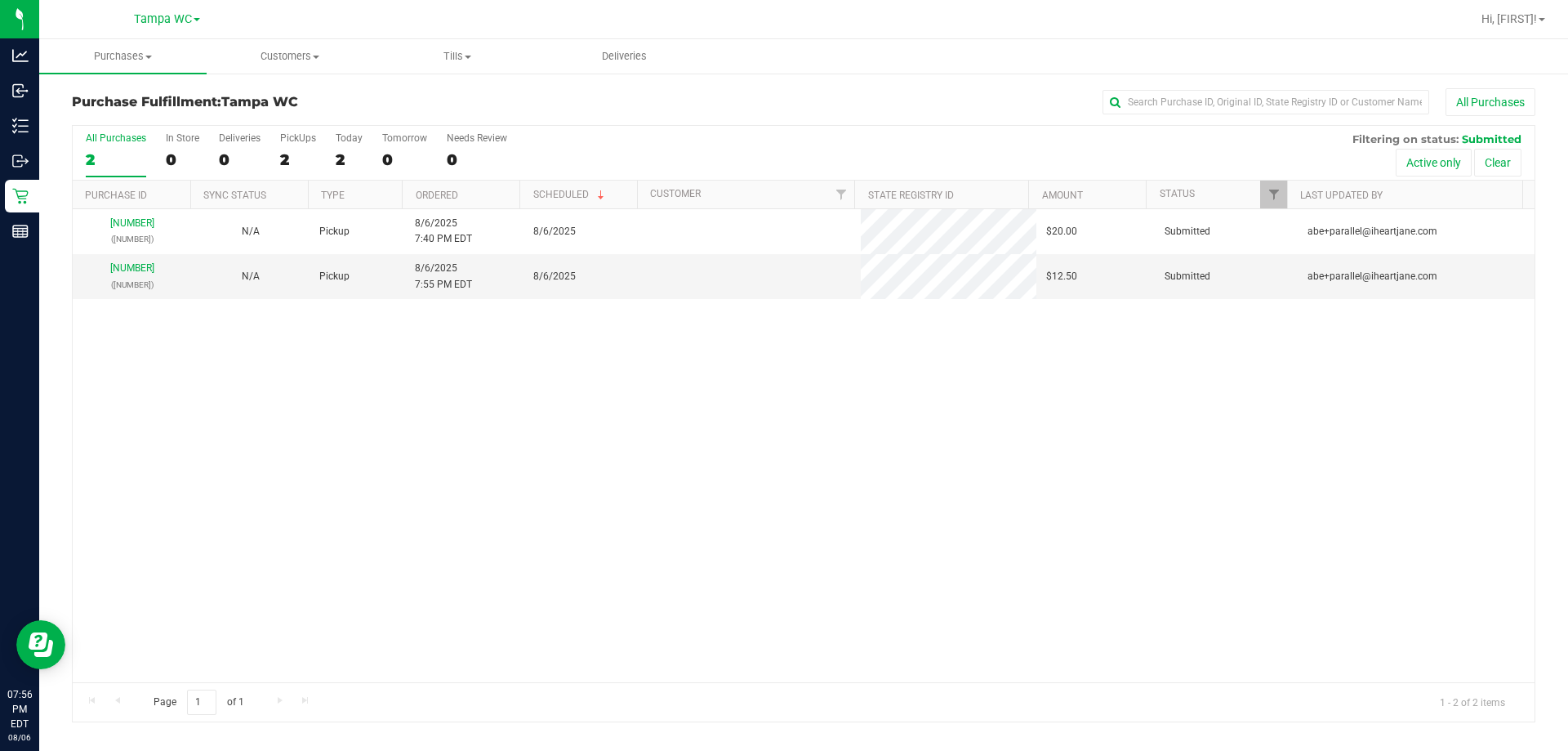 scroll, scrollTop: 0, scrollLeft: 0, axis: both 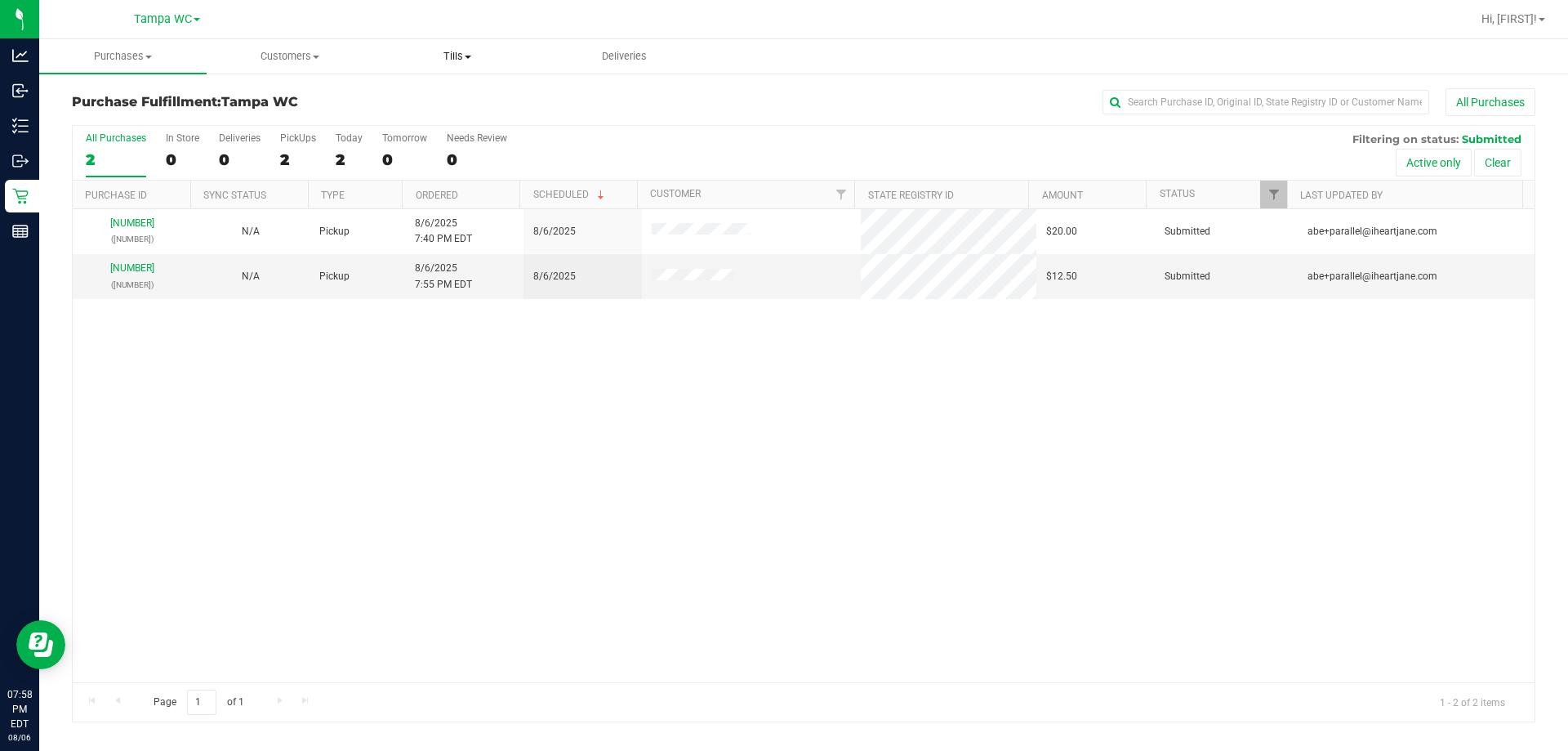 click on "Tills" at bounding box center (457, 56) 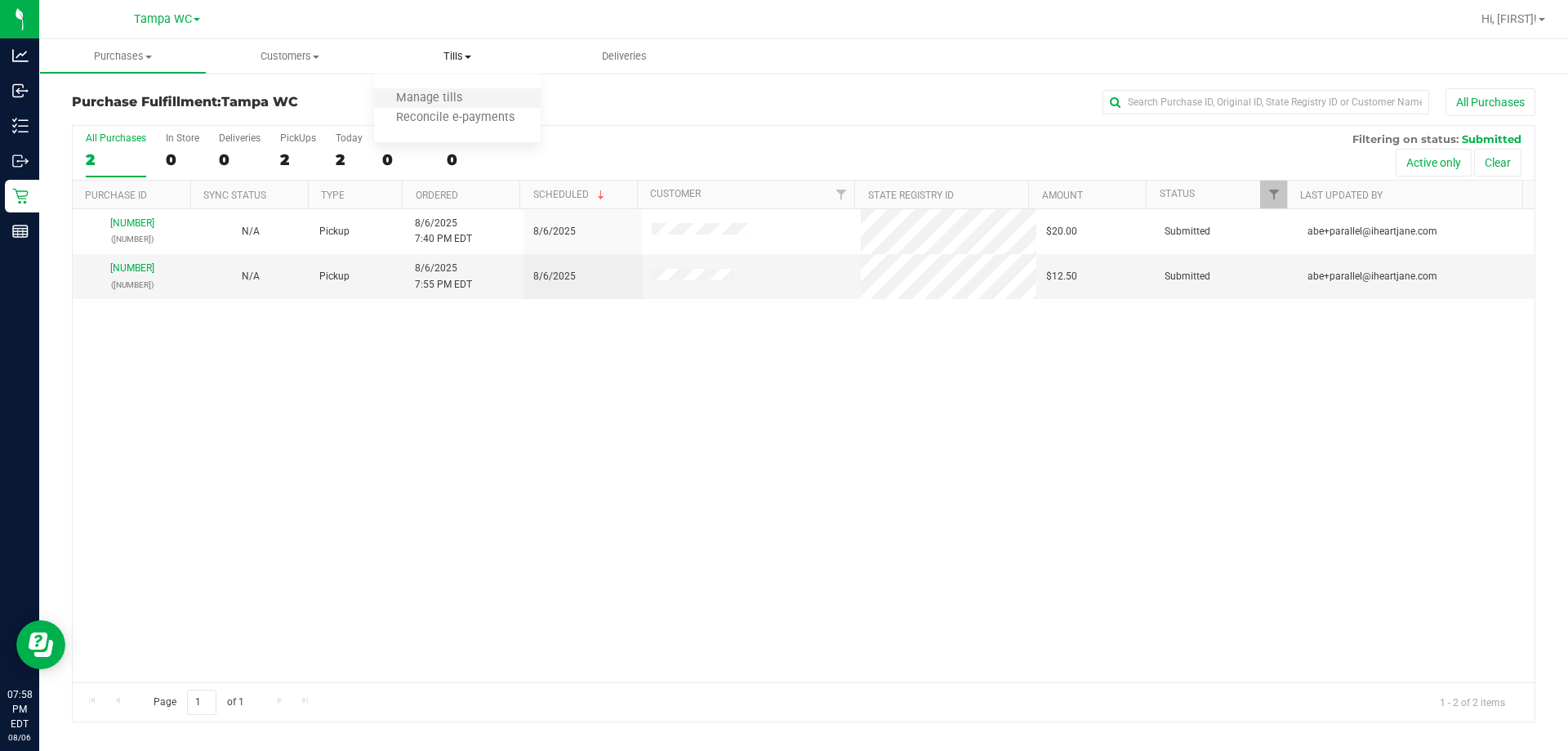 click on "Manage tills" at bounding box center (457, 99) 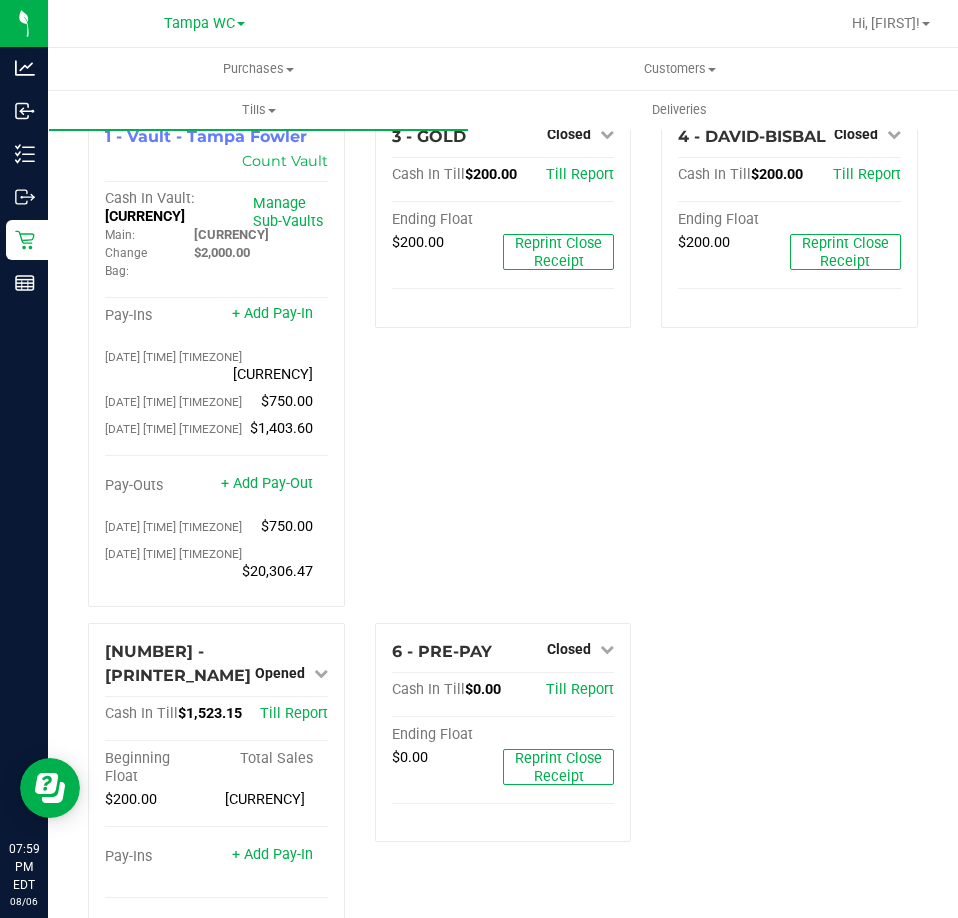 click on "3 - GOLD  Closed  Open Till   Cash In Till   $200.00   Till Report   Ending Float   $200.00       Reprint Close Receipt" at bounding box center (503, 365) 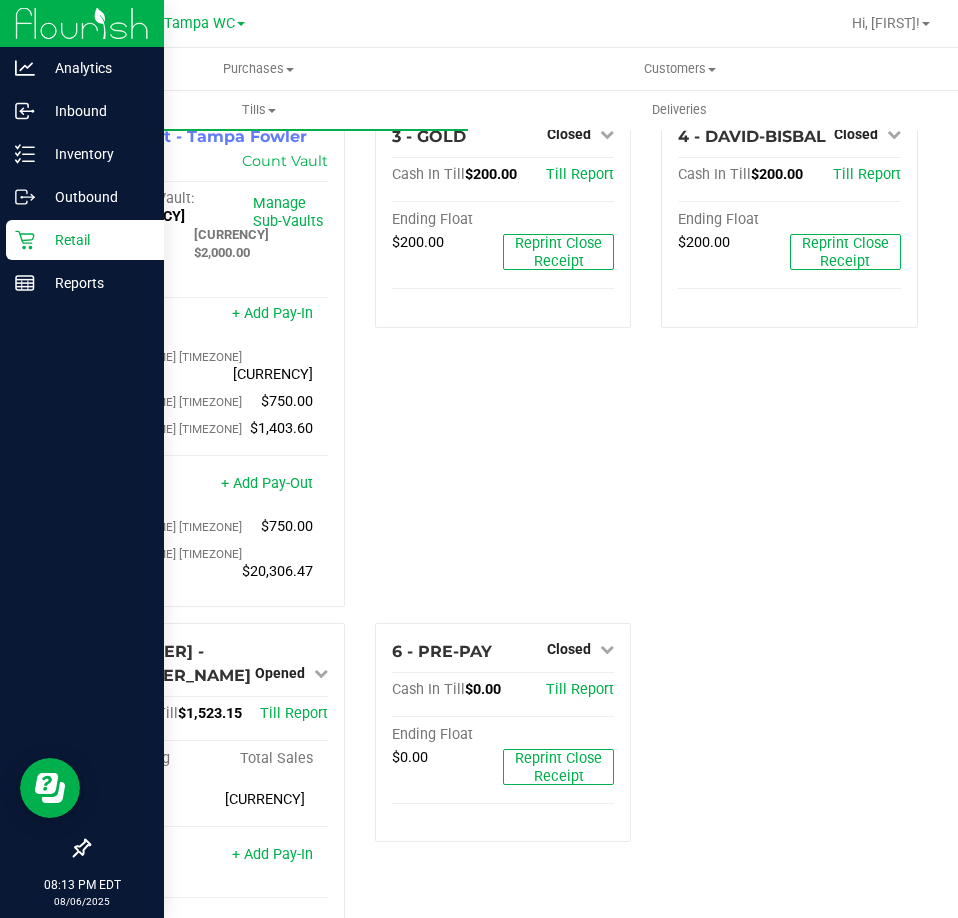 click on "Retail" at bounding box center (95, 240) 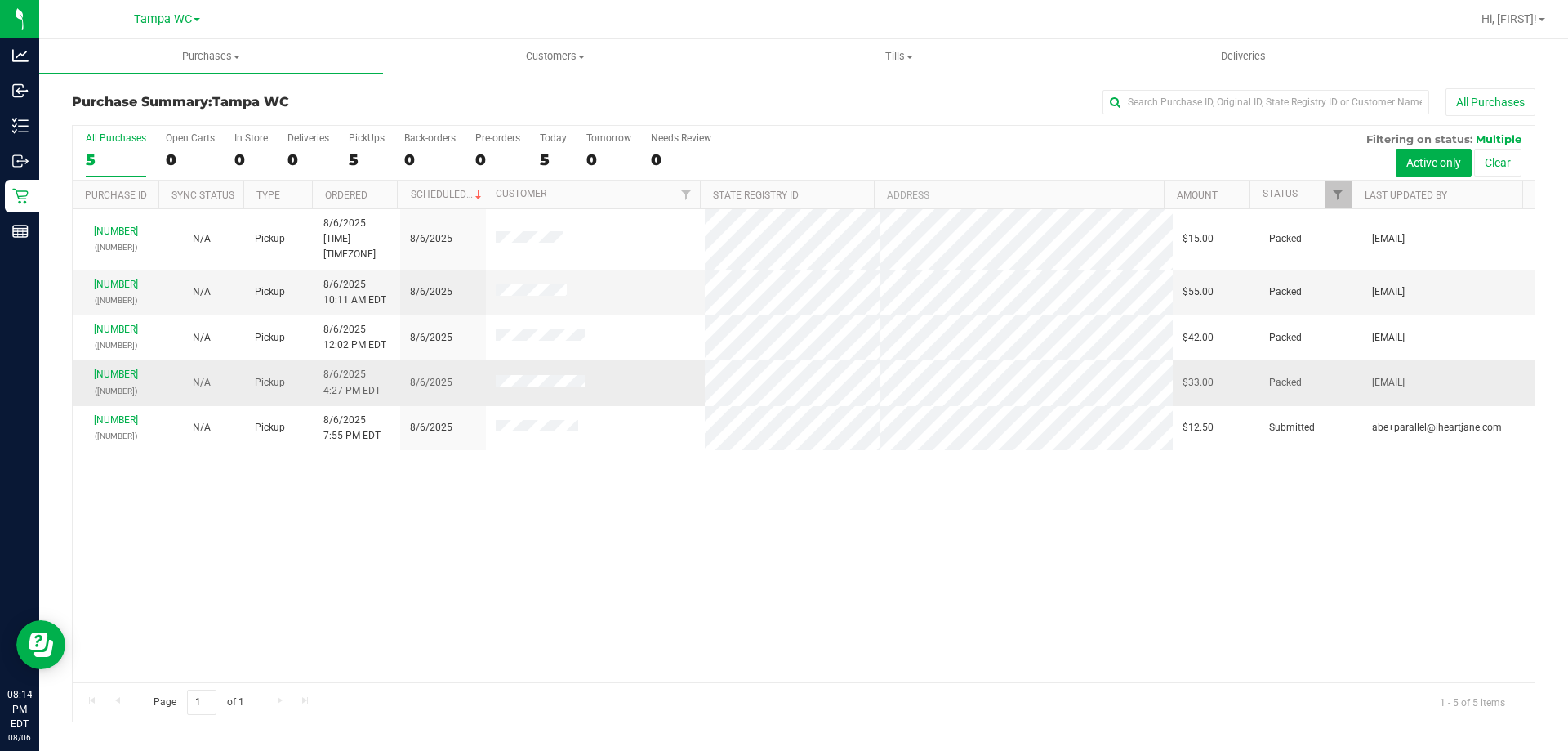 click on "[NUMBER]
([NUMBER])" at bounding box center [115, 382] 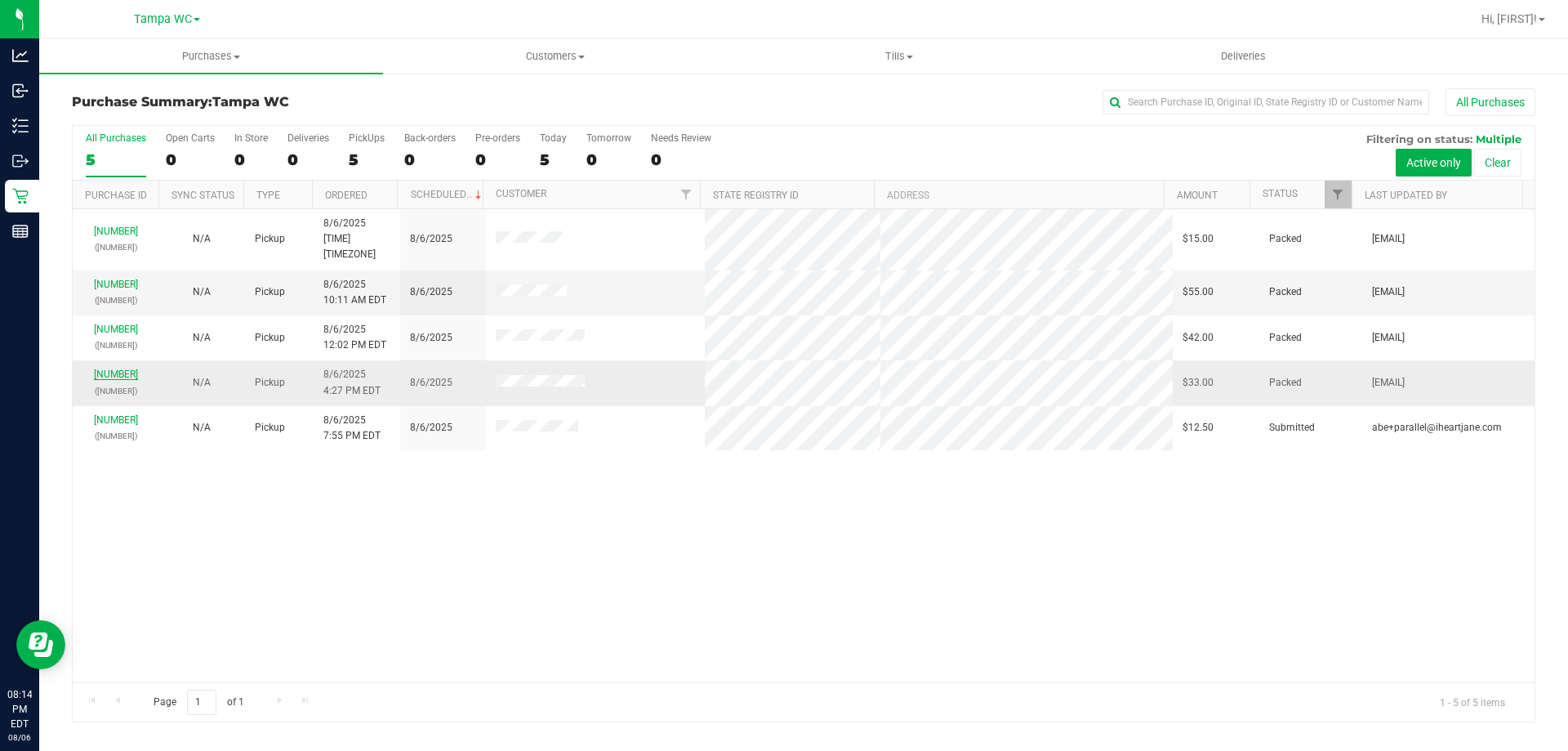 click on "[NUMBER]" at bounding box center [116, 374] 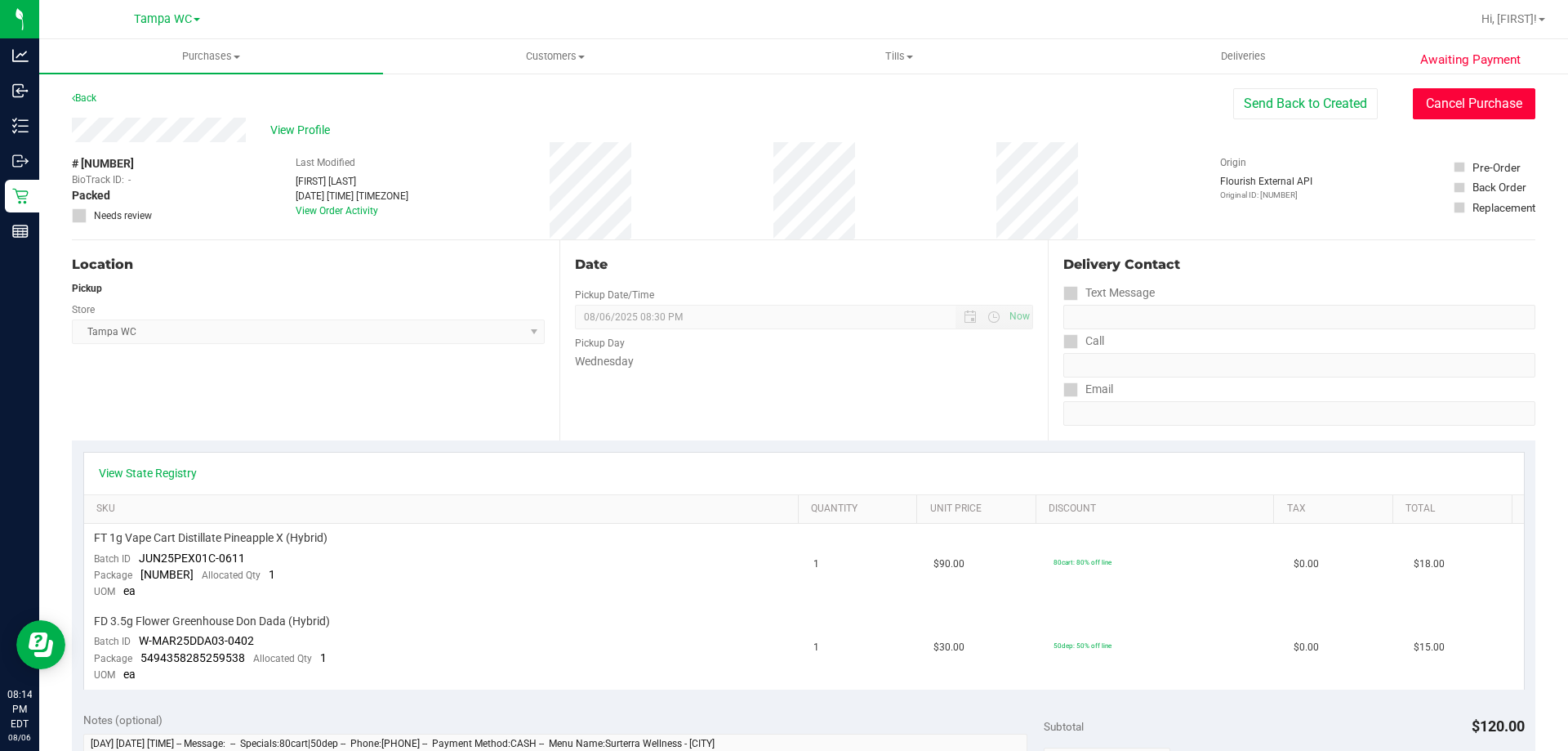 click on "Cancel Purchase" at bounding box center (1474, 104) 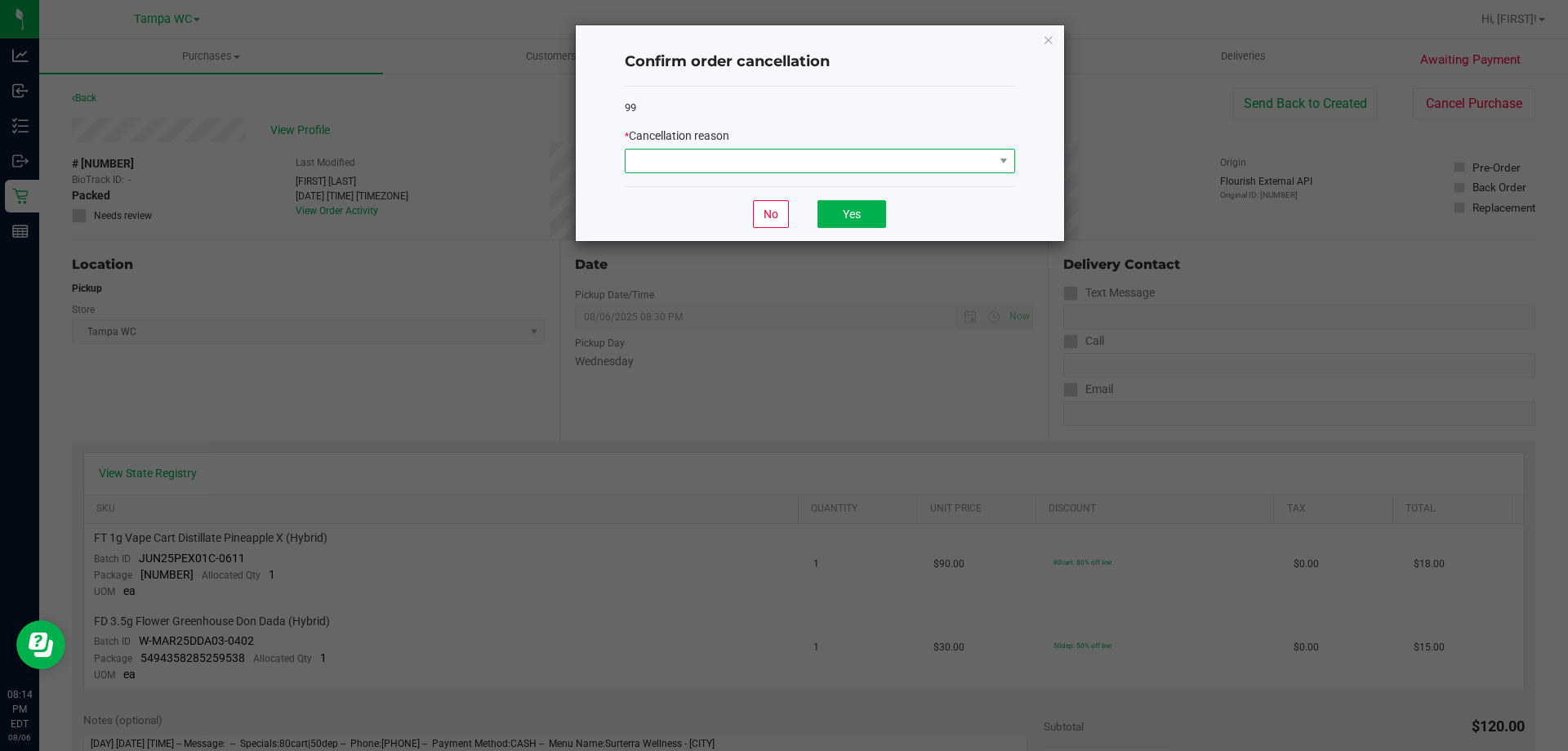 click at bounding box center [809, 161] 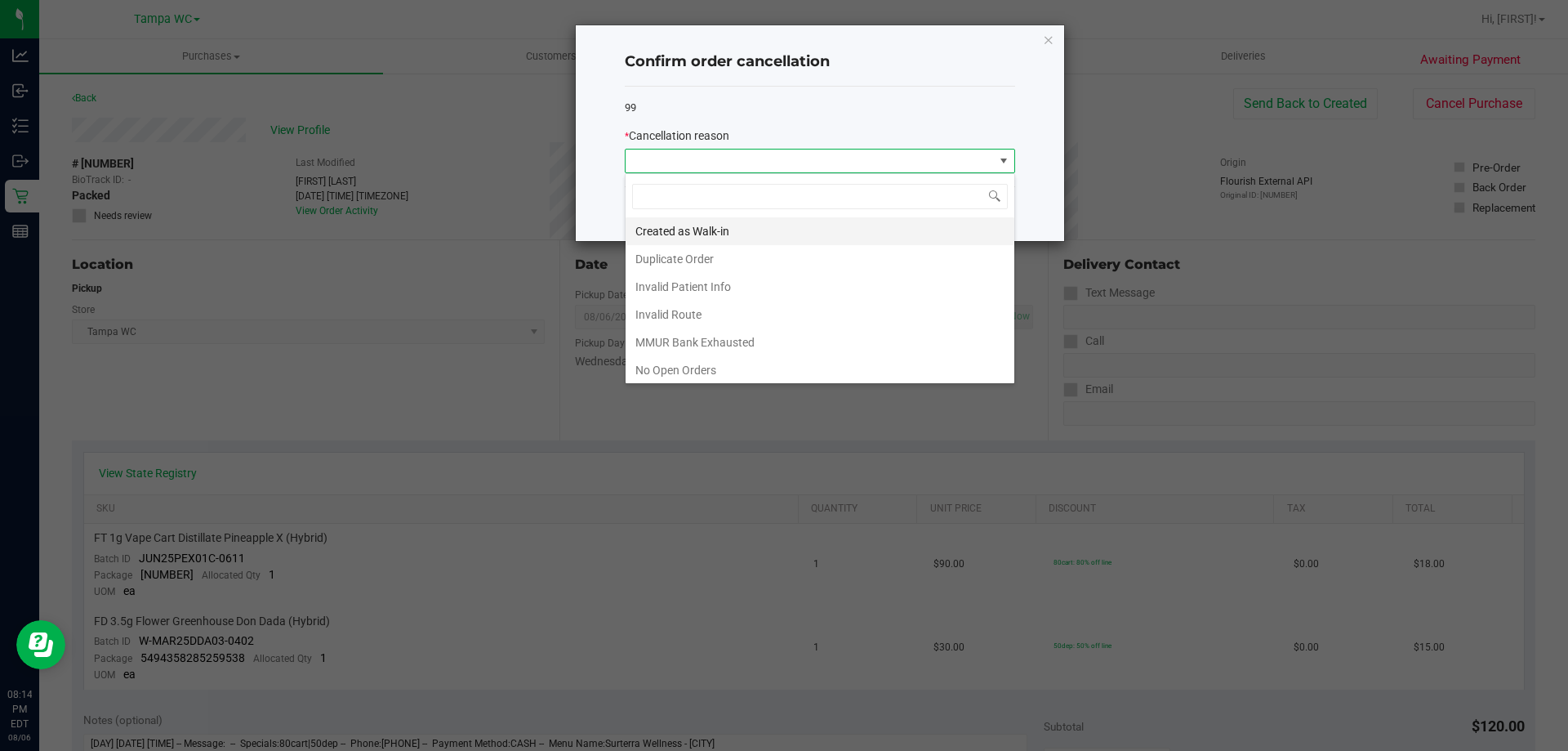 scroll, scrollTop: 81695, scrollLeft: 81276, axis: both 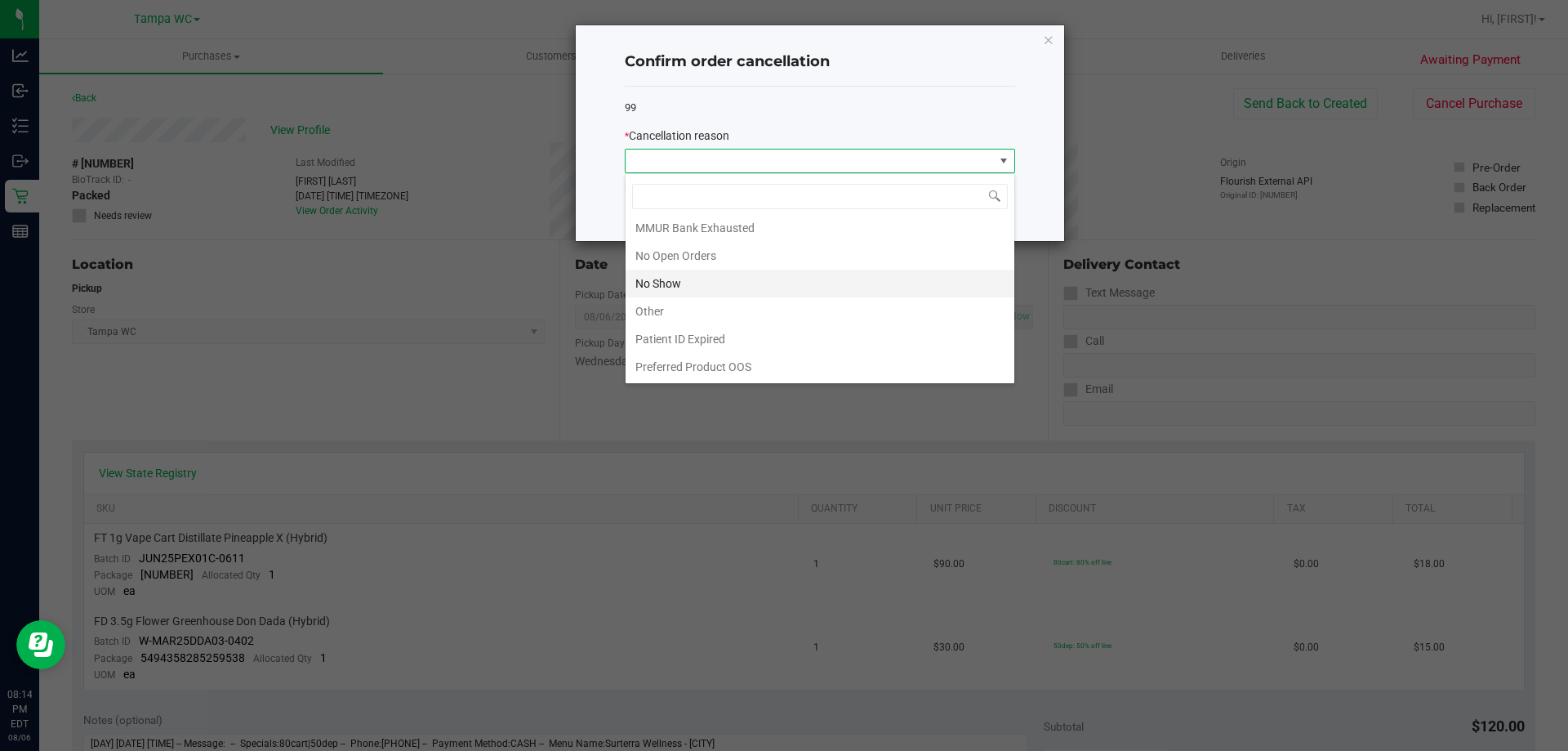 click on "No Show" at bounding box center [820, 284] 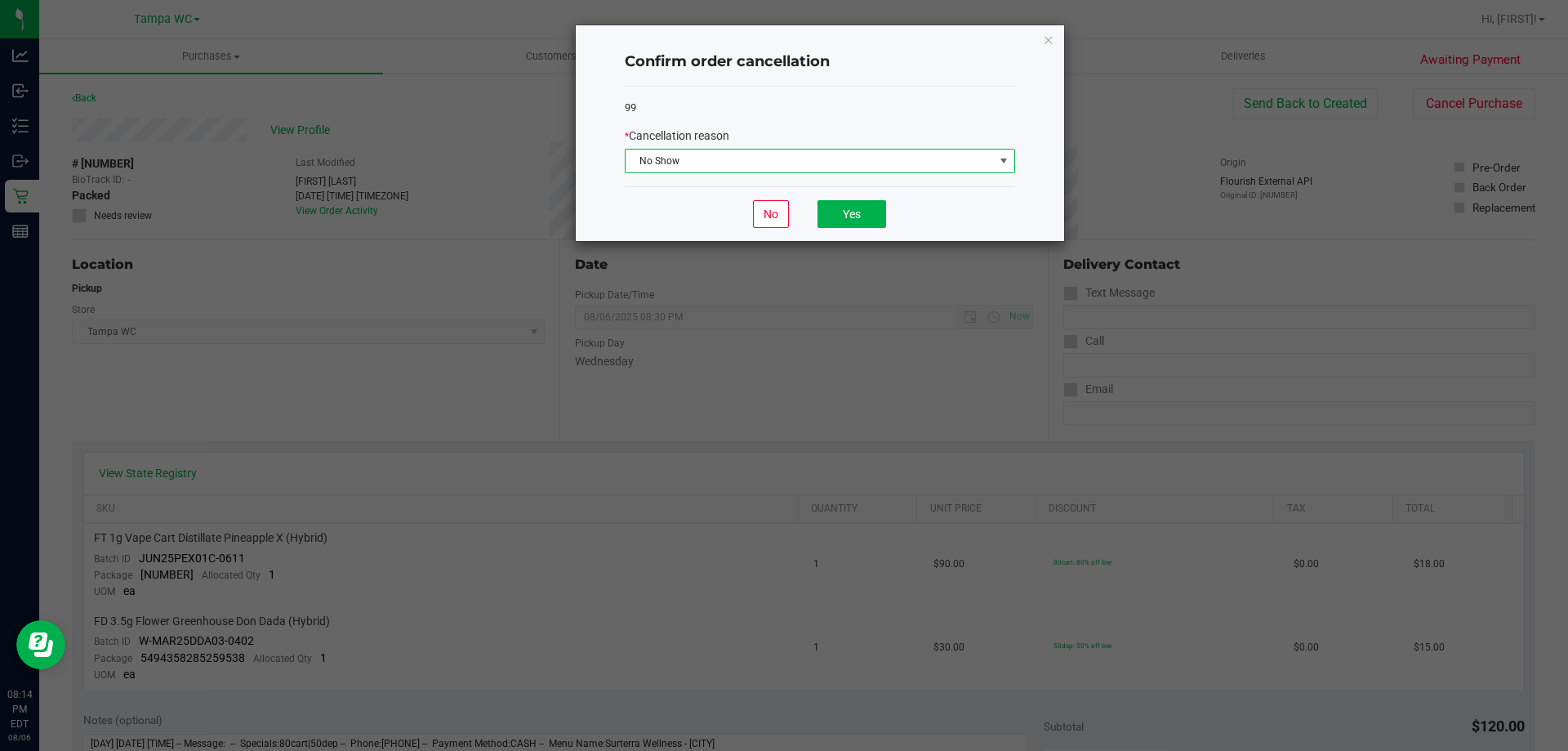 click on "No   Yes" 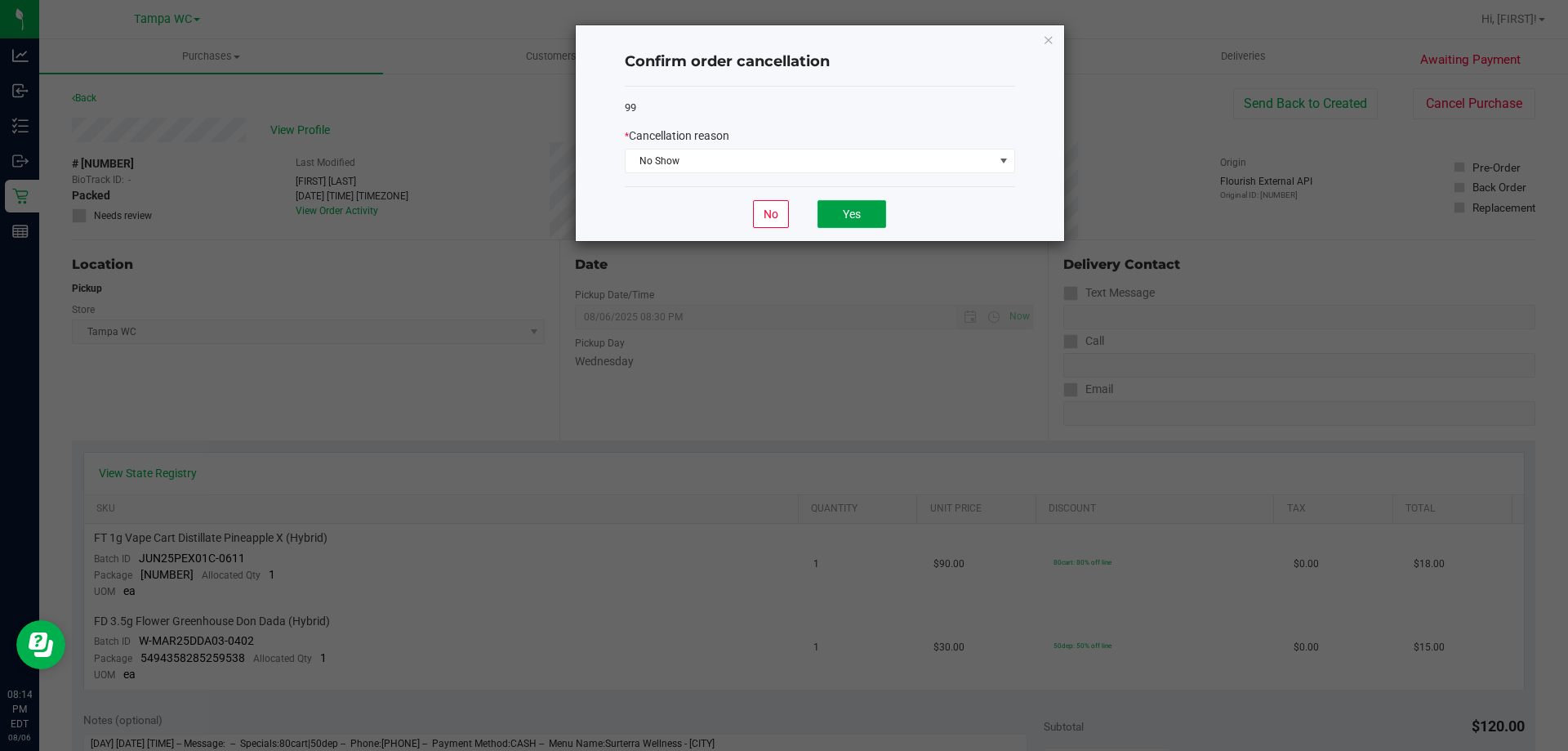 click on "Yes" 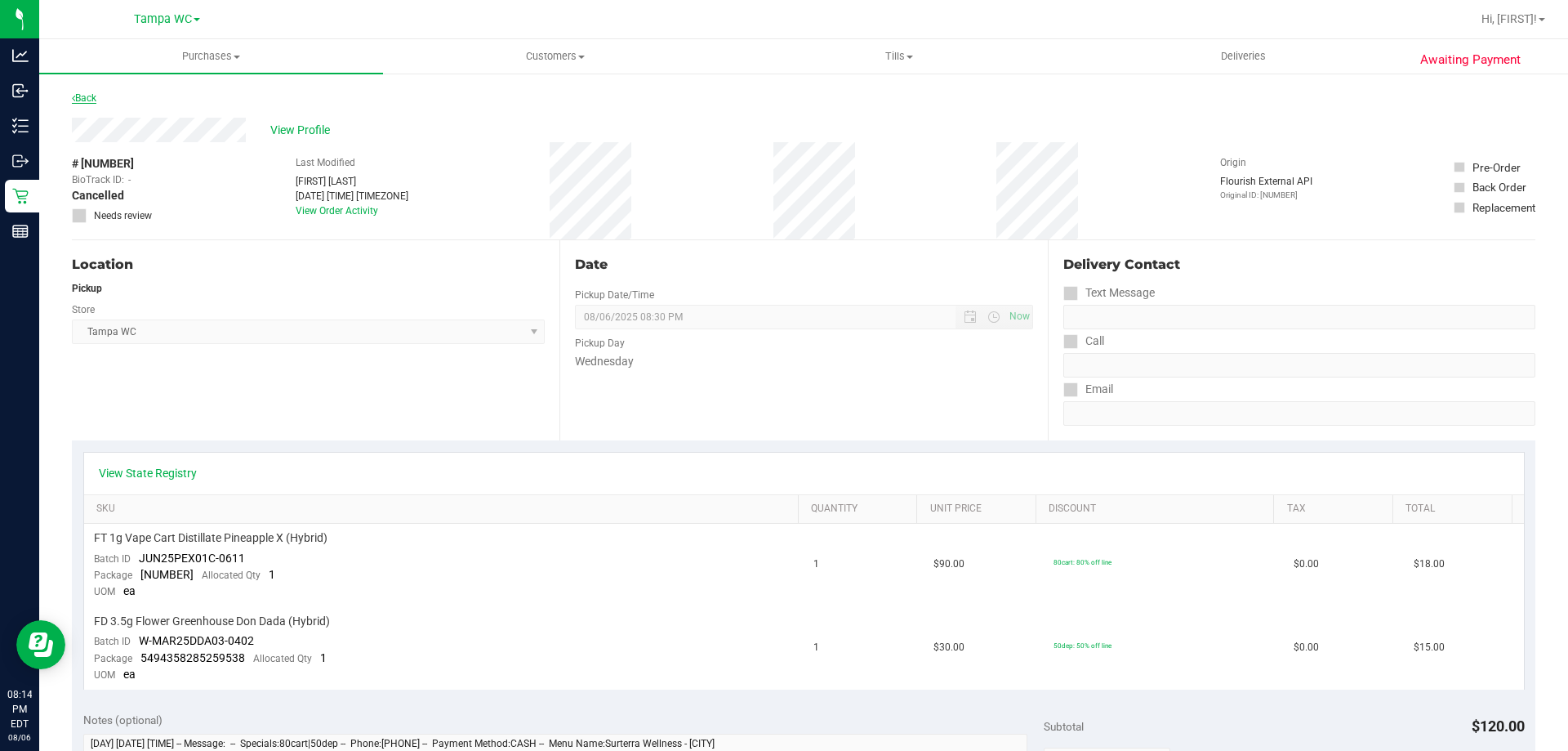click on "Back" at bounding box center (84, 98) 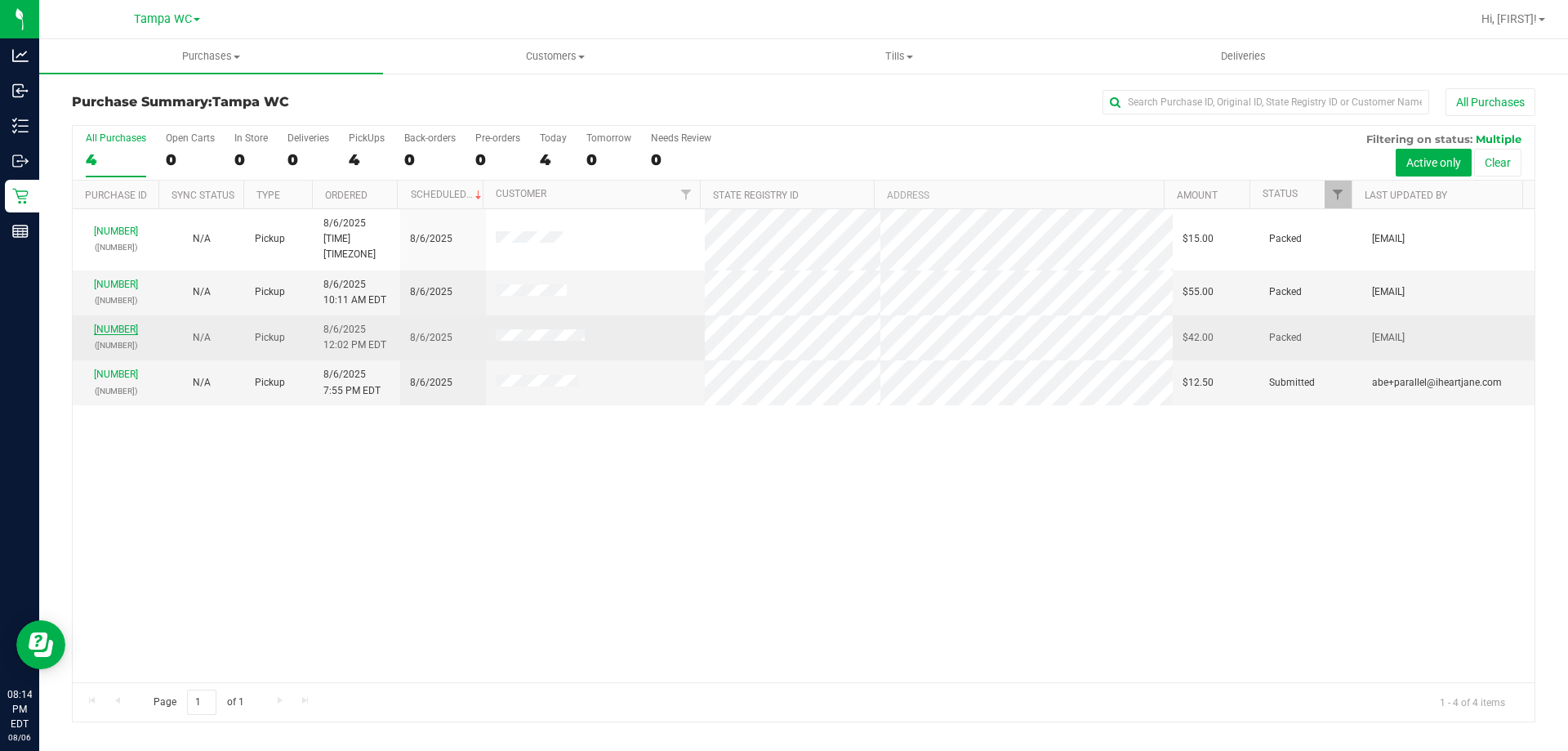 click on "[NUMBER]" at bounding box center (116, 329) 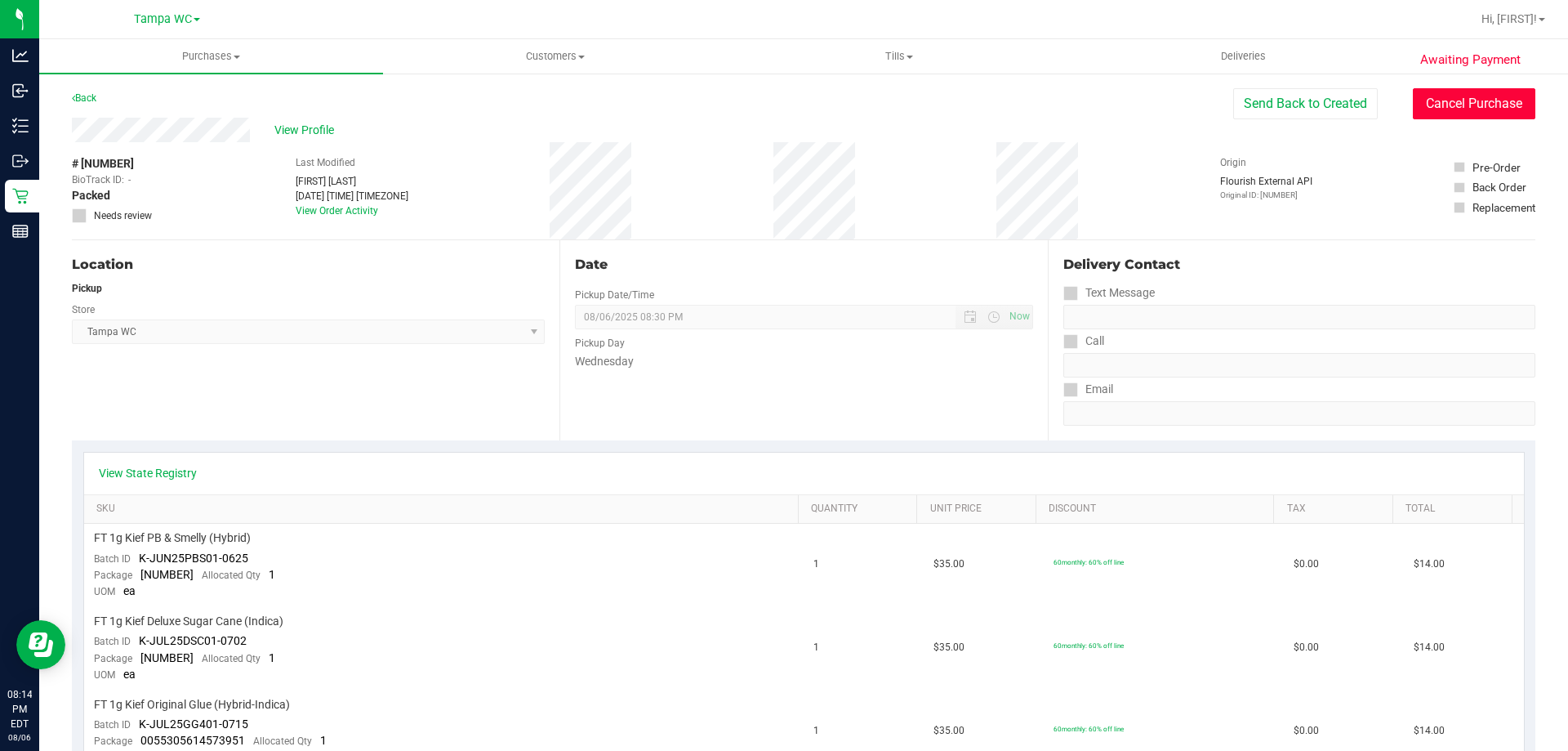 click on "Cancel Purchase" at bounding box center (1474, 104) 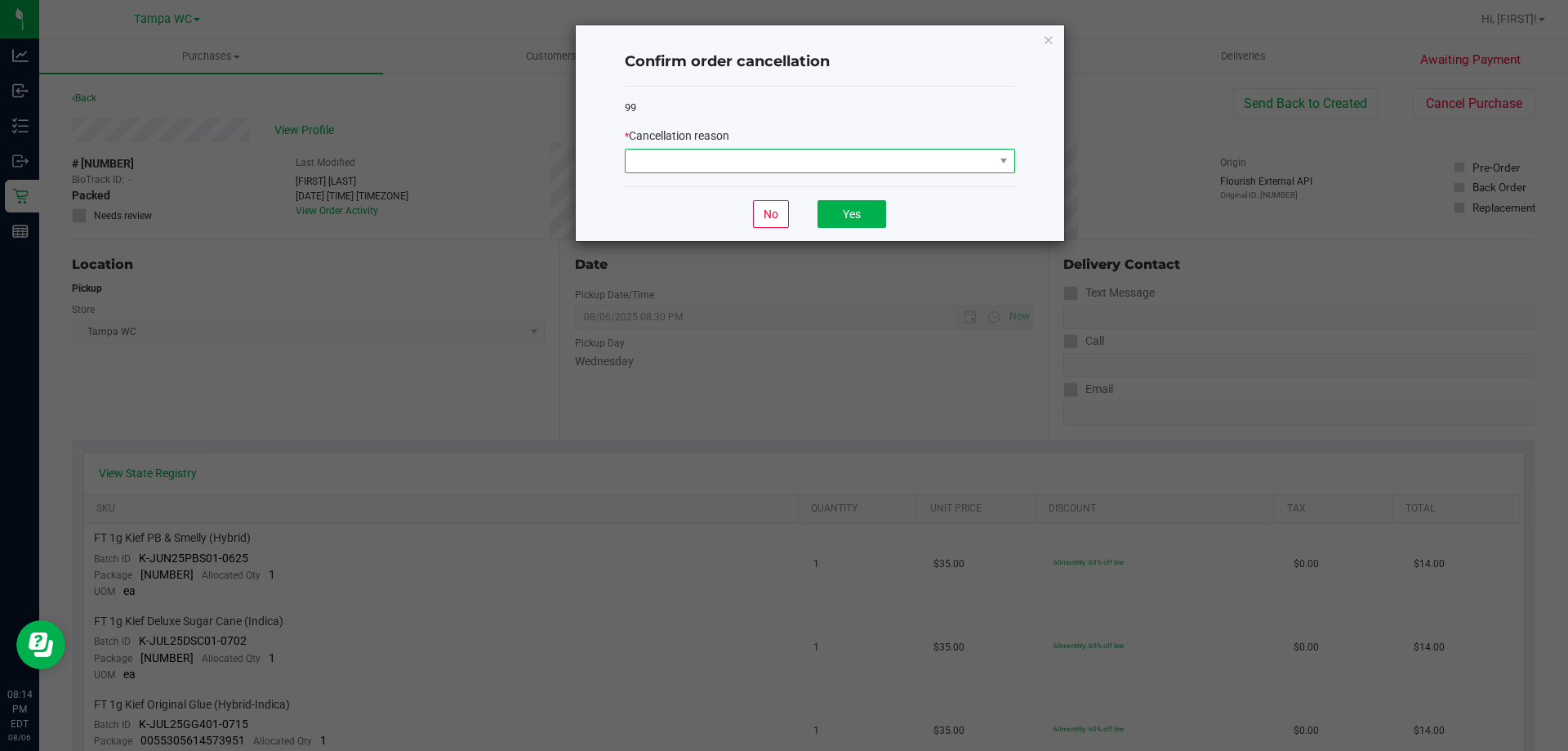 click at bounding box center (809, 161) 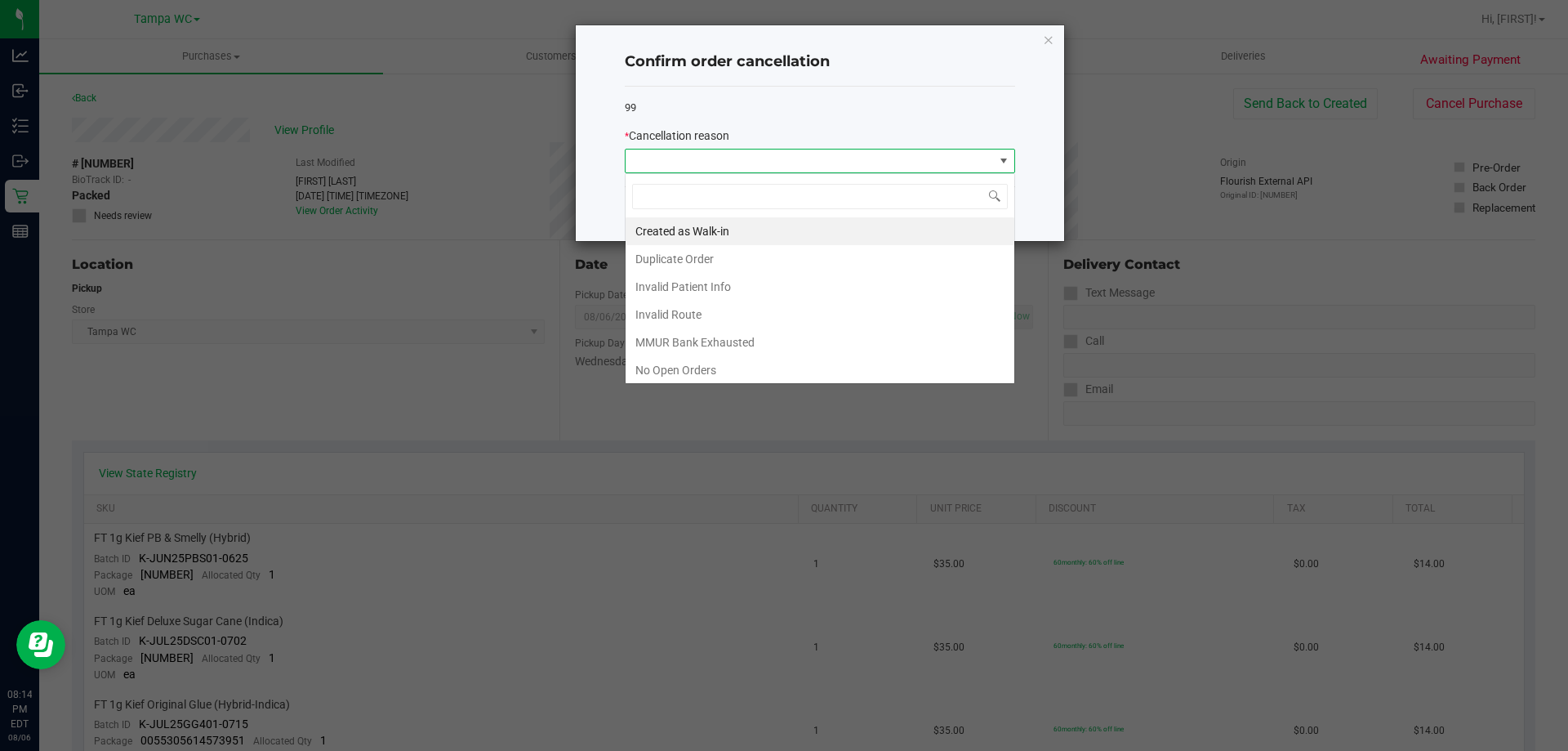 scroll, scrollTop: 81695, scrollLeft: 81276, axis: both 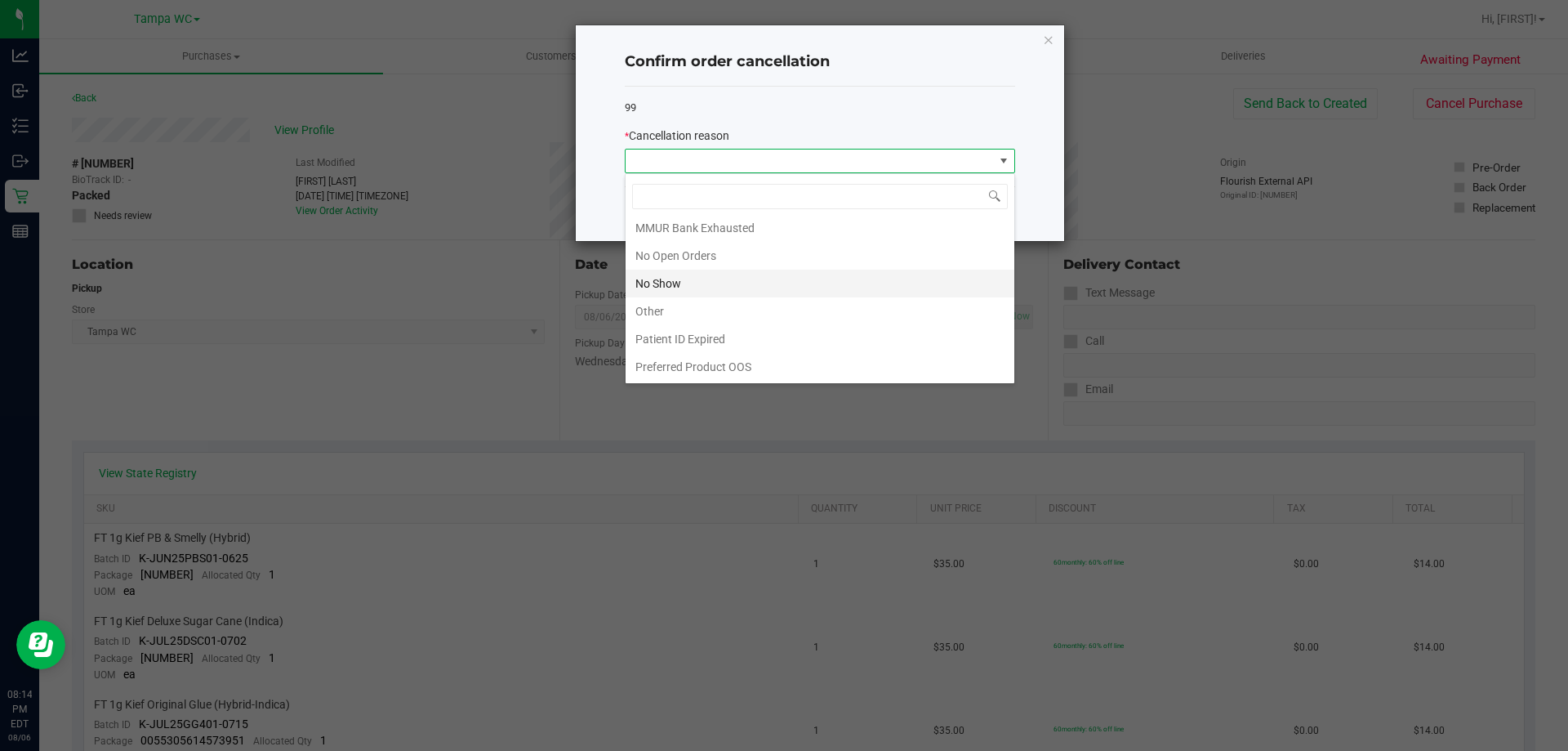click on "No Show" at bounding box center [820, 284] 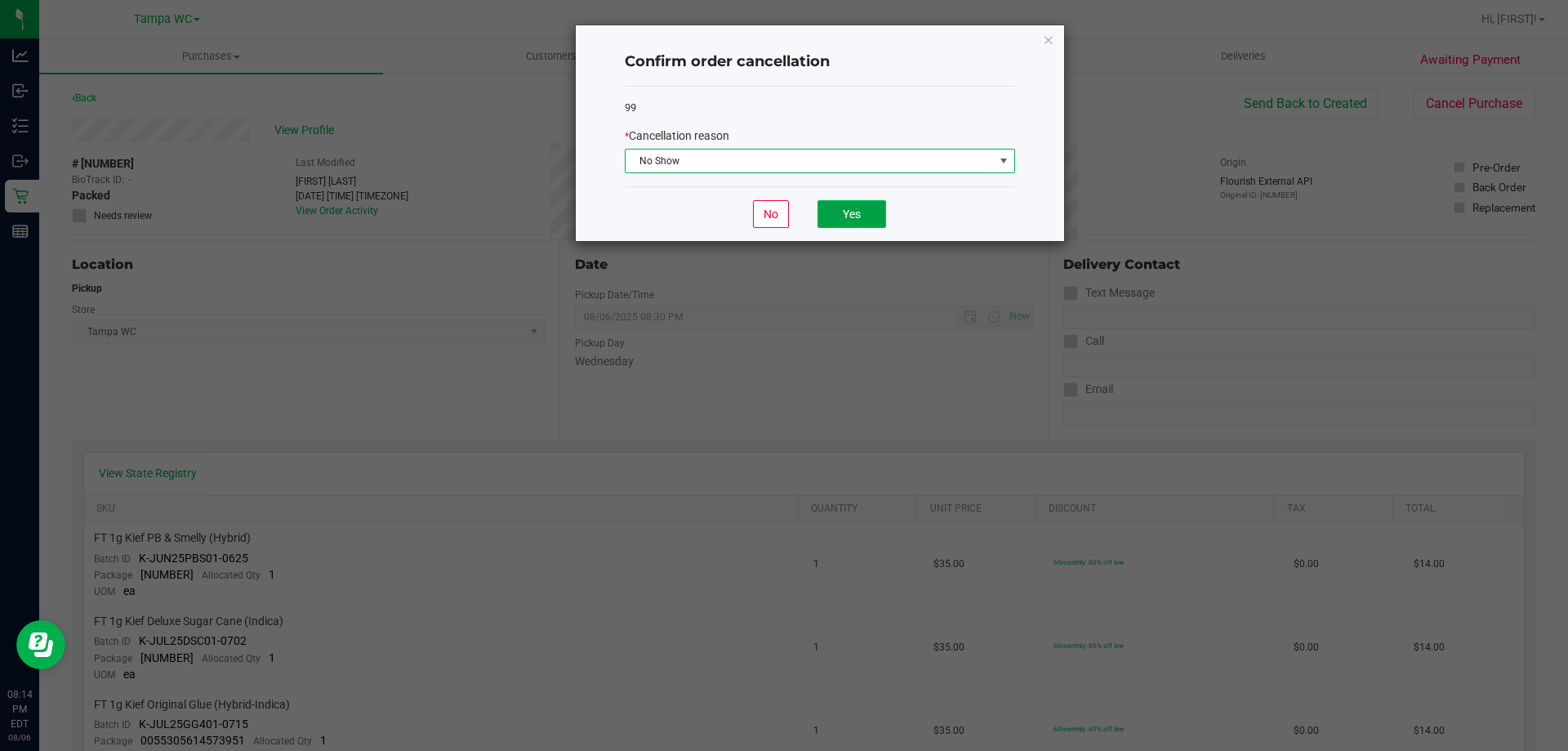 click on "Yes" 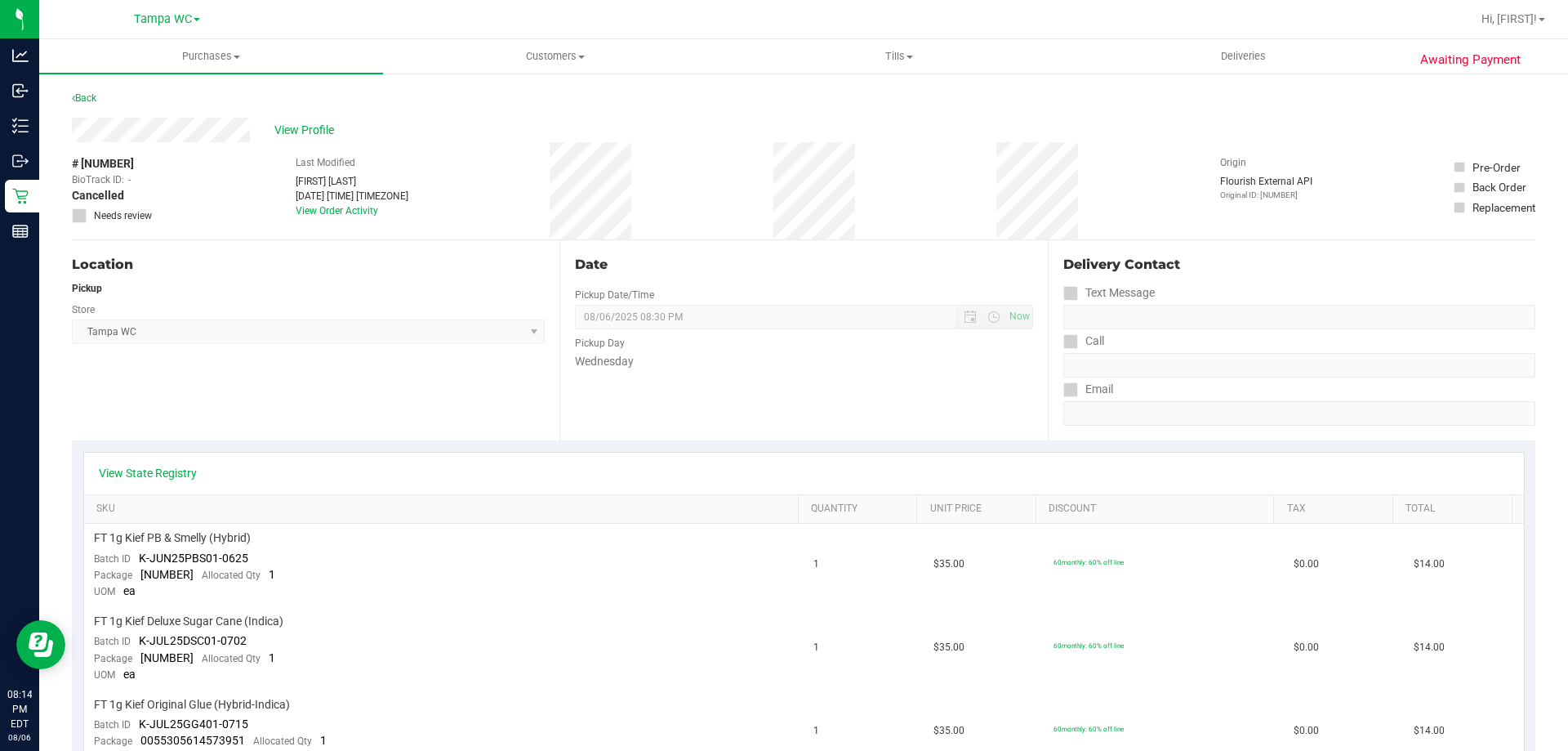 click on "Back" at bounding box center [84, 98] 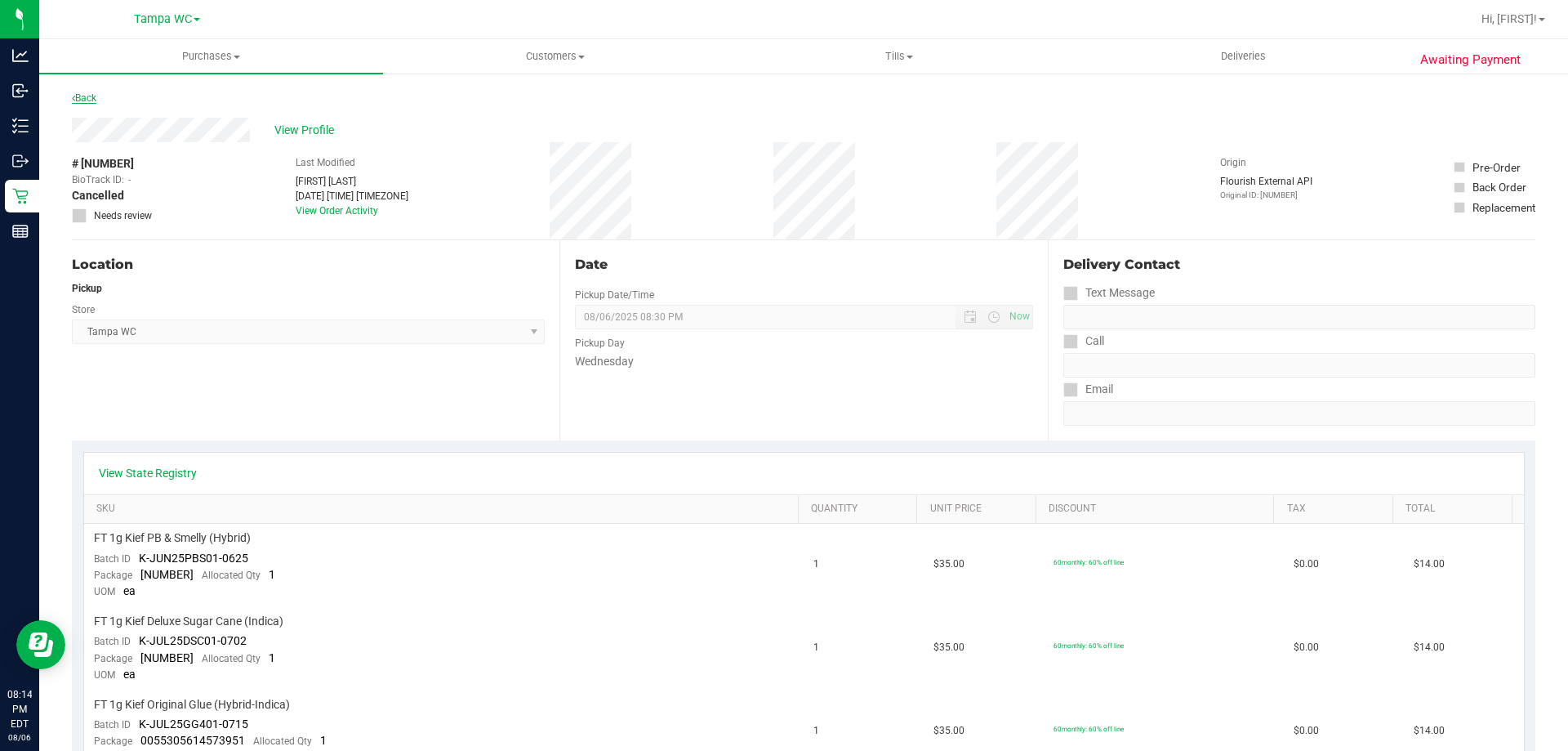 click on "Back" at bounding box center [84, 98] 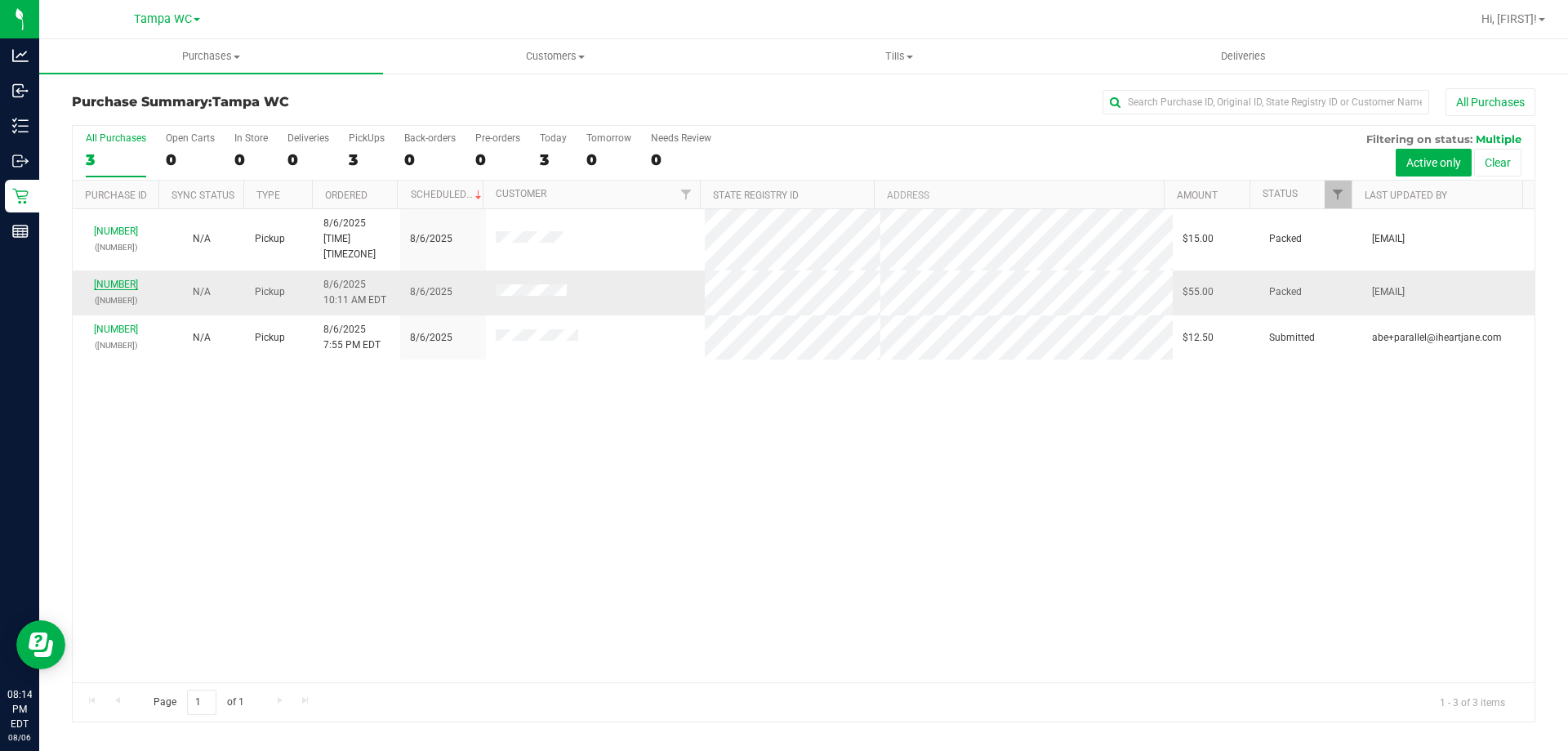 click on "[NUMBER]" at bounding box center [116, 284] 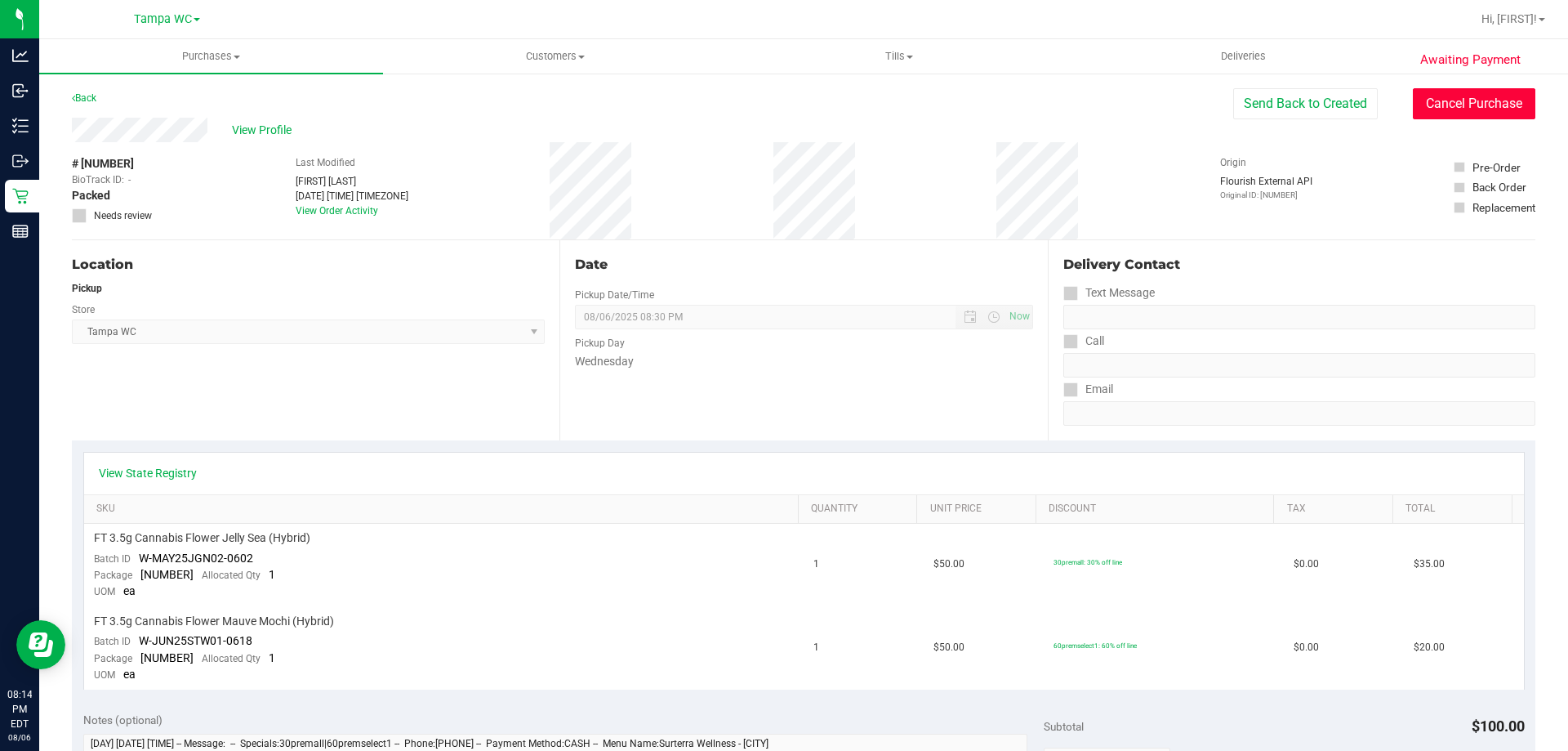 click on "Cancel Purchase" at bounding box center [1474, 104] 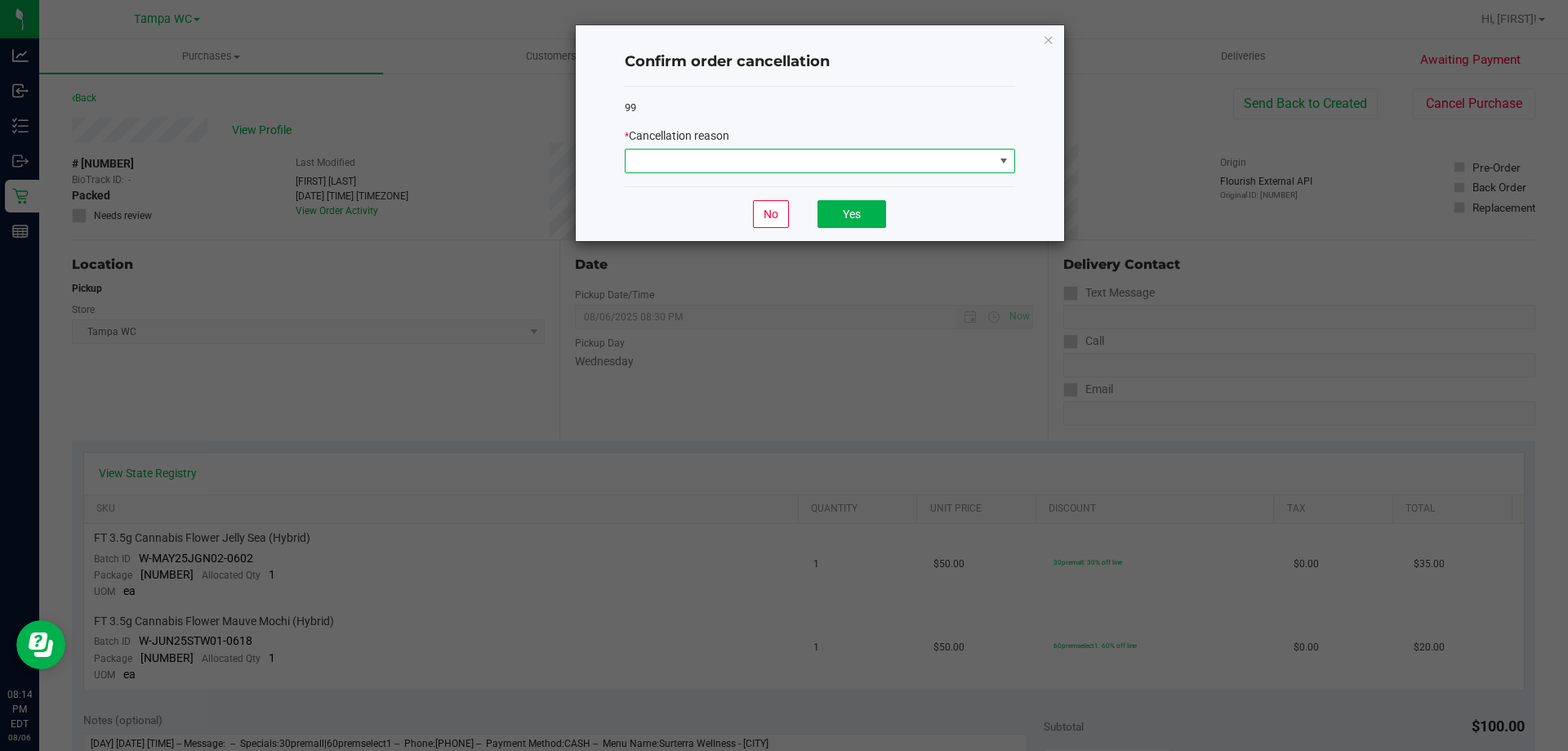 click at bounding box center [809, 161] 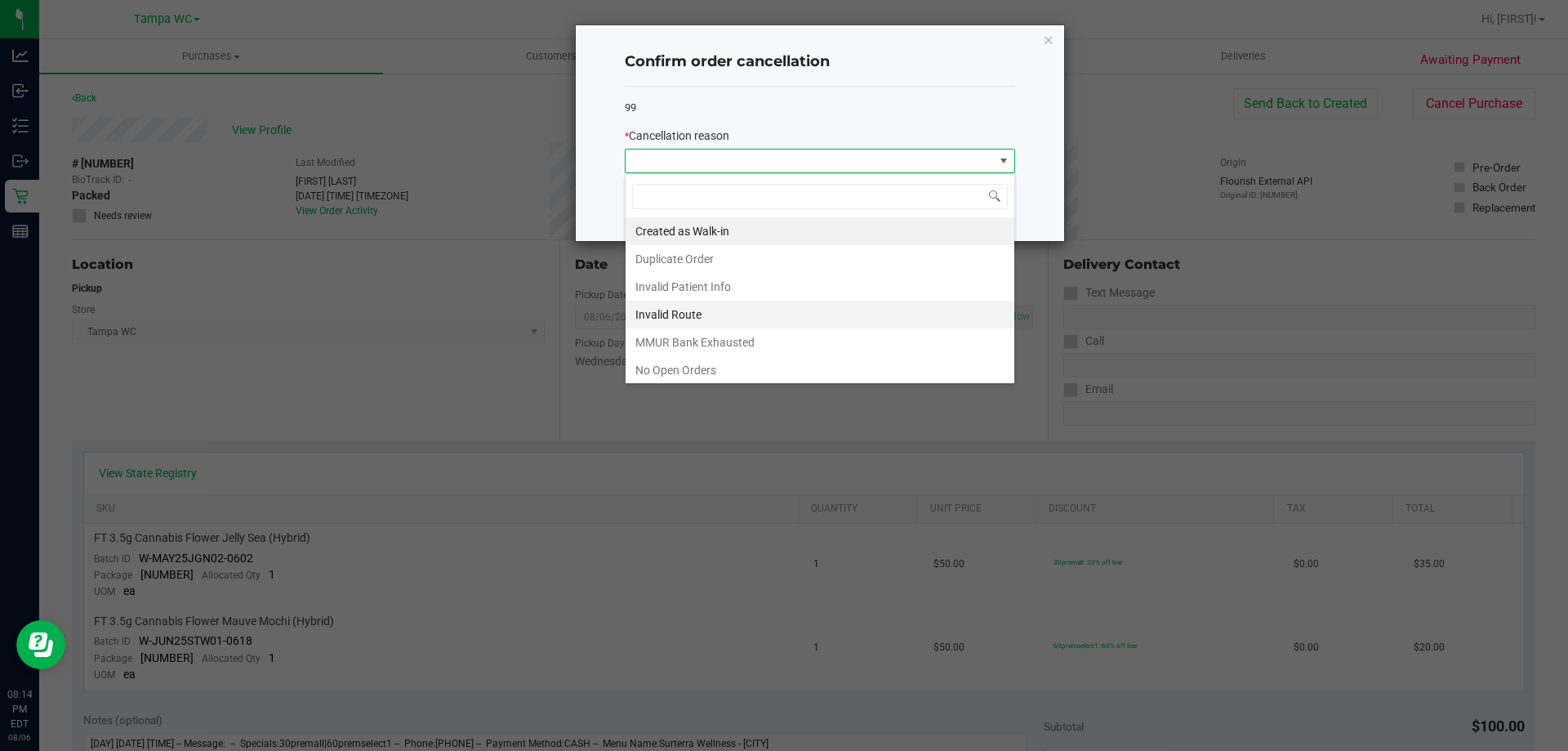 scroll, scrollTop: 81695, scrollLeft: 81276, axis: both 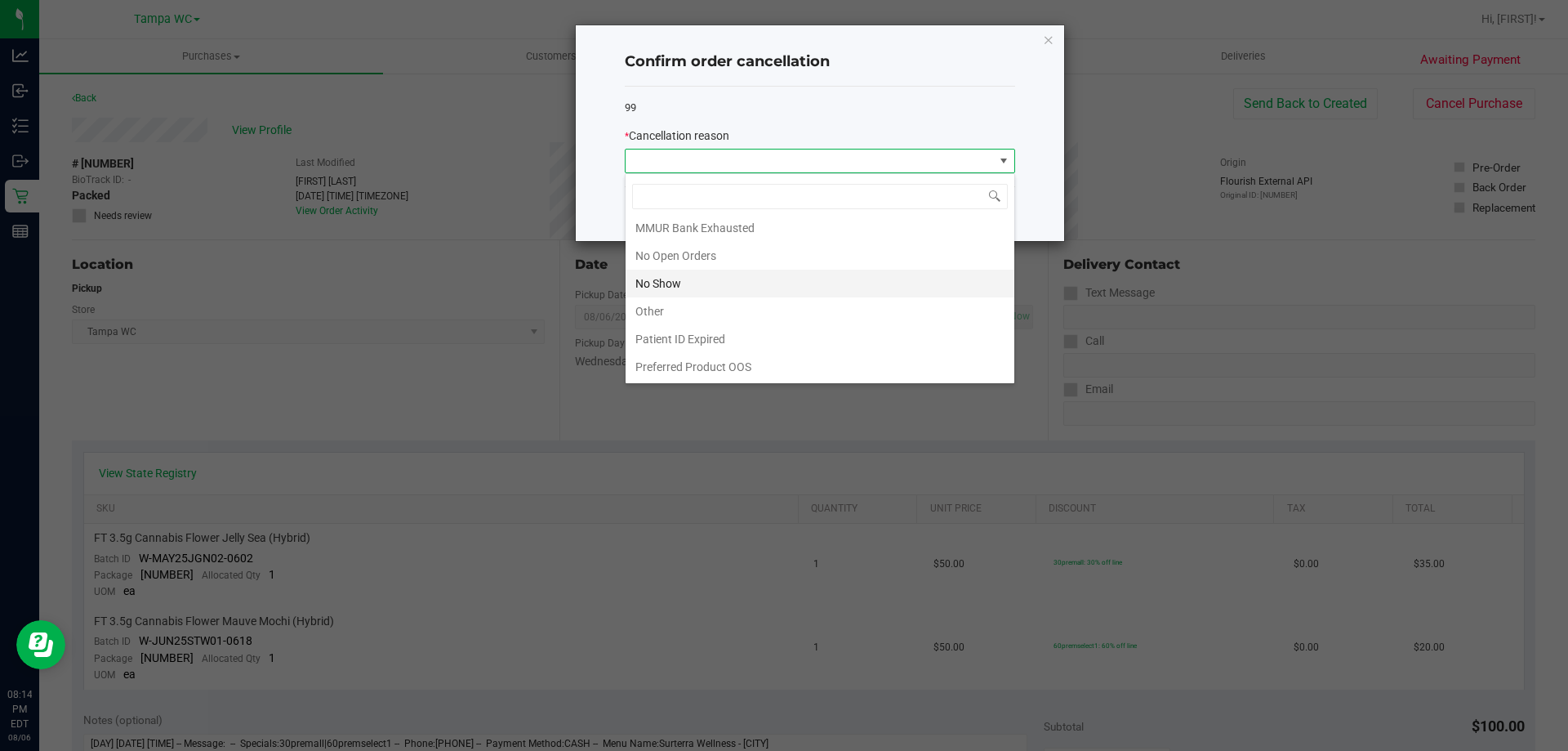 click on "No Show" at bounding box center (820, 284) 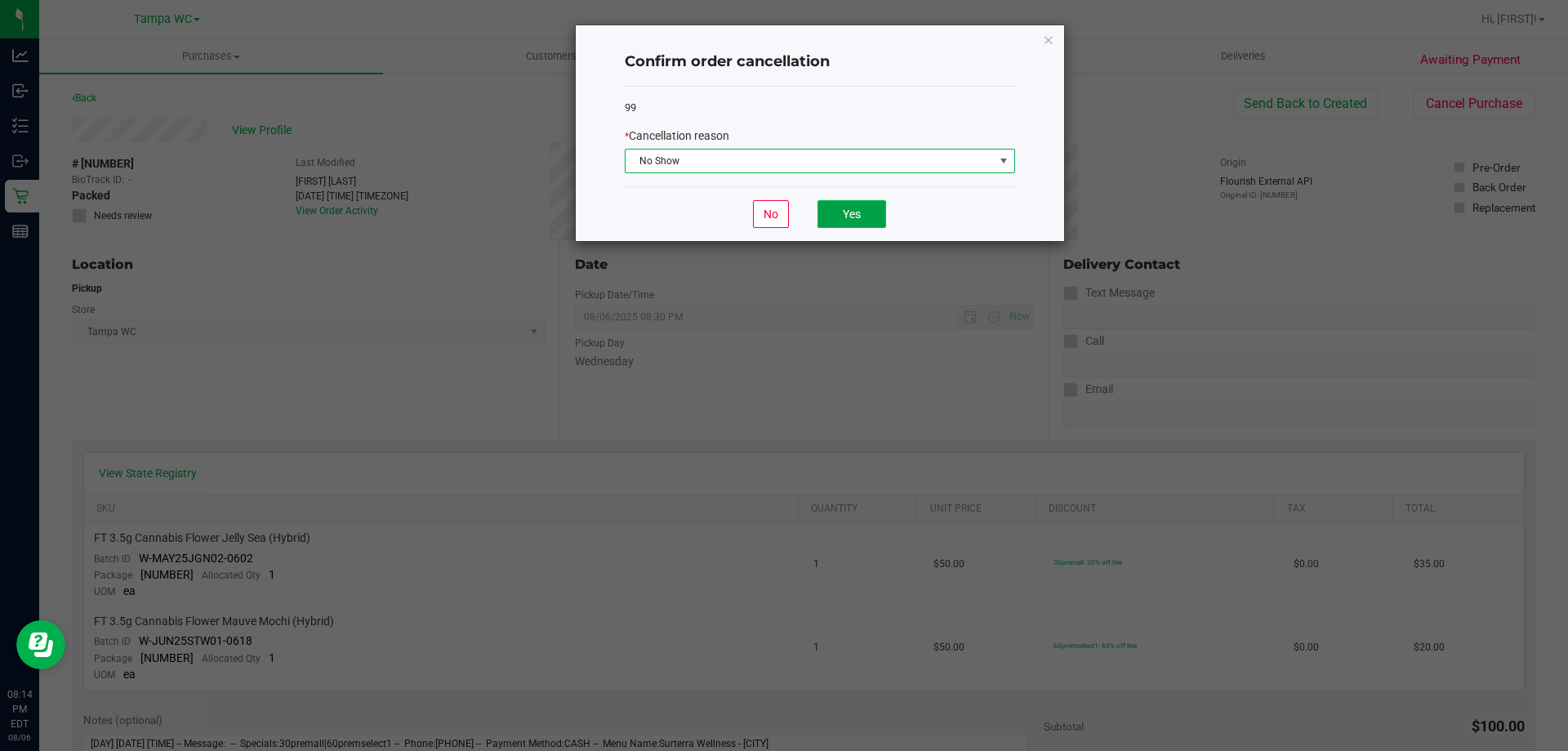 click on "Yes" 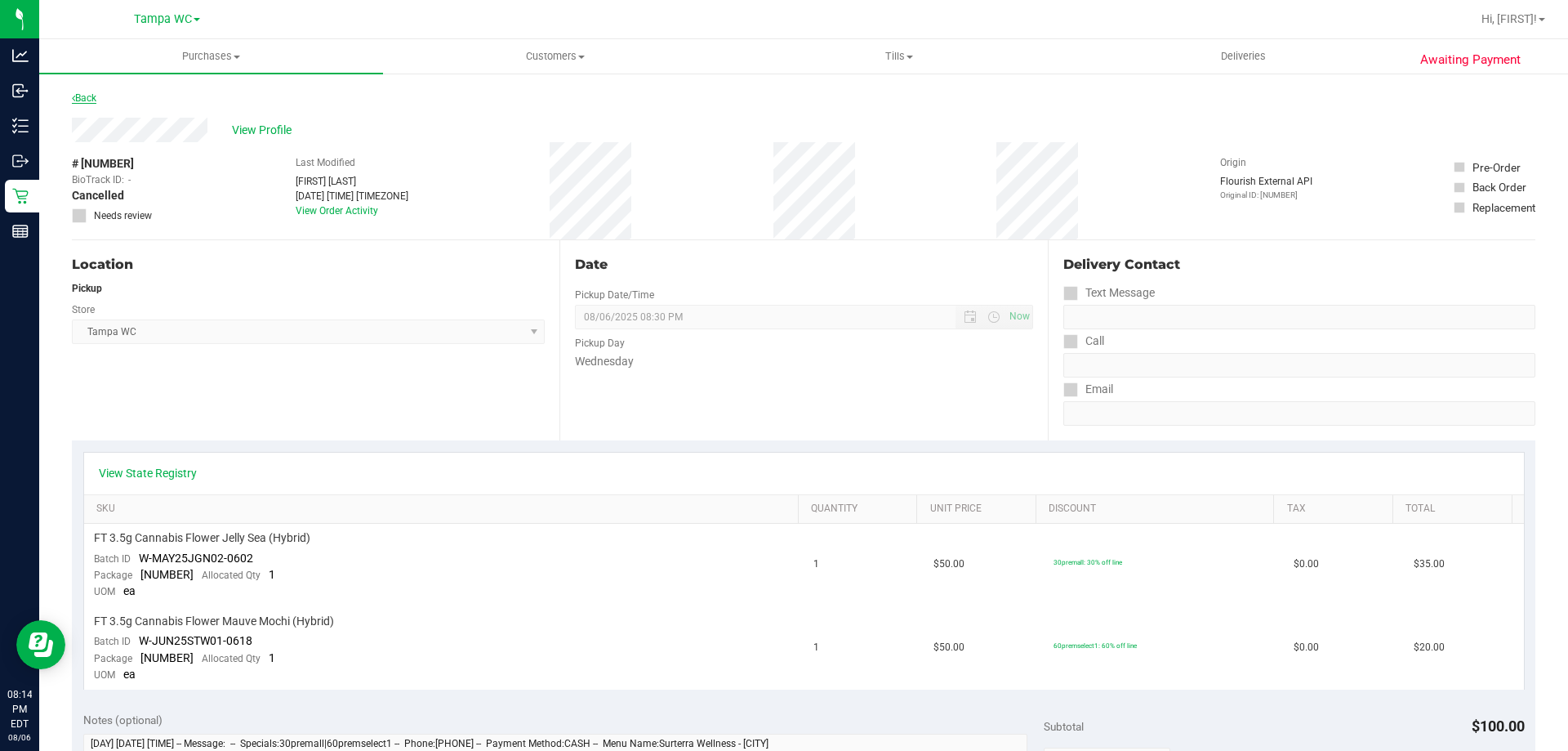 click on "Back" at bounding box center (84, 98) 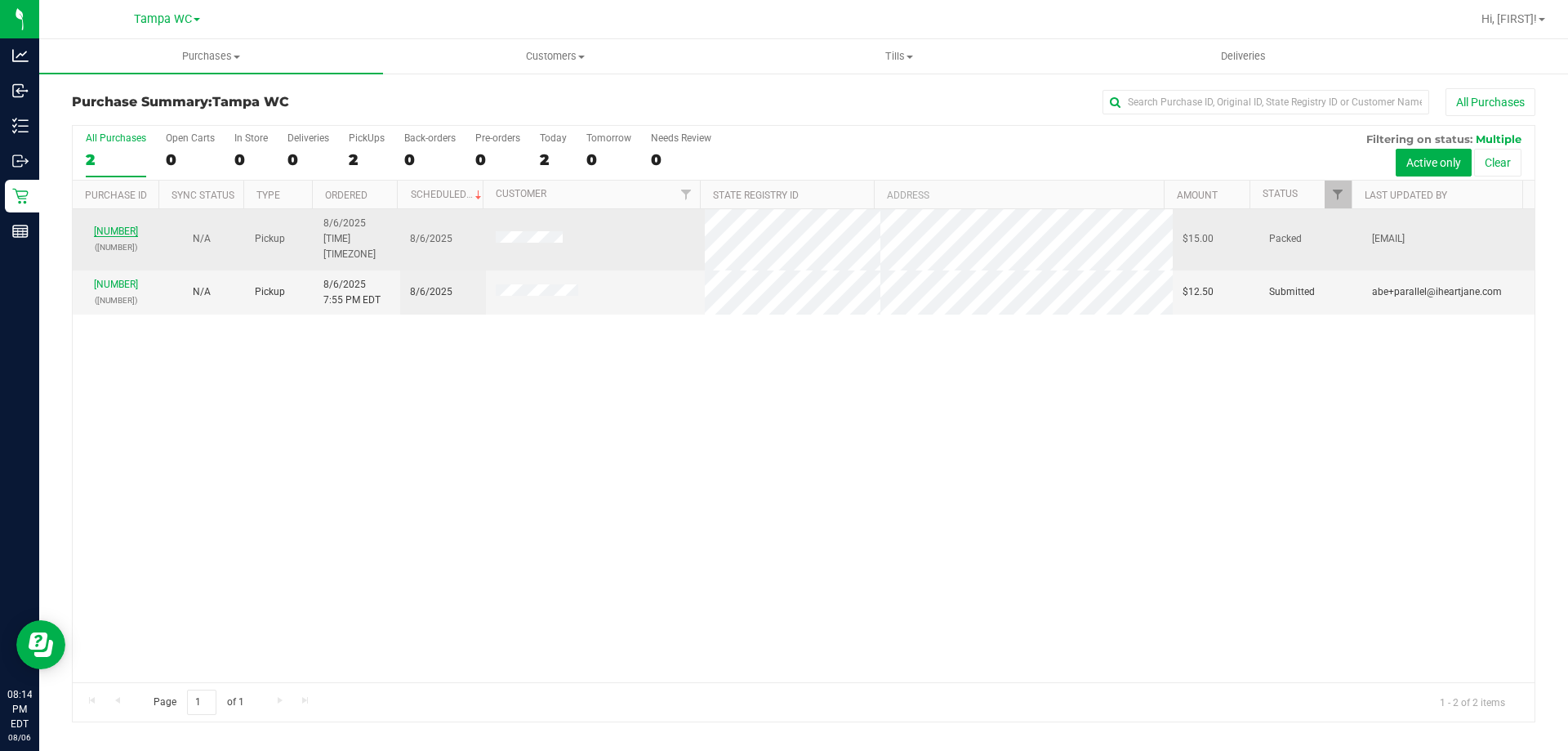 click on "[NUMBER]" at bounding box center (116, 231) 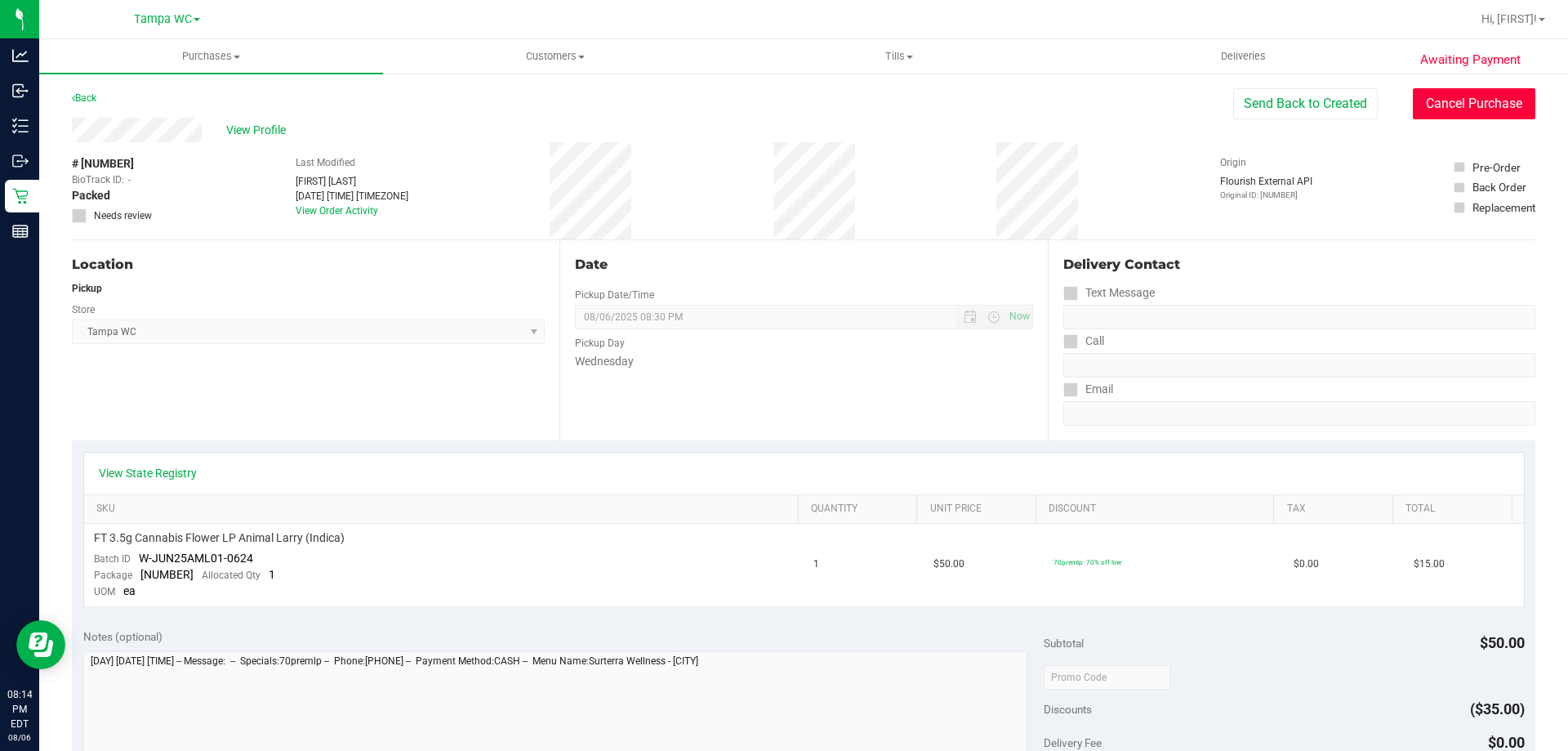 click on "Cancel Purchase" at bounding box center (1474, 104) 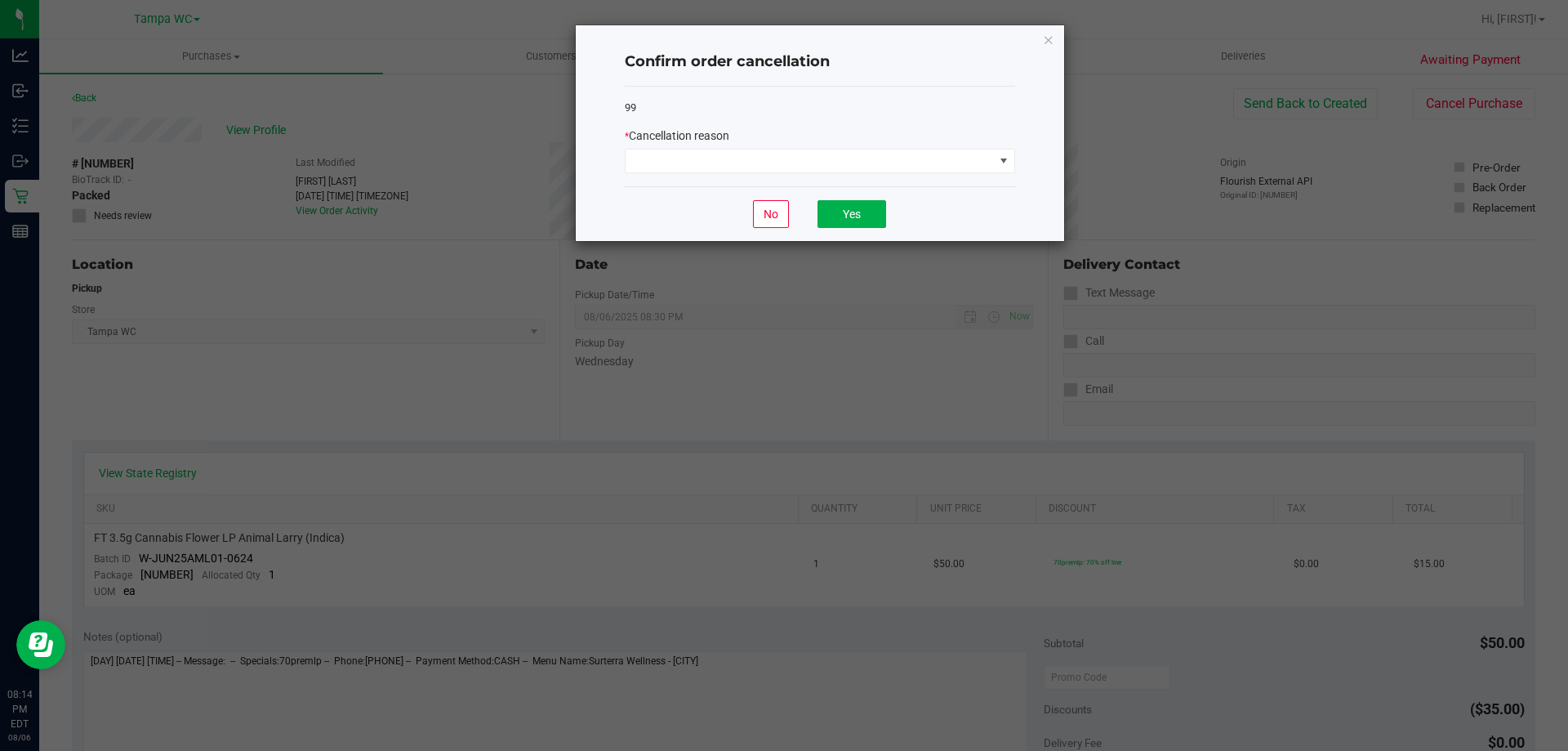 click on "*   Cancellation reason" 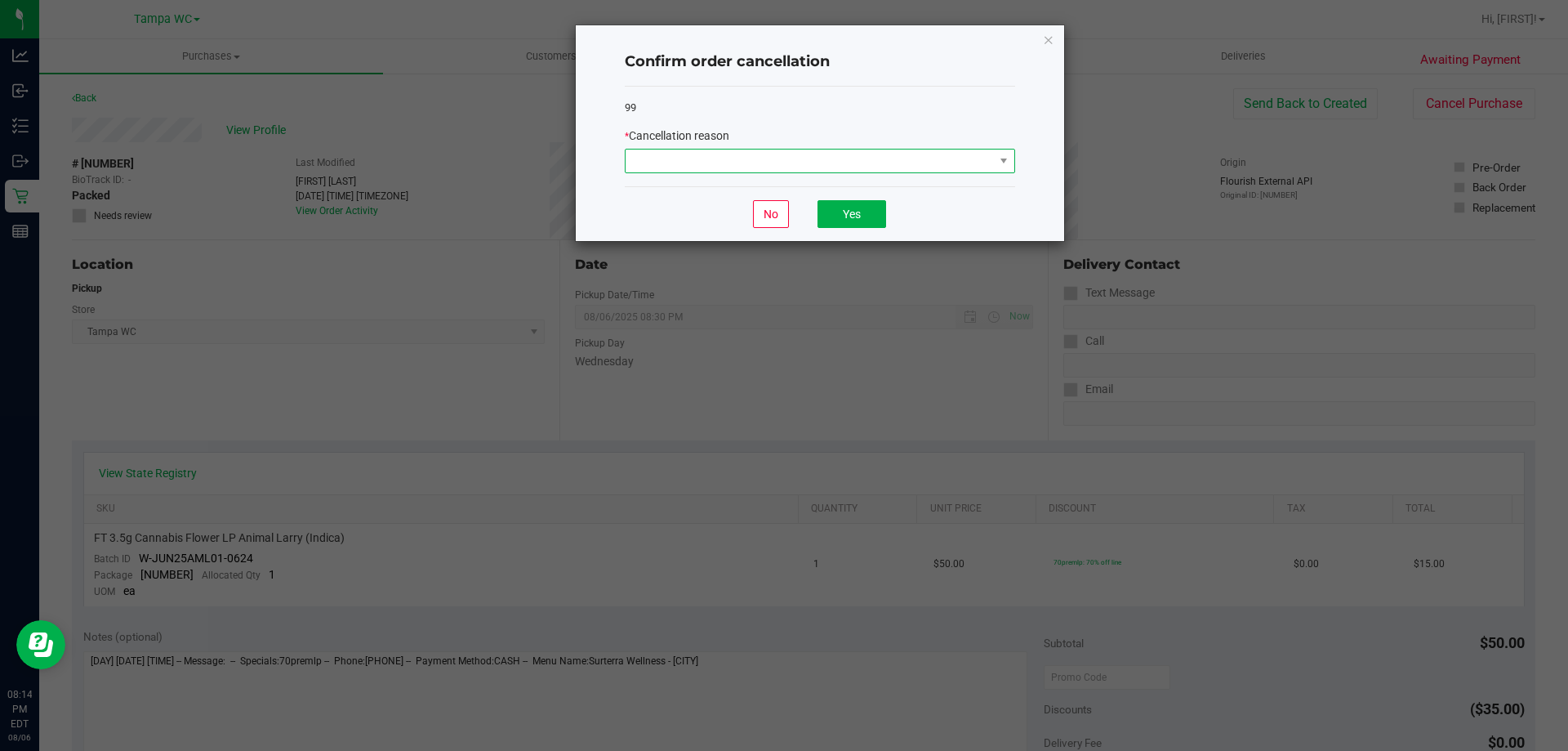 click at bounding box center [809, 161] 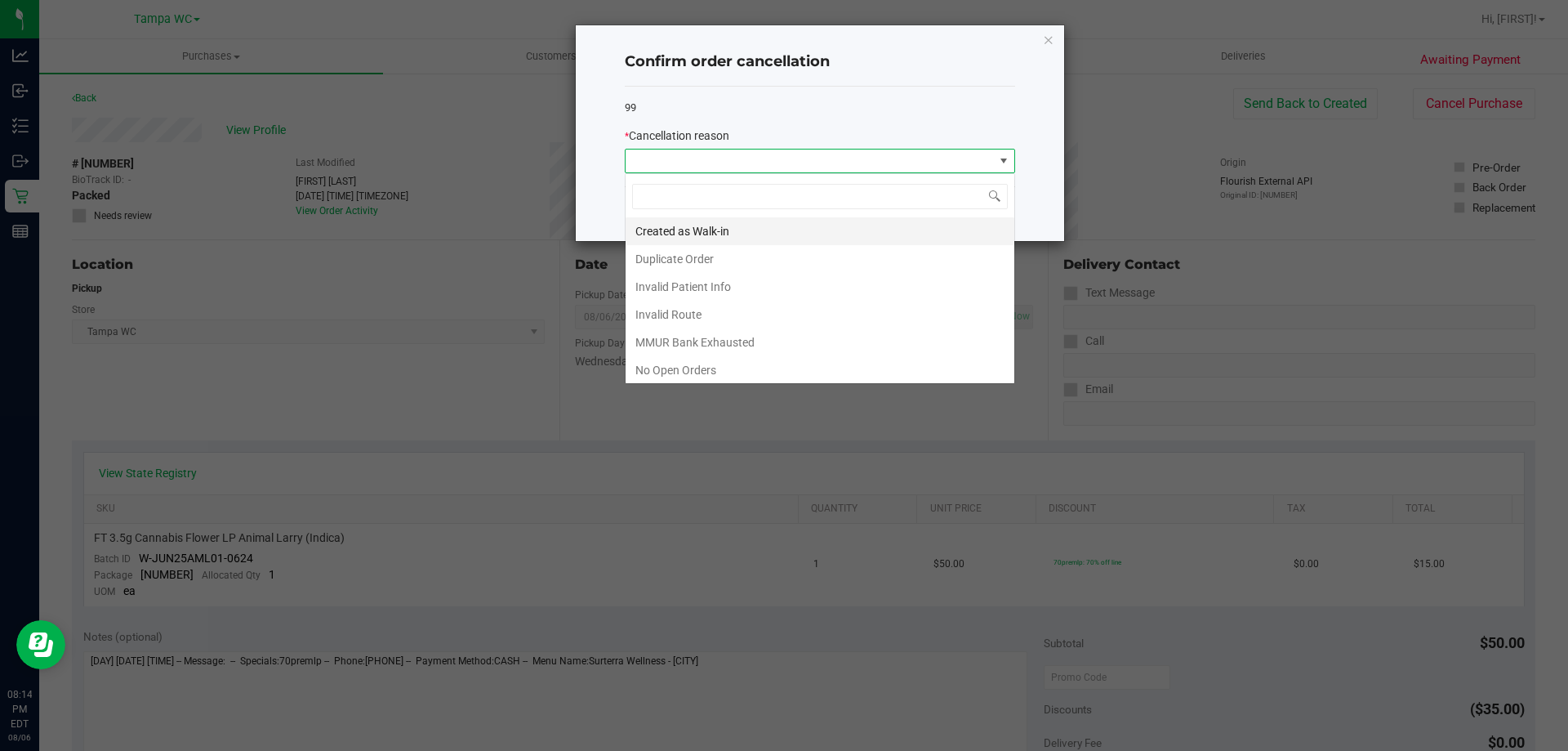 scroll, scrollTop: 81695, scrollLeft: 81276, axis: both 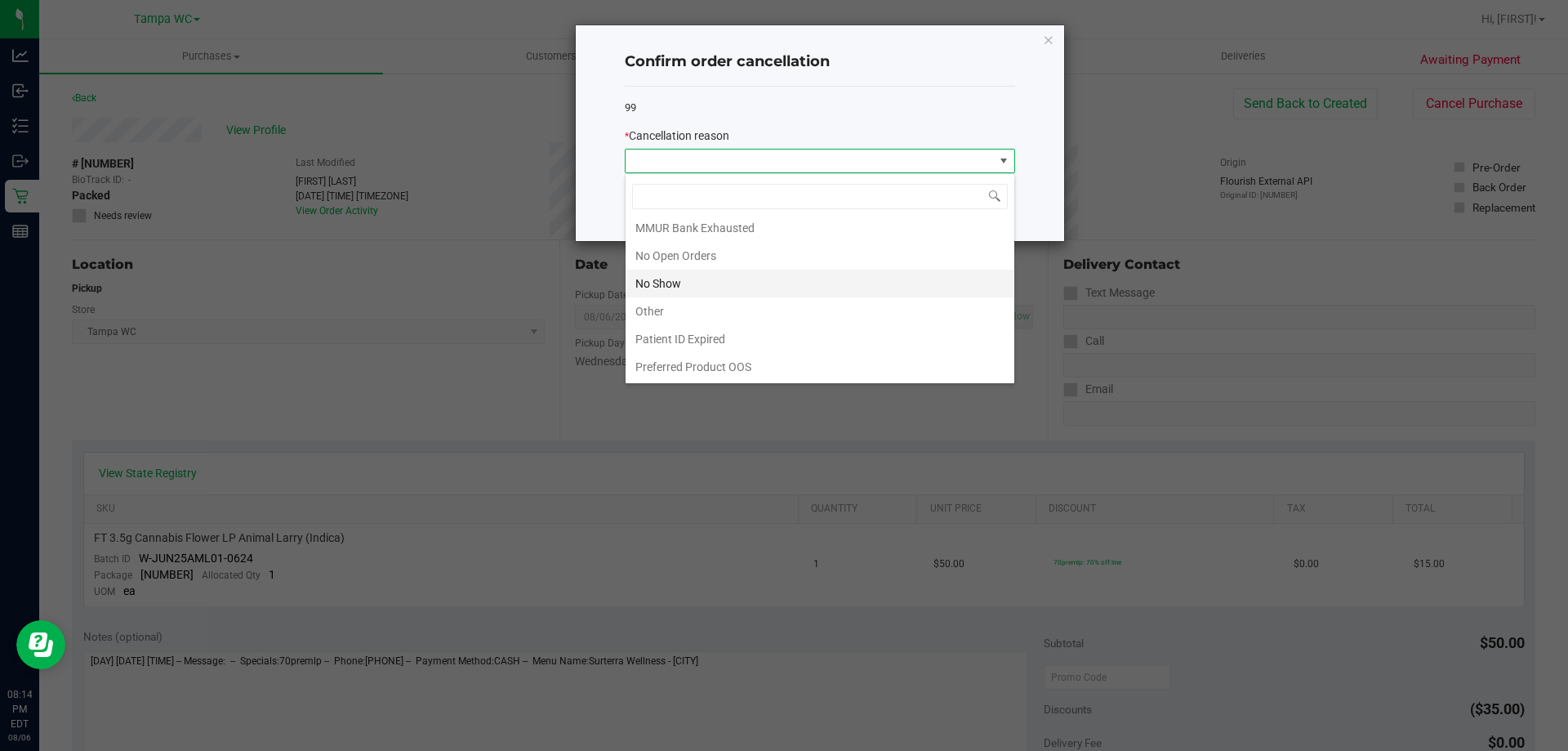click on "No Show" at bounding box center (820, 284) 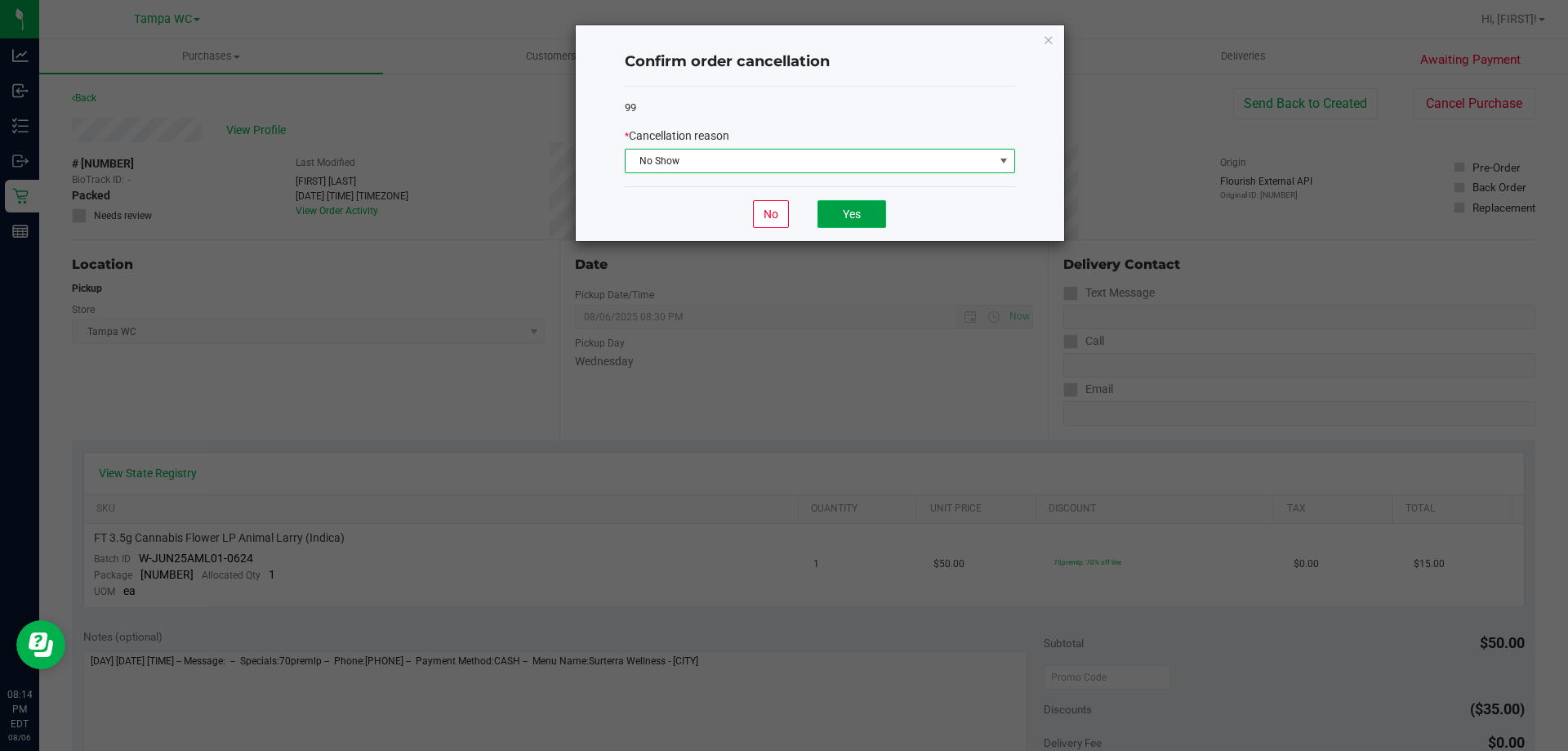 click on "Yes" 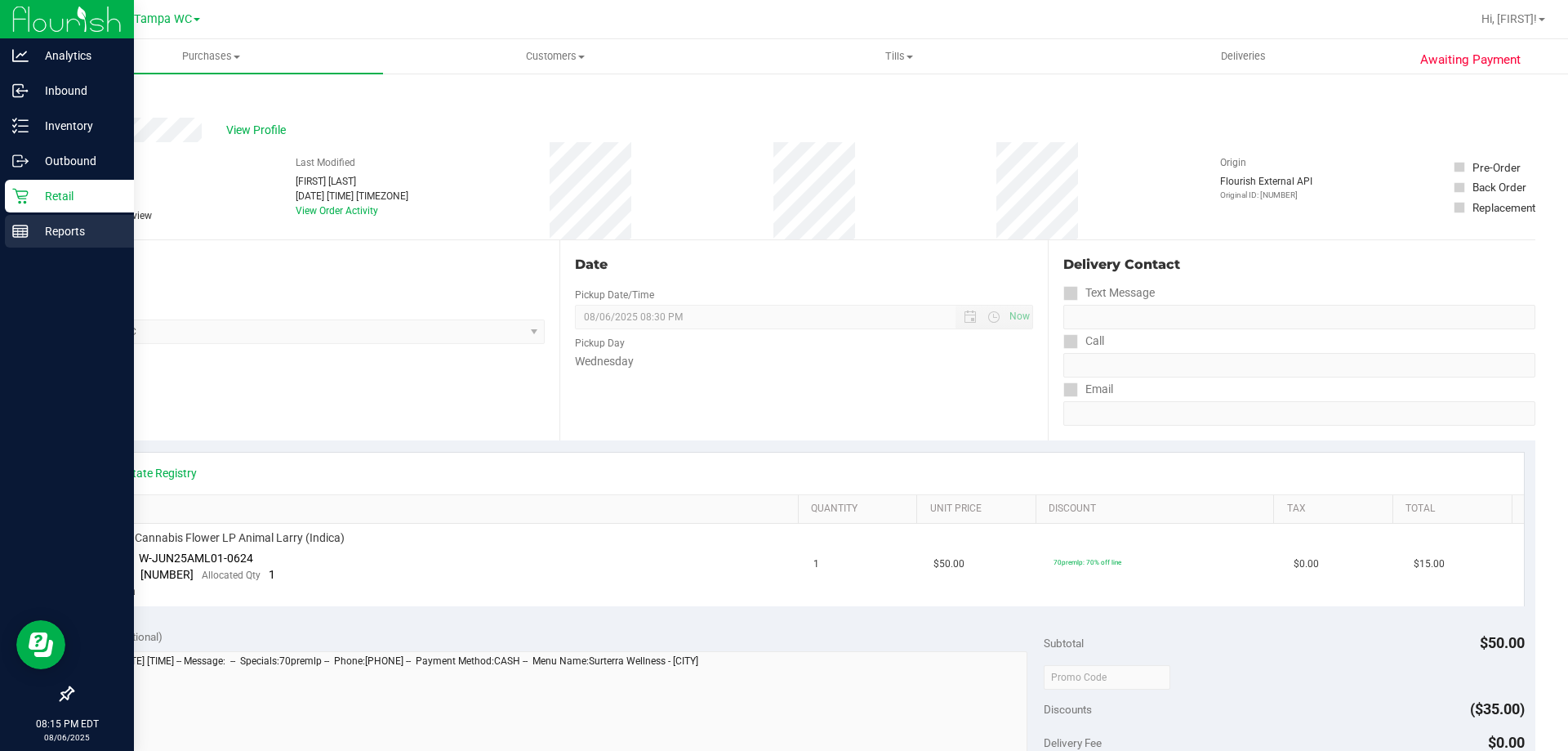 click on "Reports" at bounding box center [78, 231] 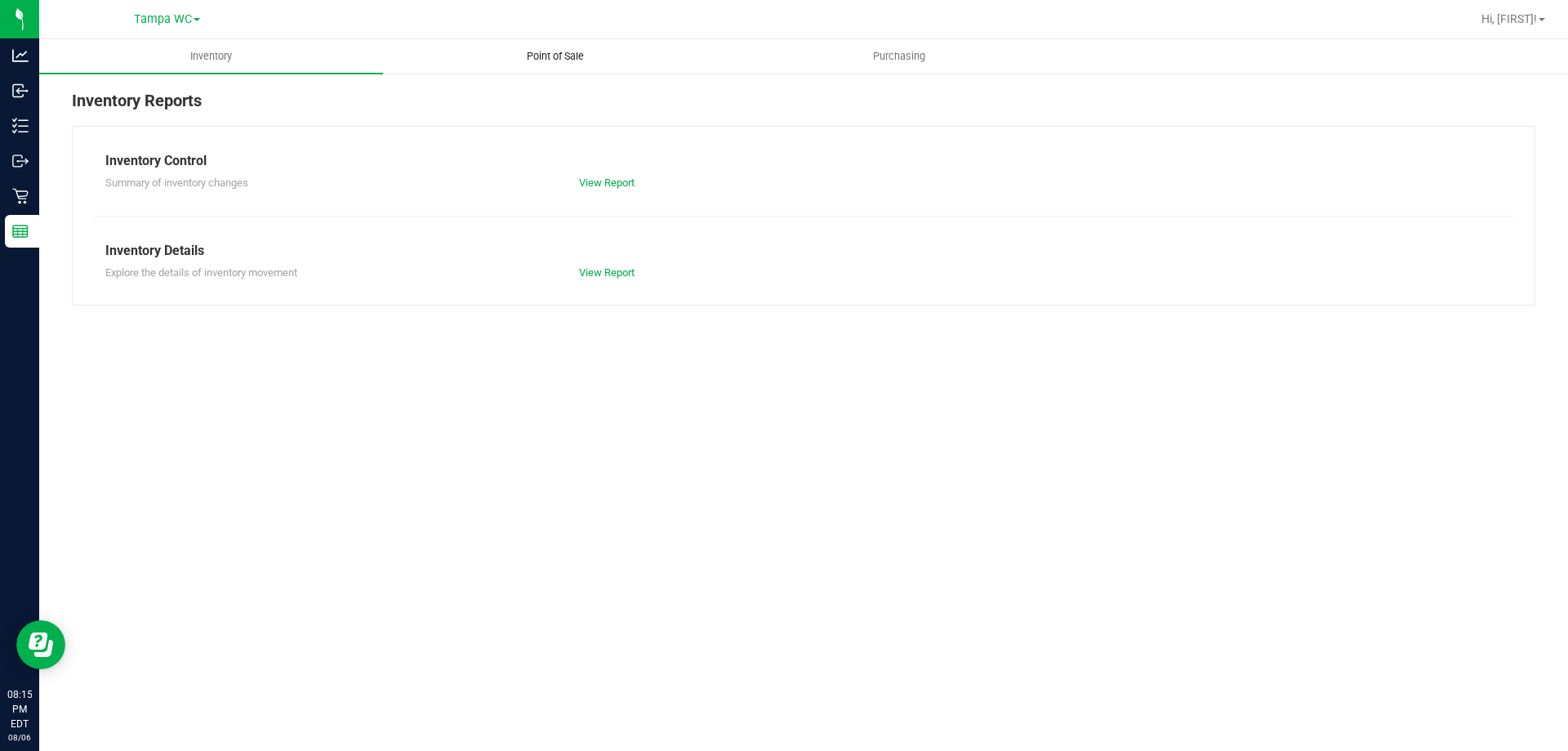 click on "Point of Sale" at bounding box center (555, 56) 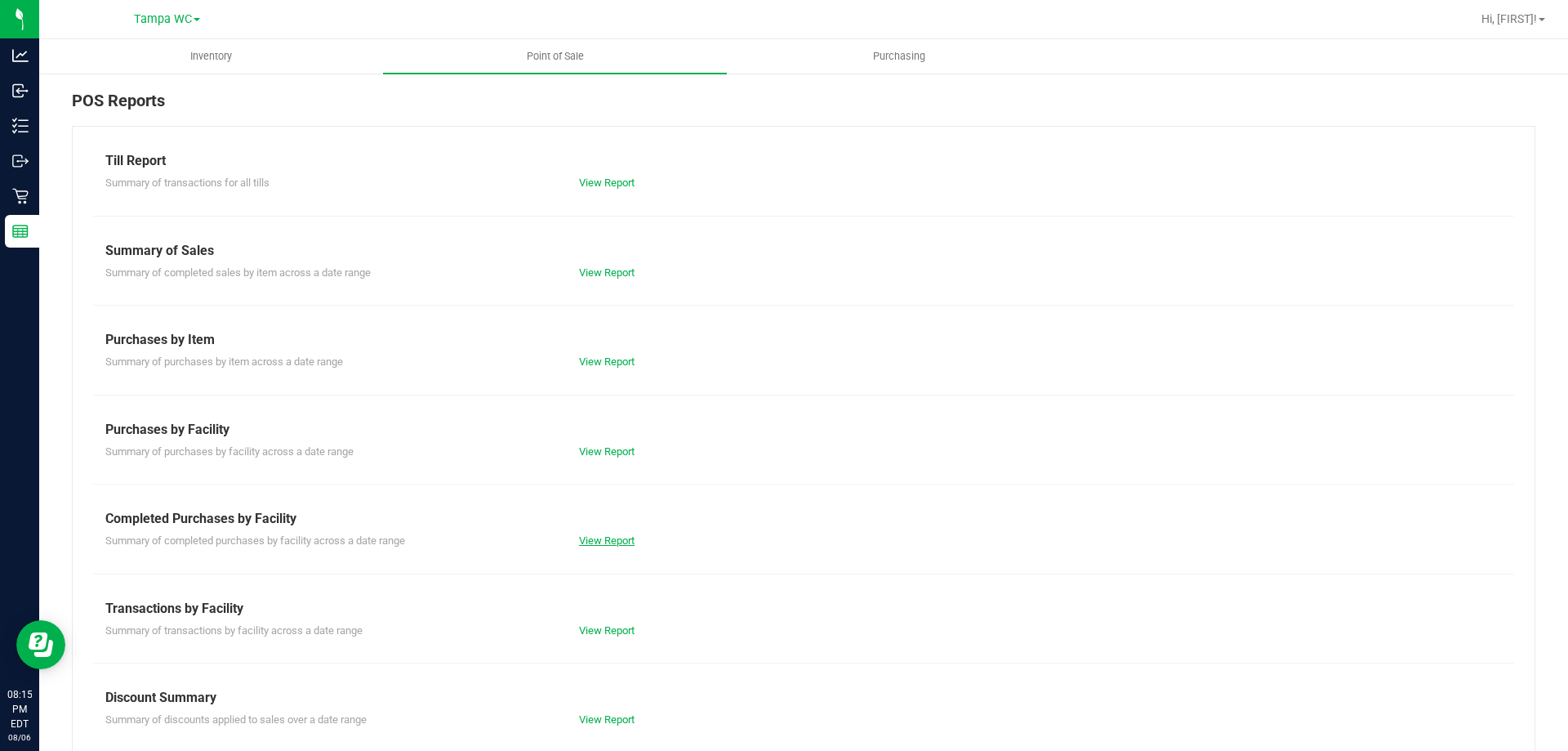 click on "View Report" at bounding box center (607, 540) 